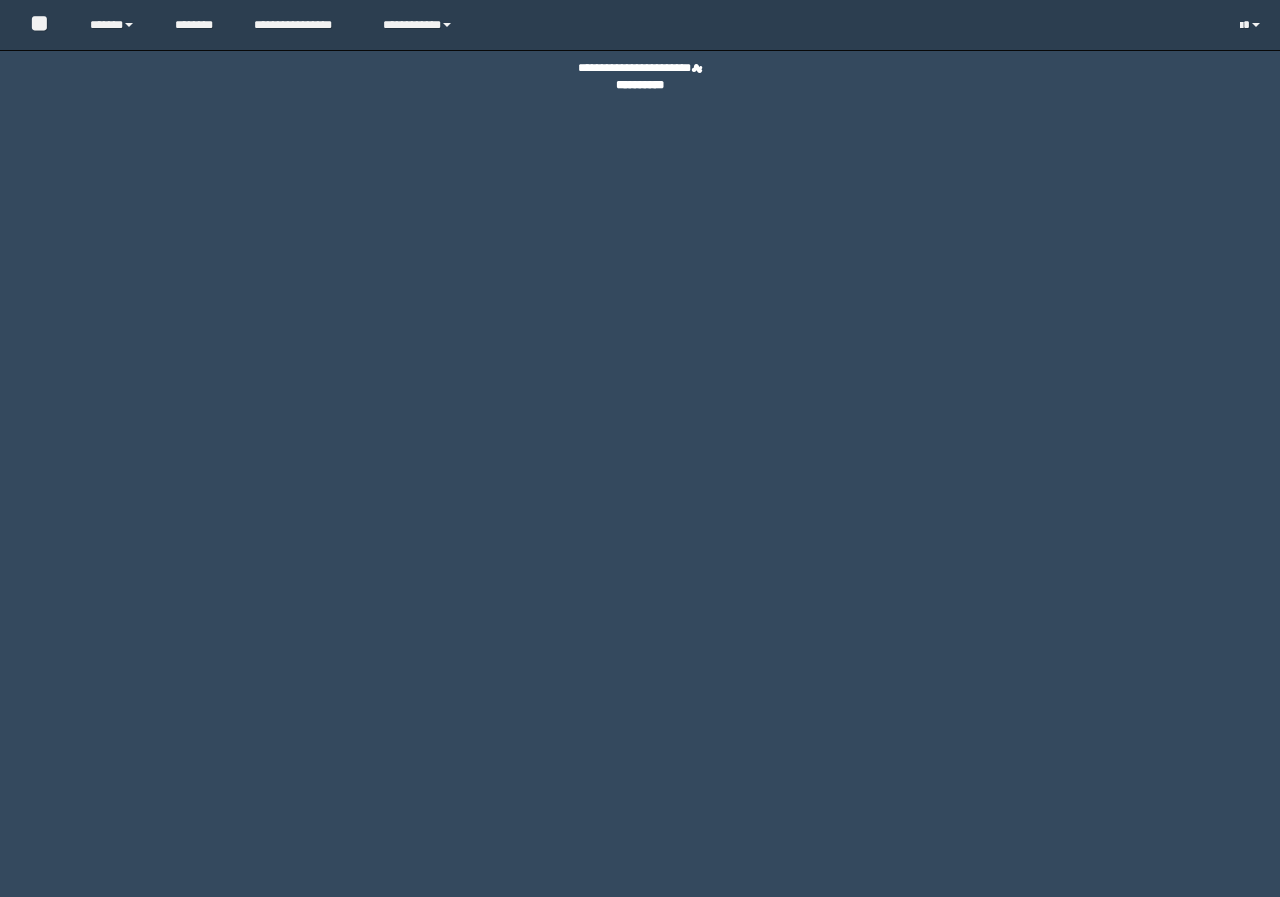 scroll, scrollTop: 0, scrollLeft: 0, axis: both 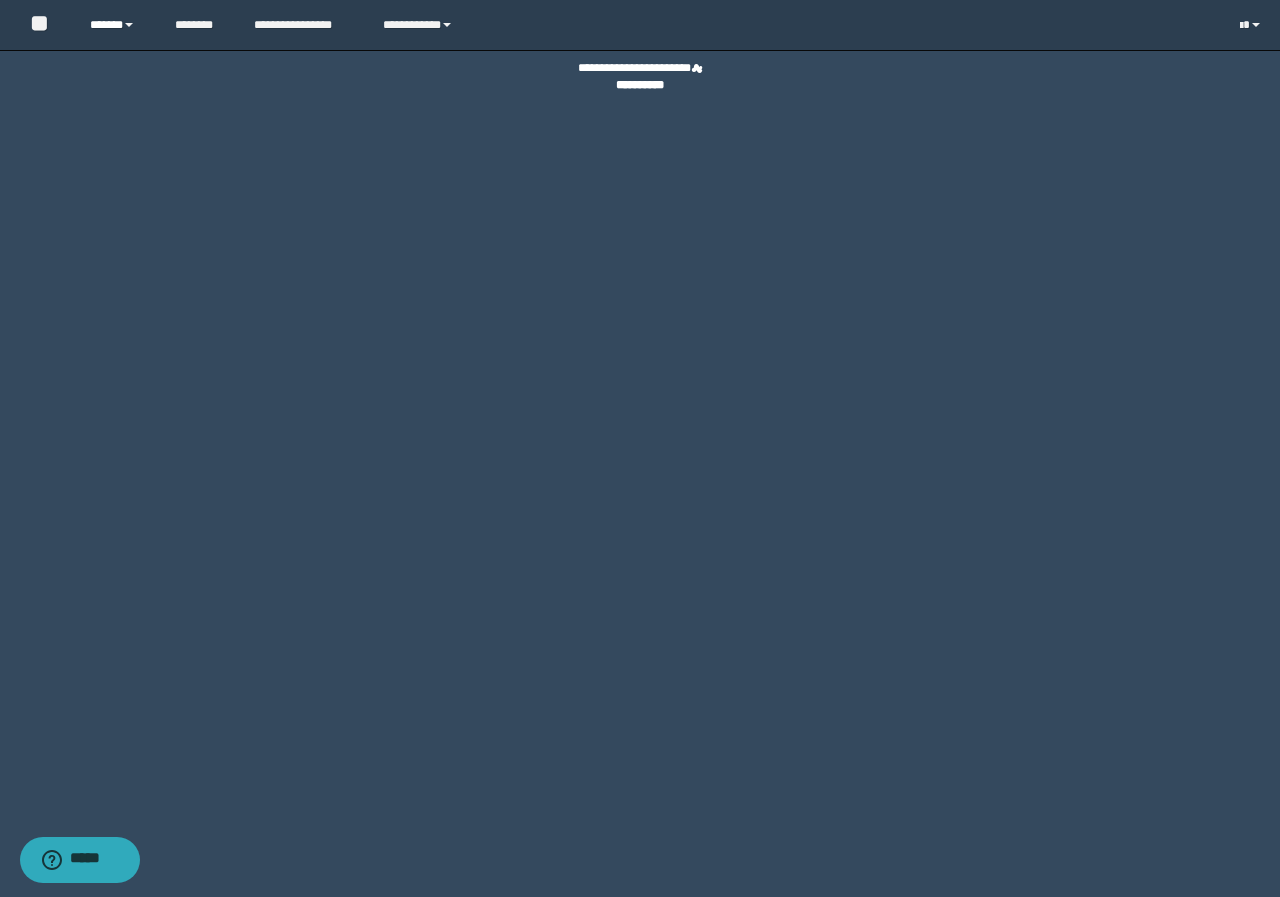 click on "******" at bounding box center (117, 25) 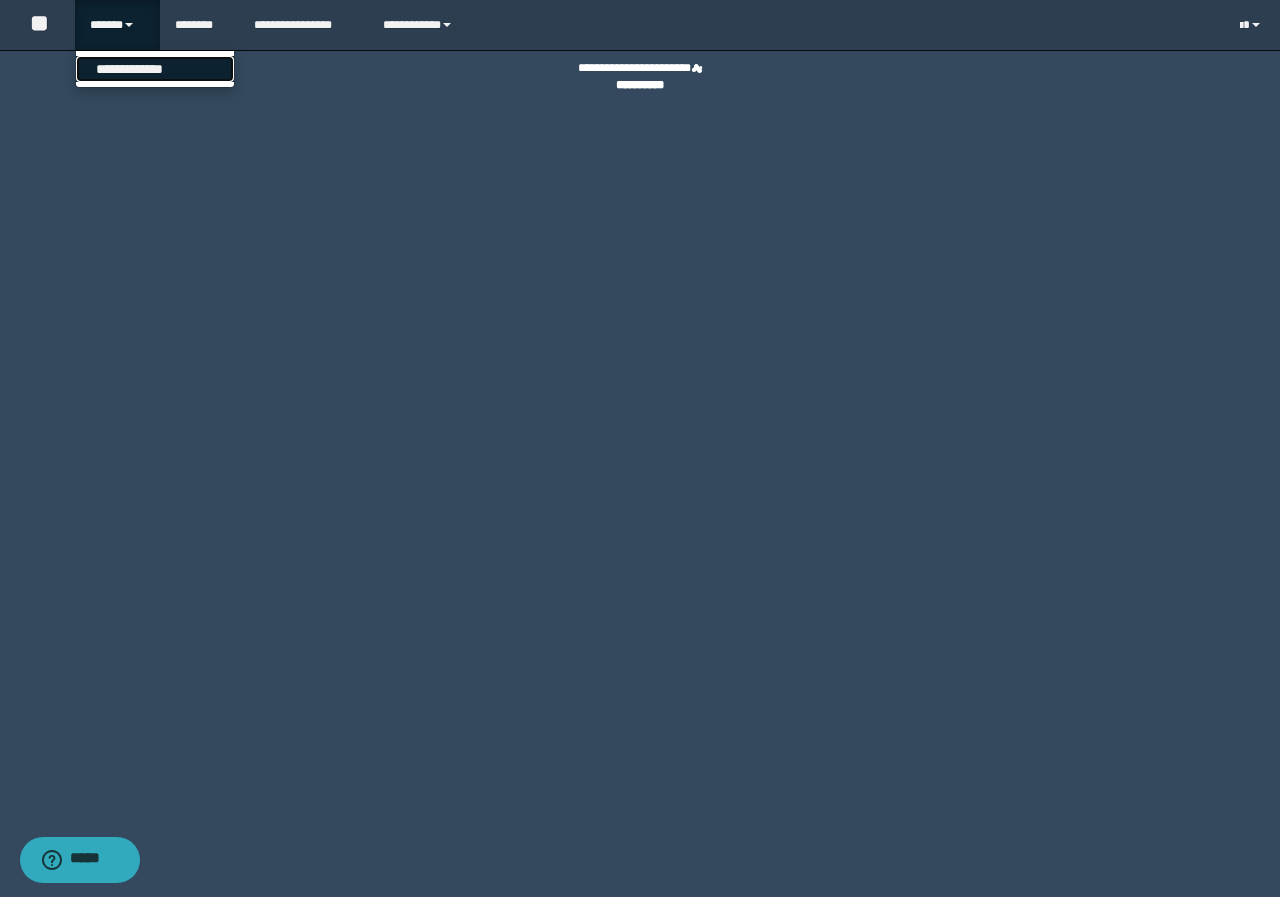 click on "**********" at bounding box center (155, 69) 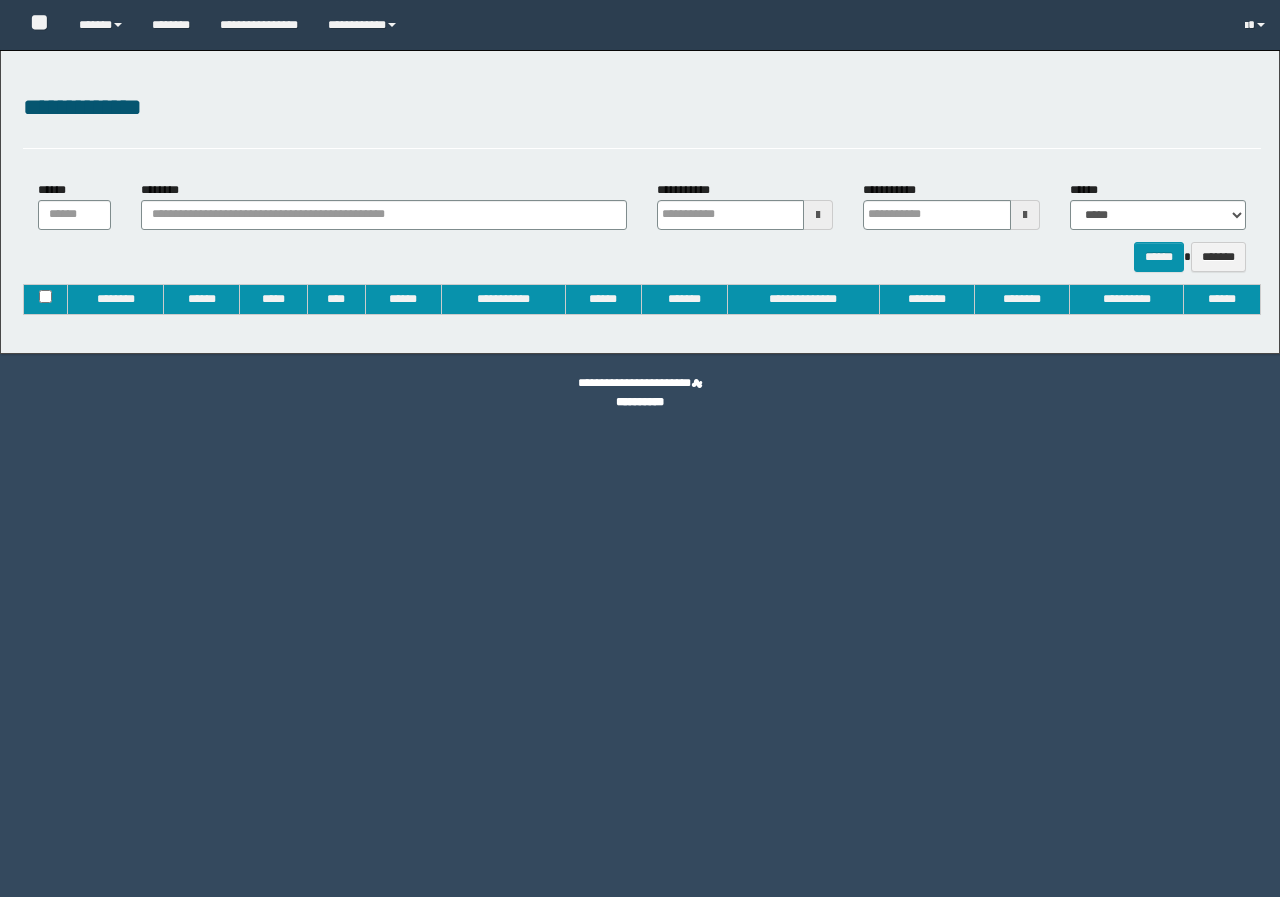 type on "**********" 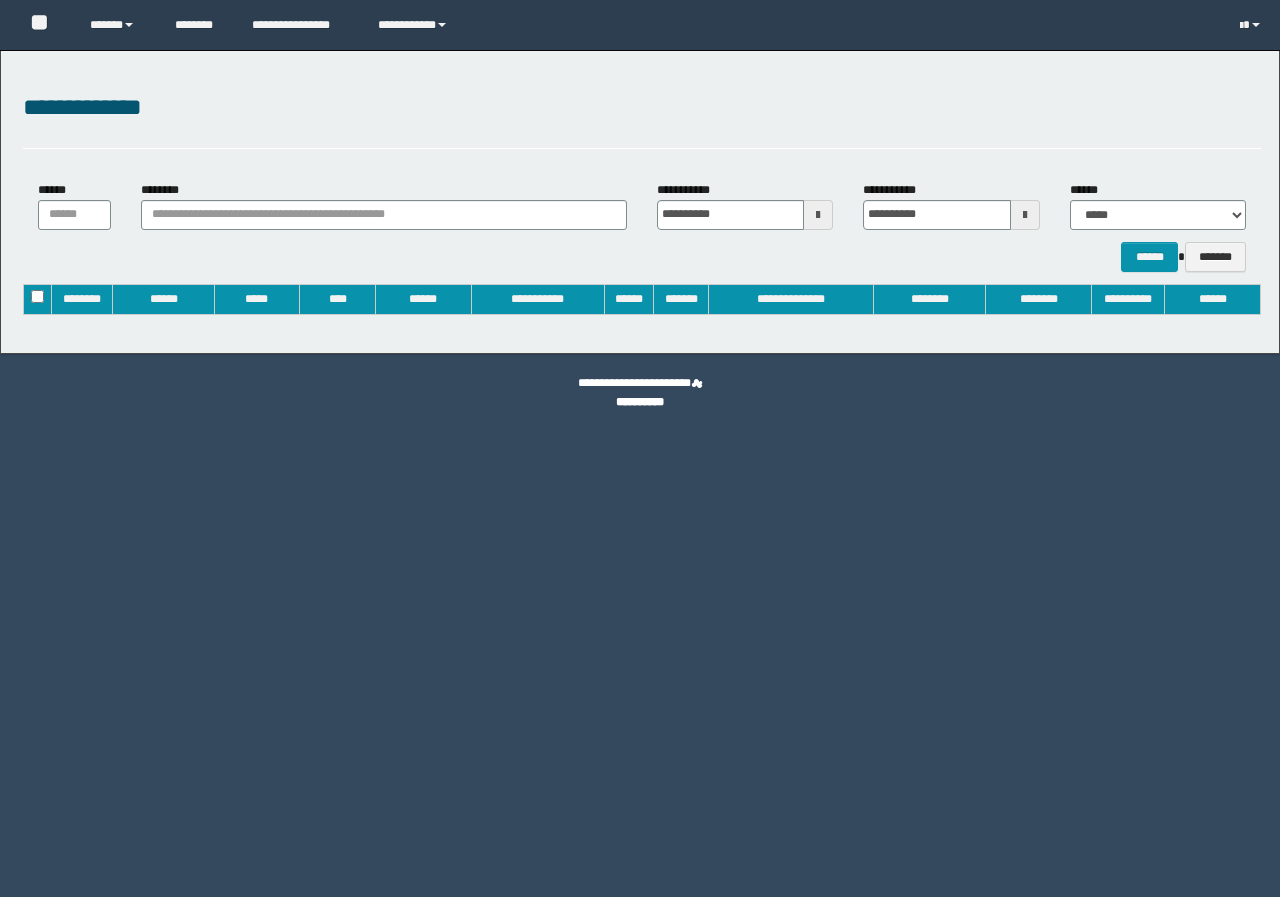 scroll, scrollTop: 0, scrollLeft: 0, axis: both 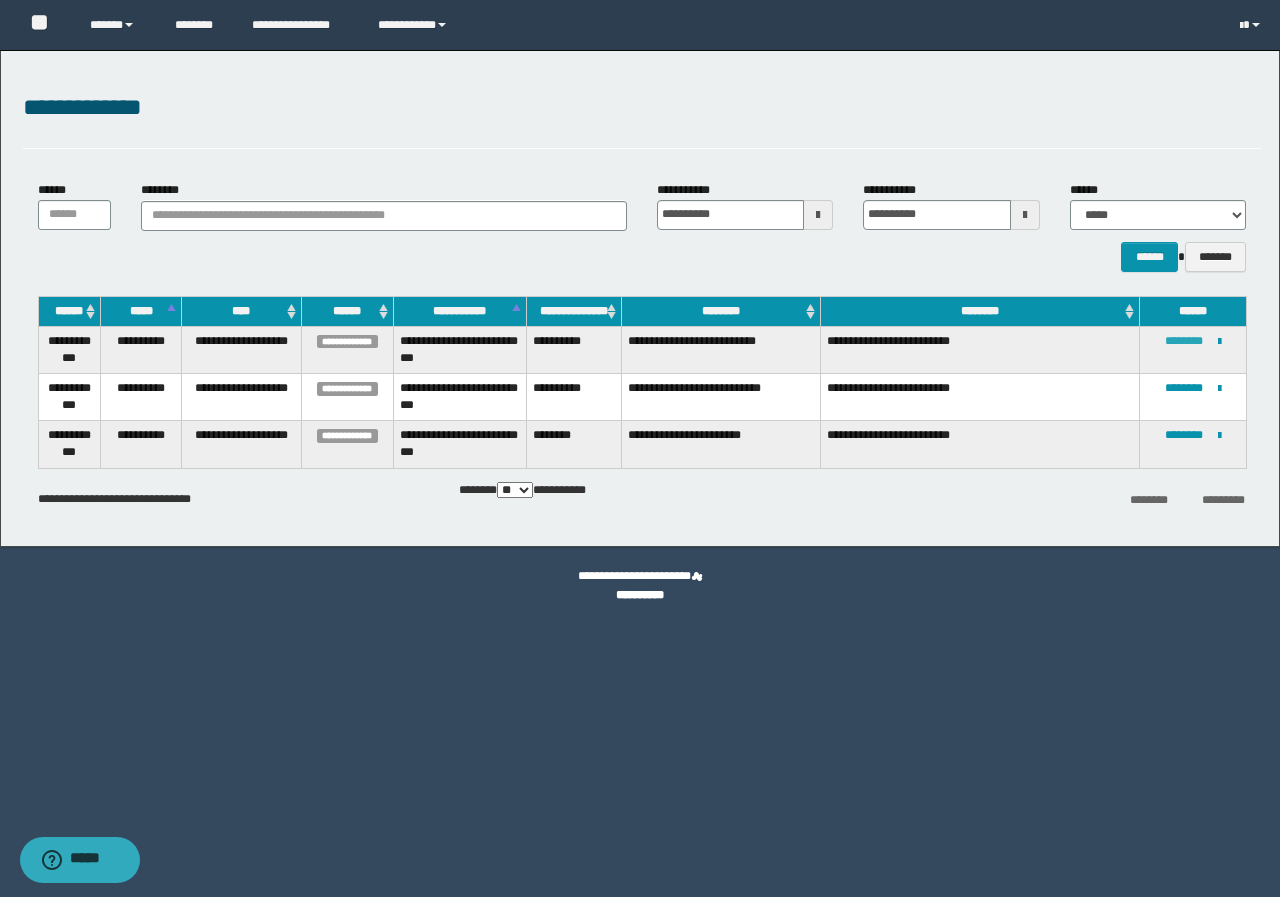 click on "********" at bounding box center (1184, 341) 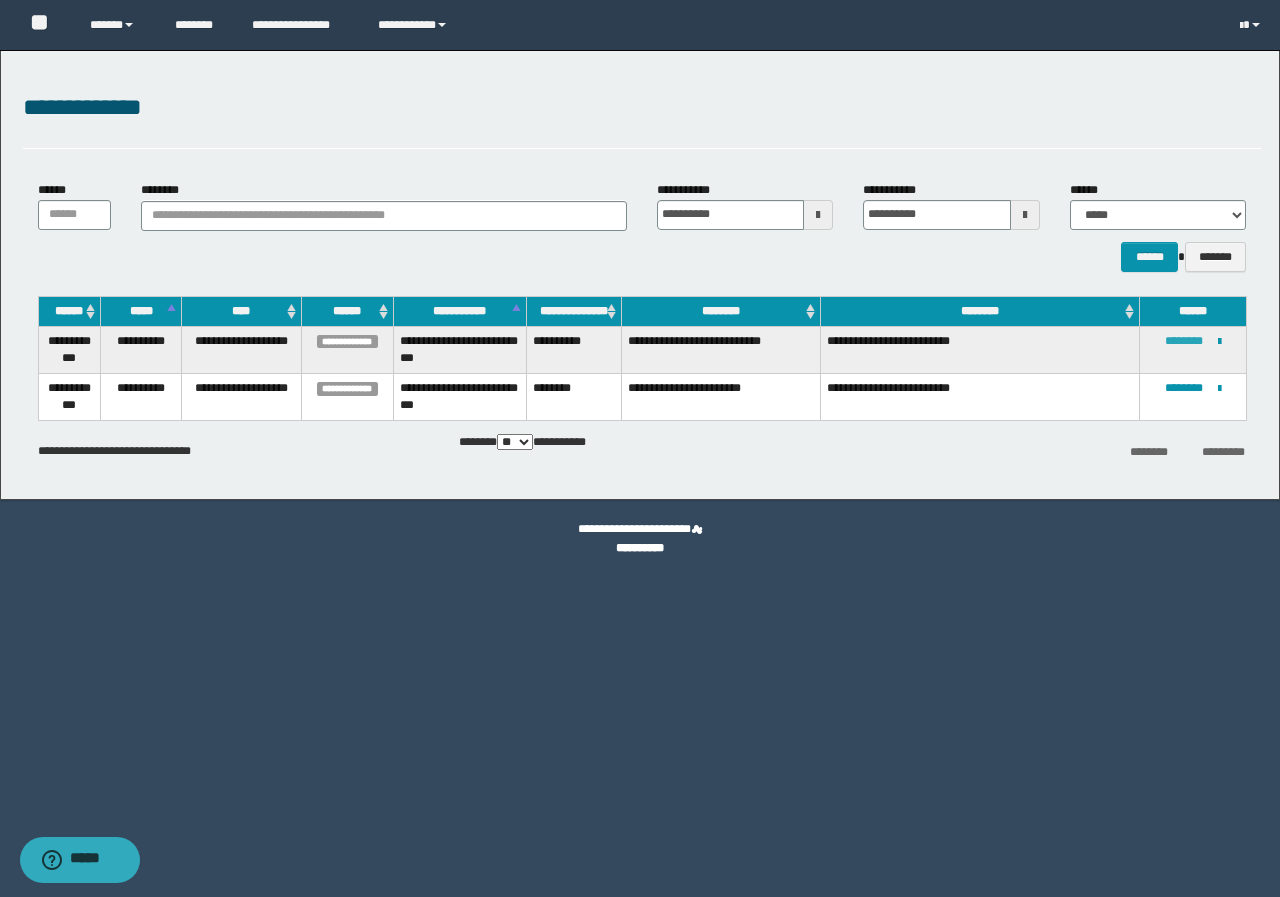 click on "********" at bounding box center [1184, 341] 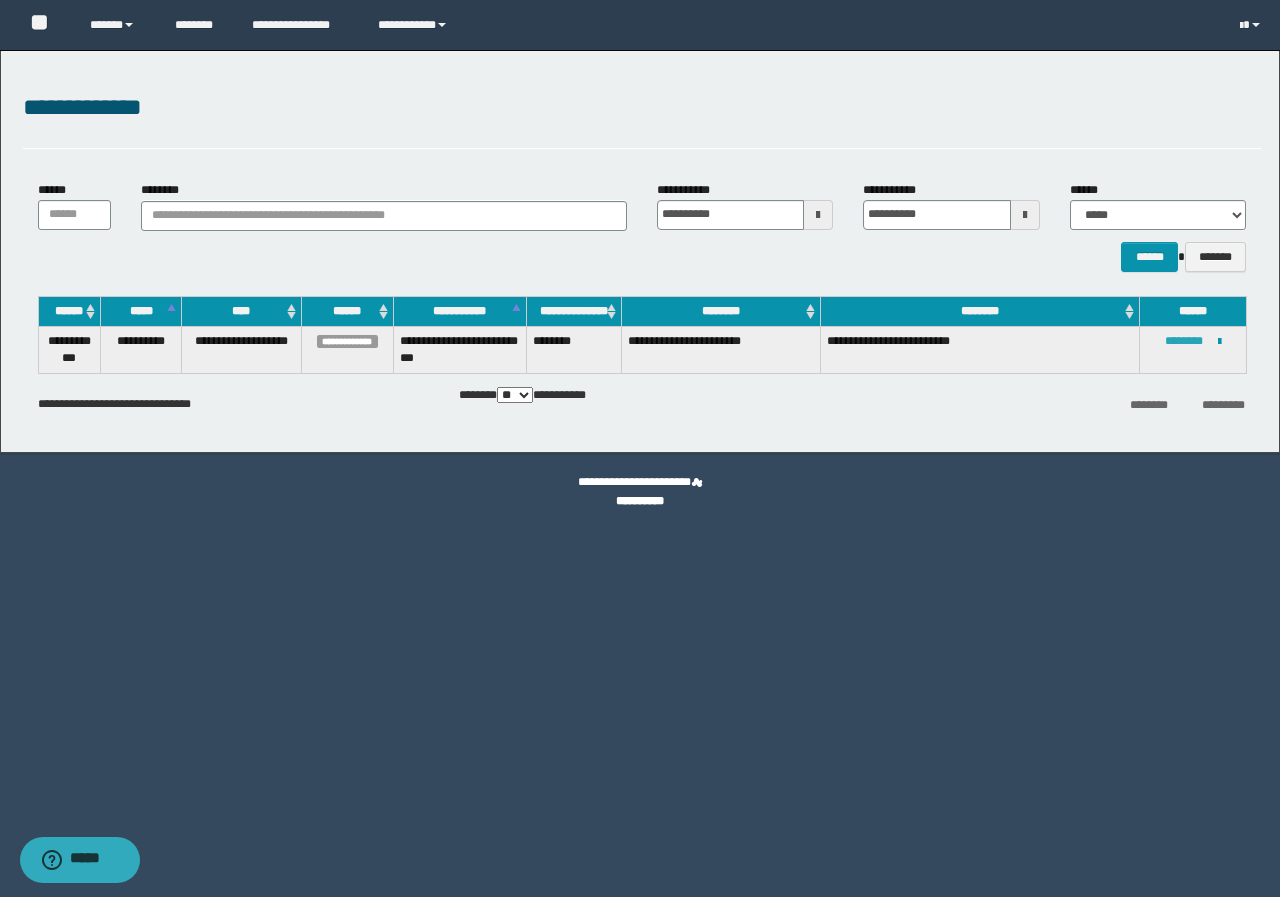 click on "********" at bounding box center [1184, 341] 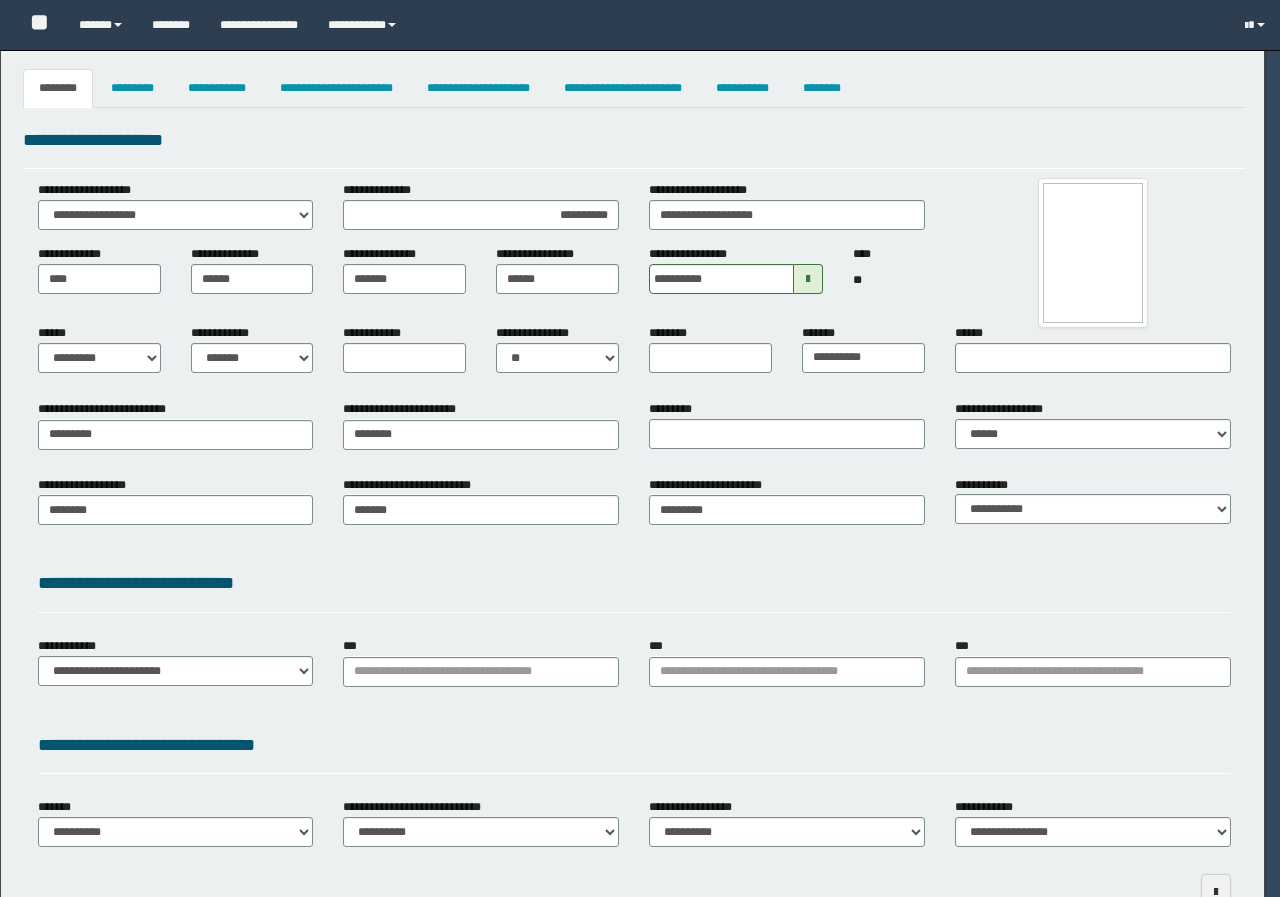 select on "*" 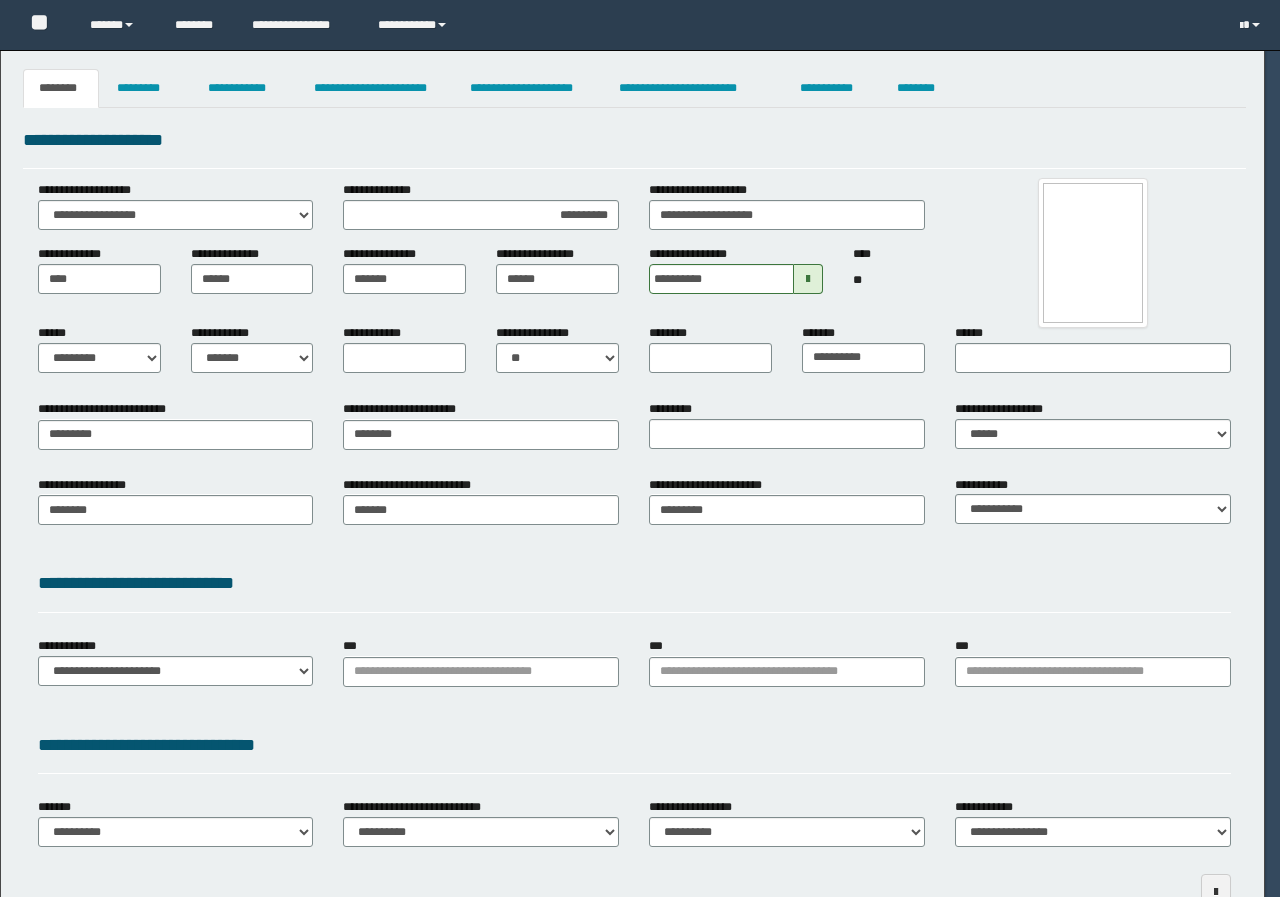 scroll, scrollTop: 0, scrollLeft: 0, axis: both 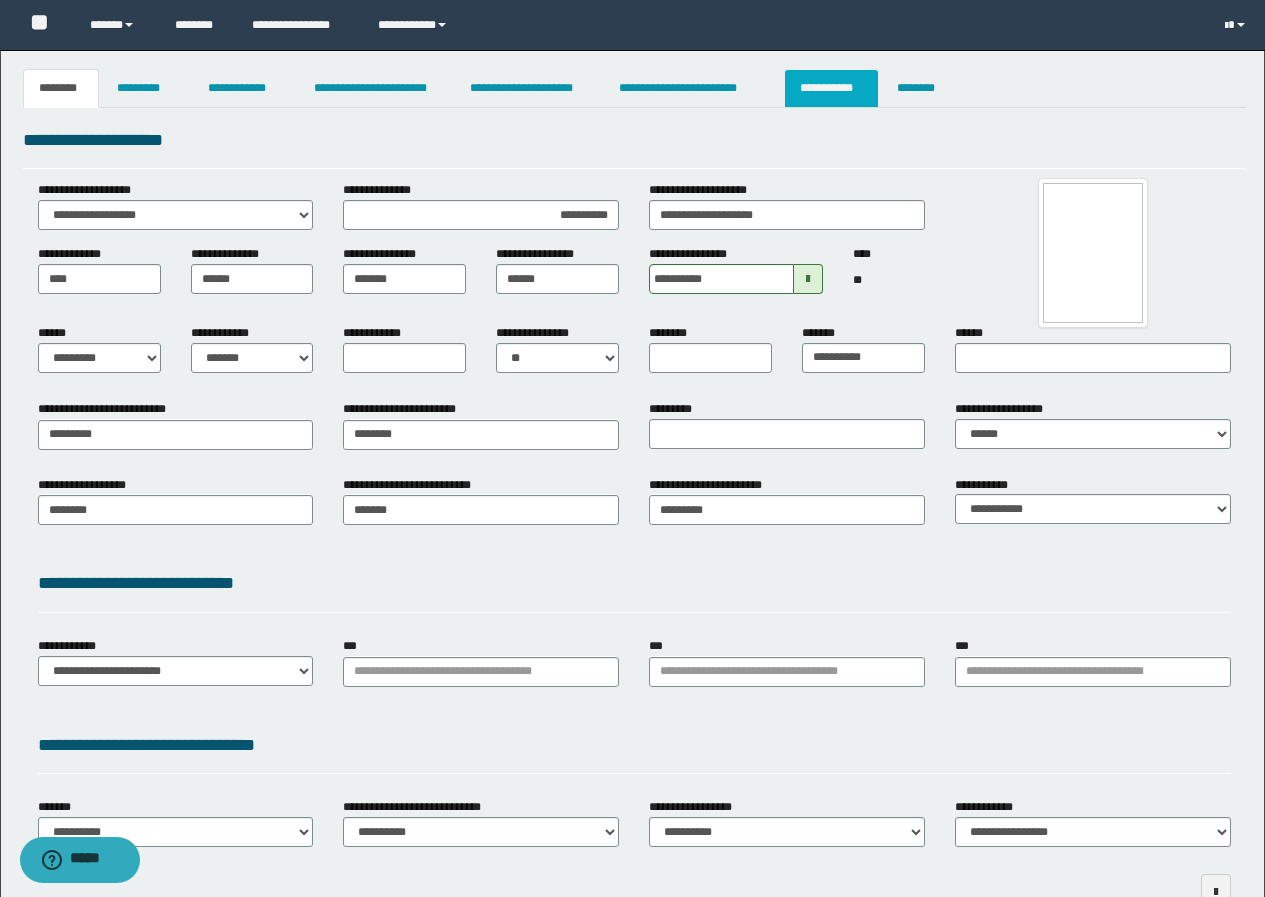 click on "**********" at bounding box center (831, 88) 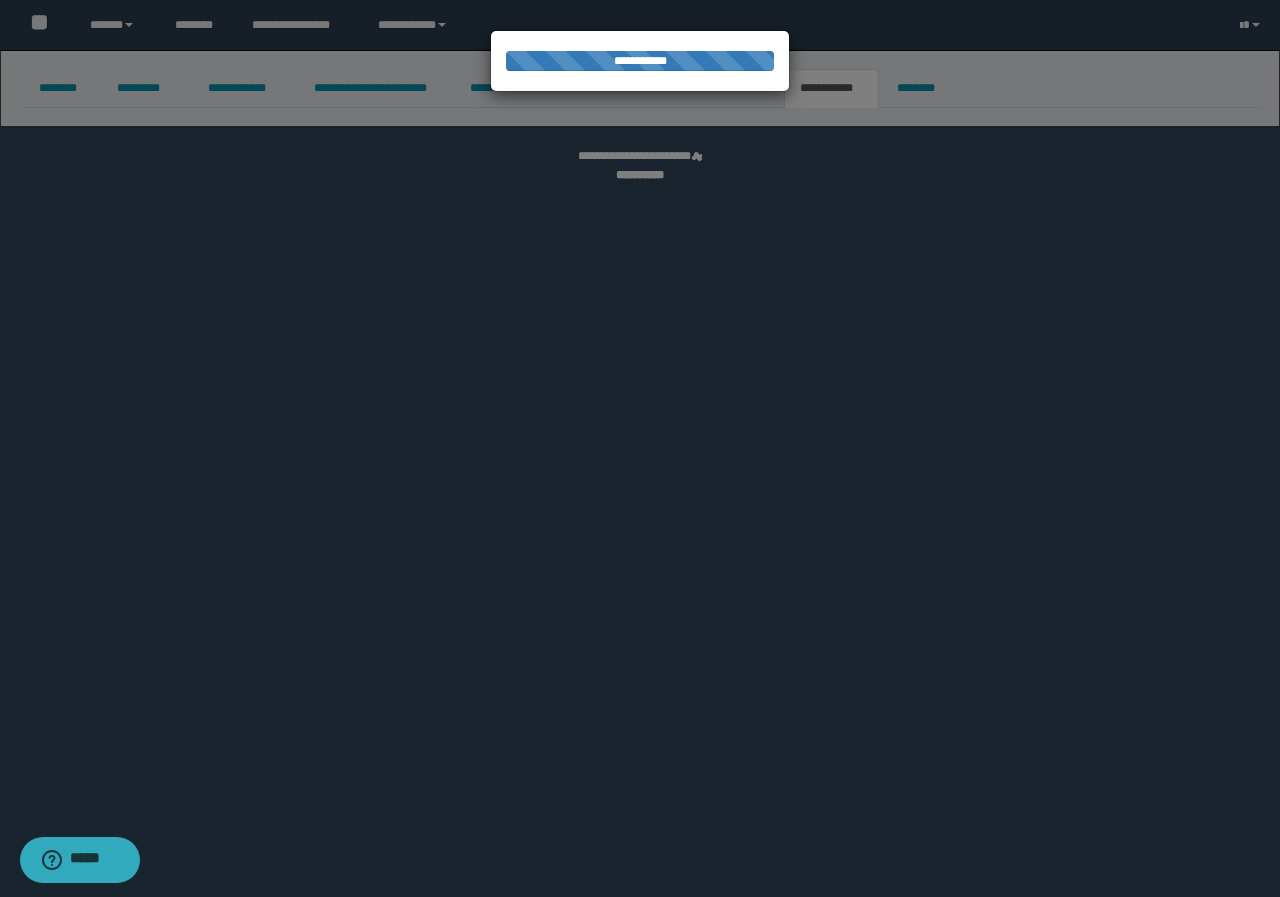 select on "****" 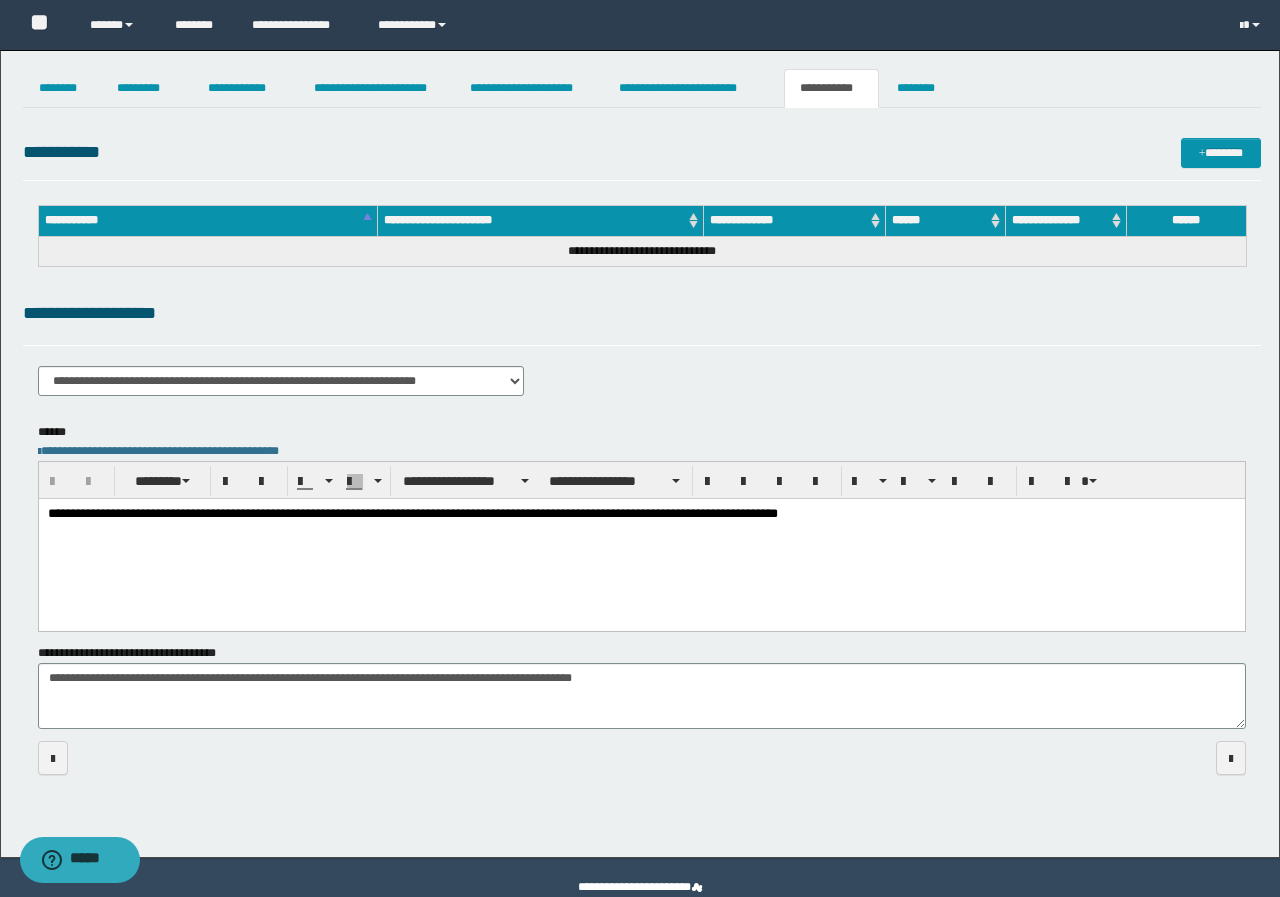 scroll, scrollTop: 0, scrollLeft: 0, axis: both 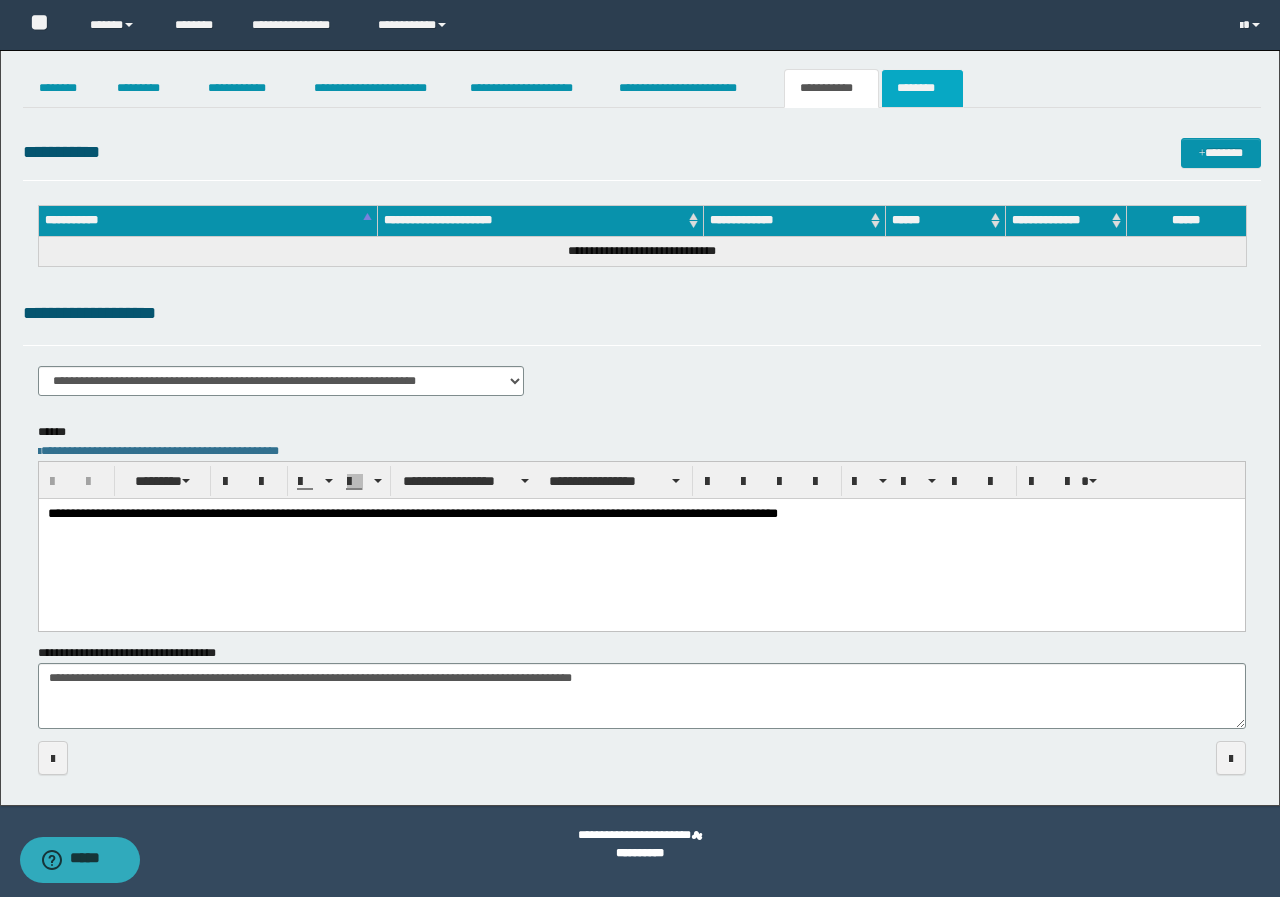 click on "********" at bounding box center [922, 88] 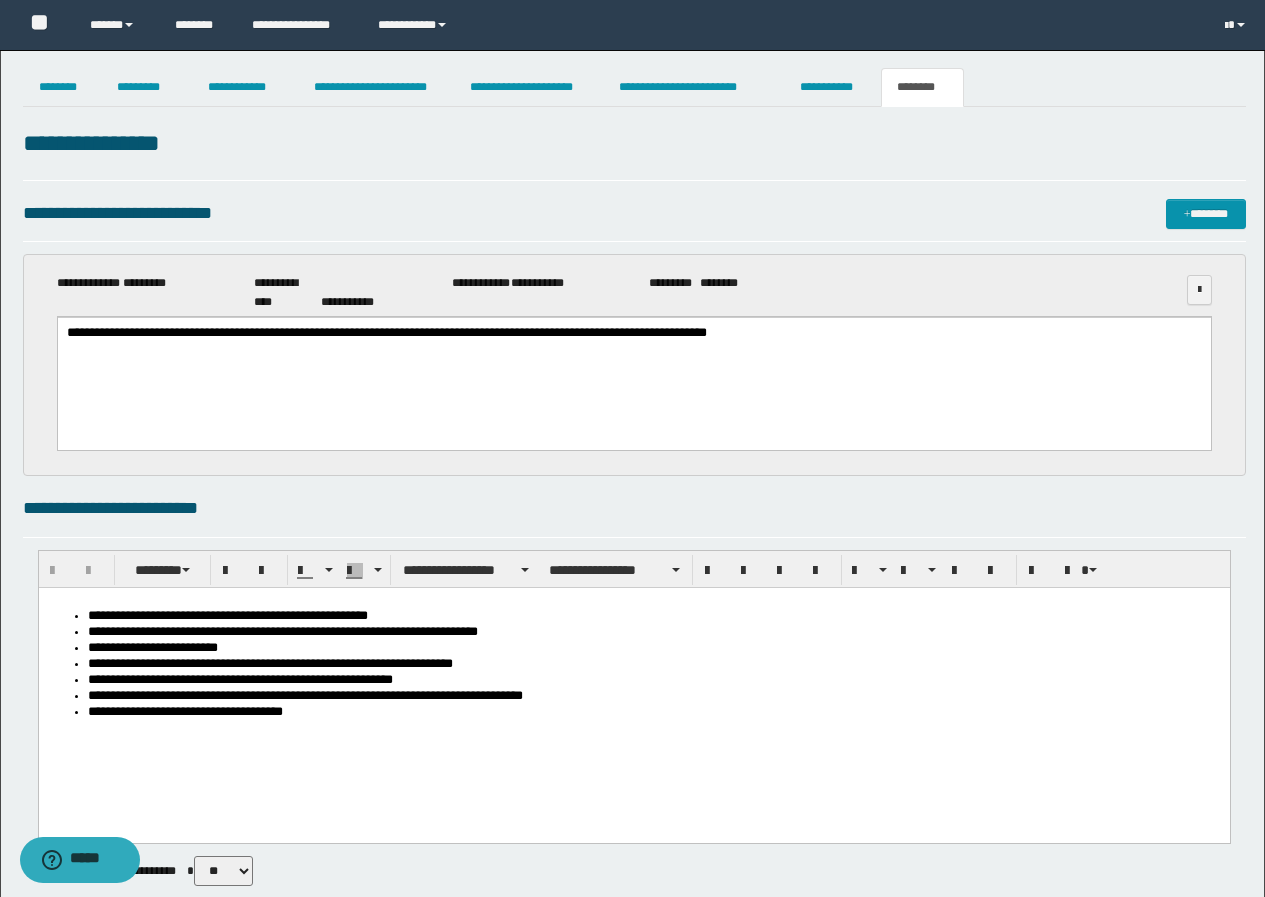 scroll, scrollTop: 0, scrollLeft: 0, axis: both 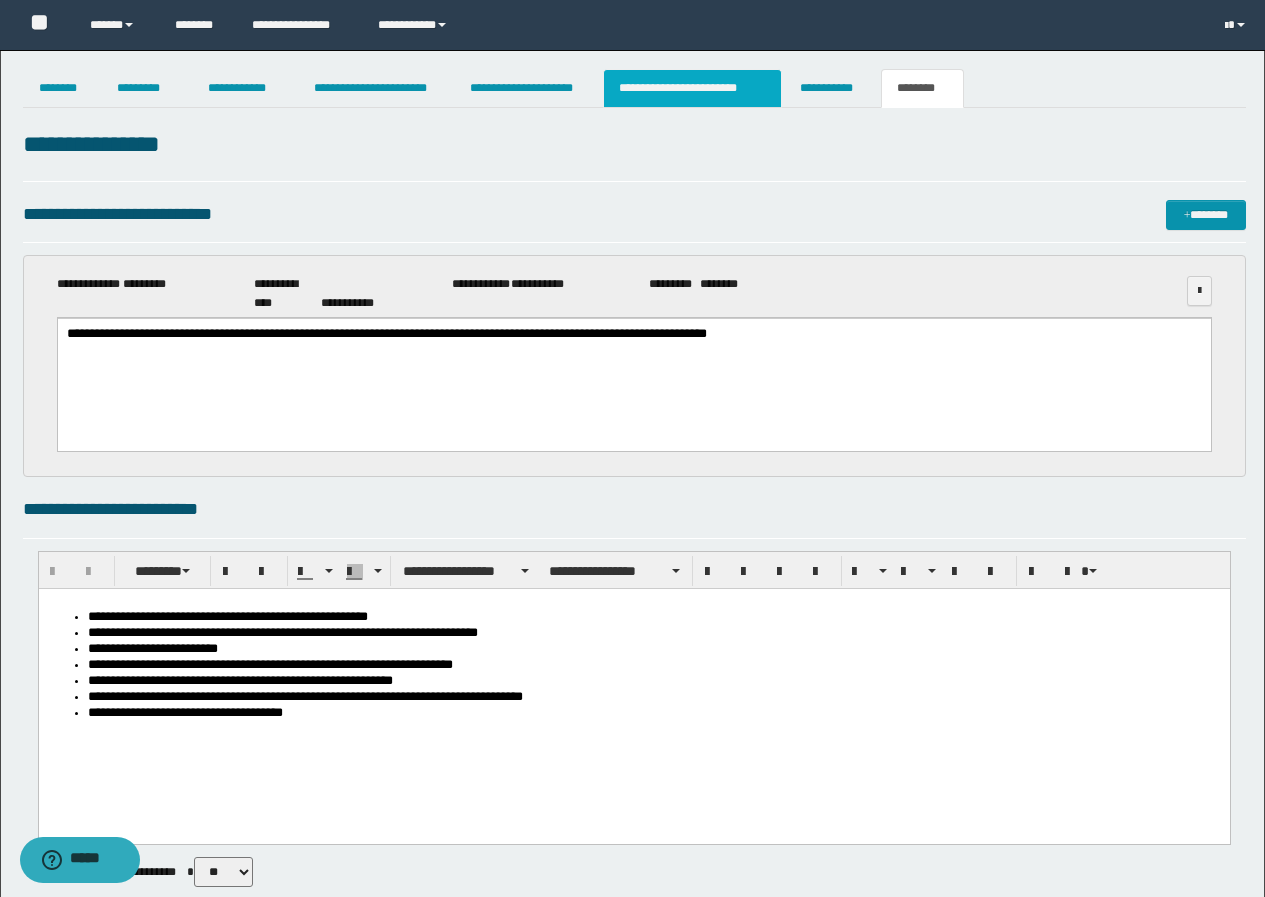 click on "**********" at bounding box center (693, 88) 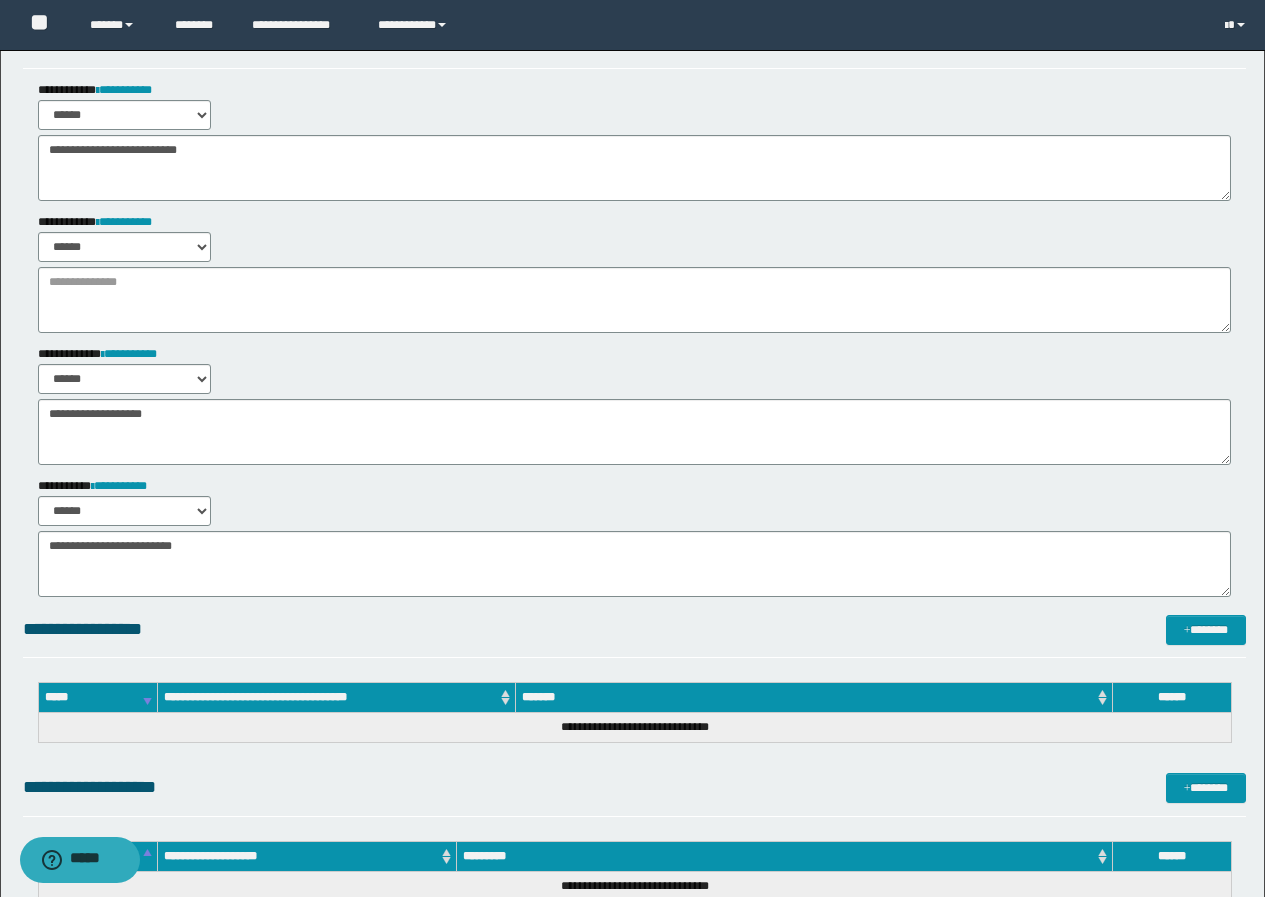 scroll, scrollTop: 272, scrollLeft: 0, axis: vertical 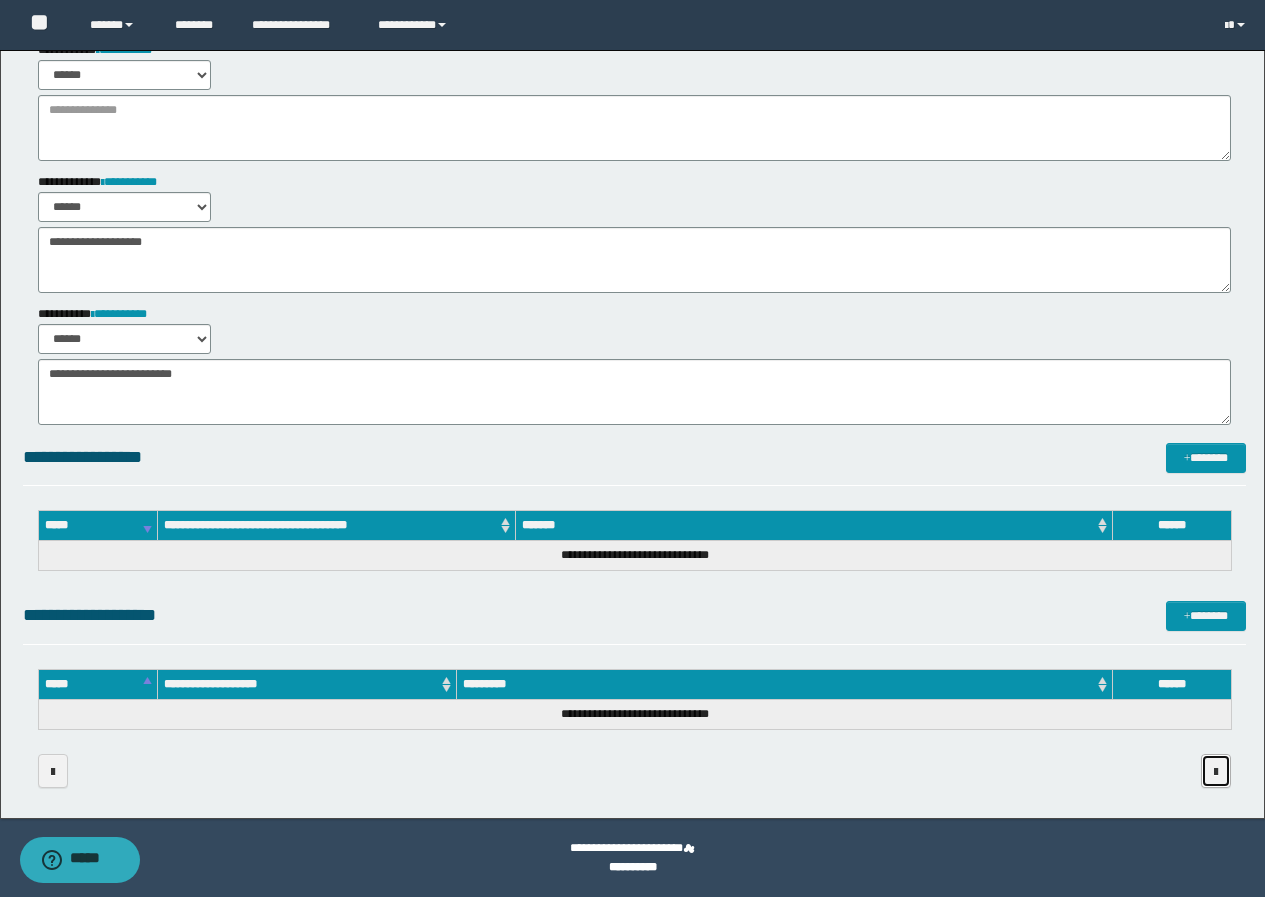 click at bounding box center [1216, 772] 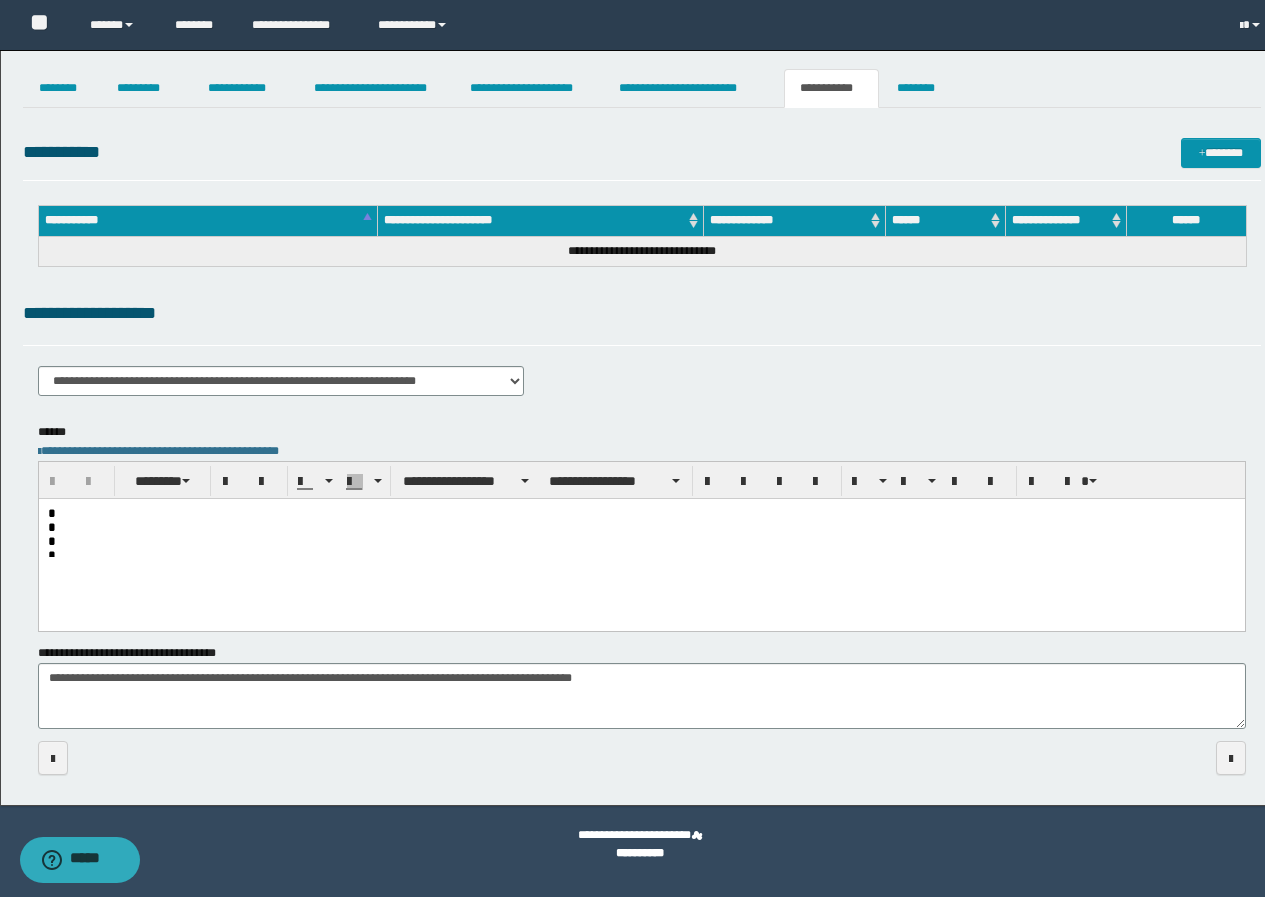 scroll, scrollTop: 0, scrollLeft: 0, axis: both 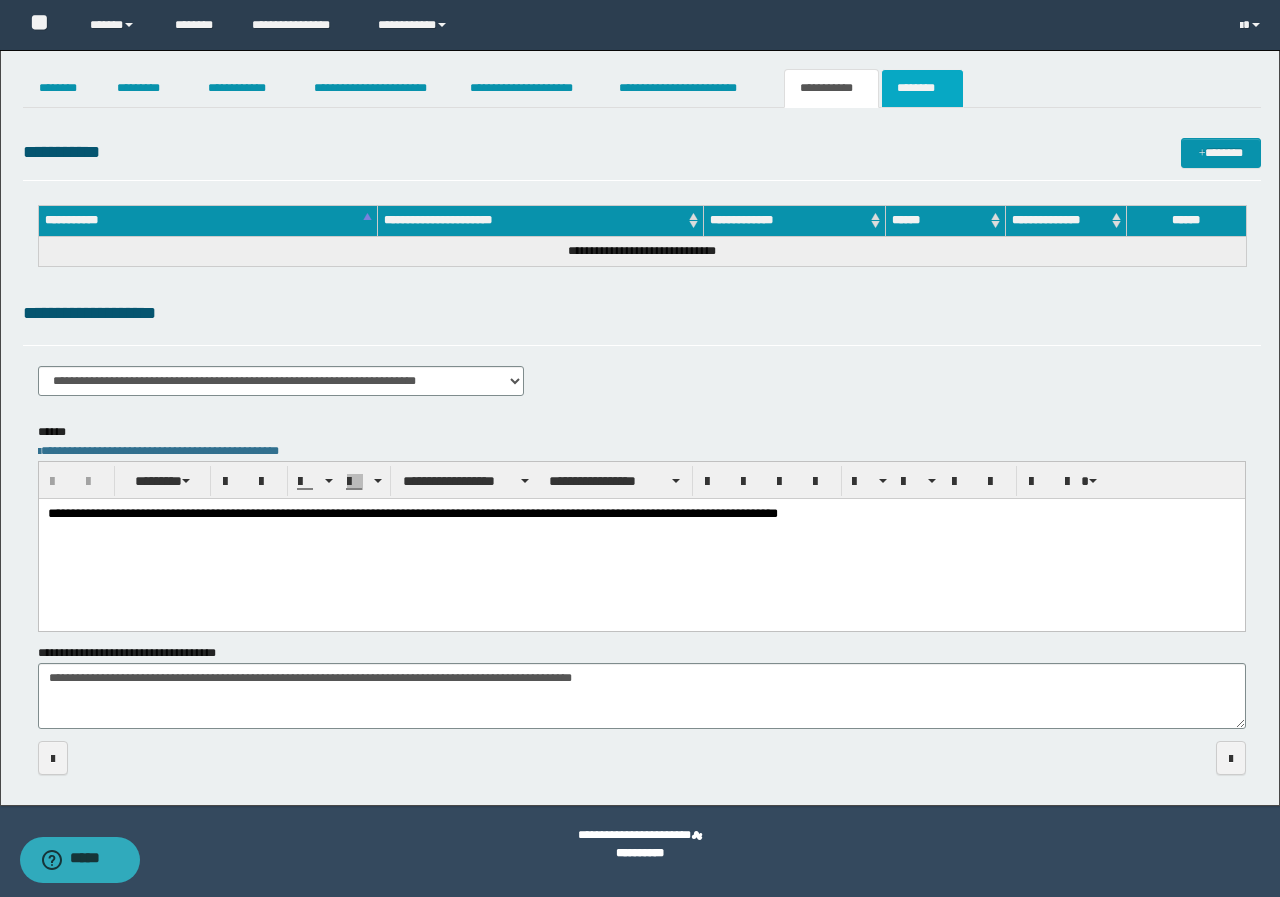 click on "********" at bounding box center [922, 88] 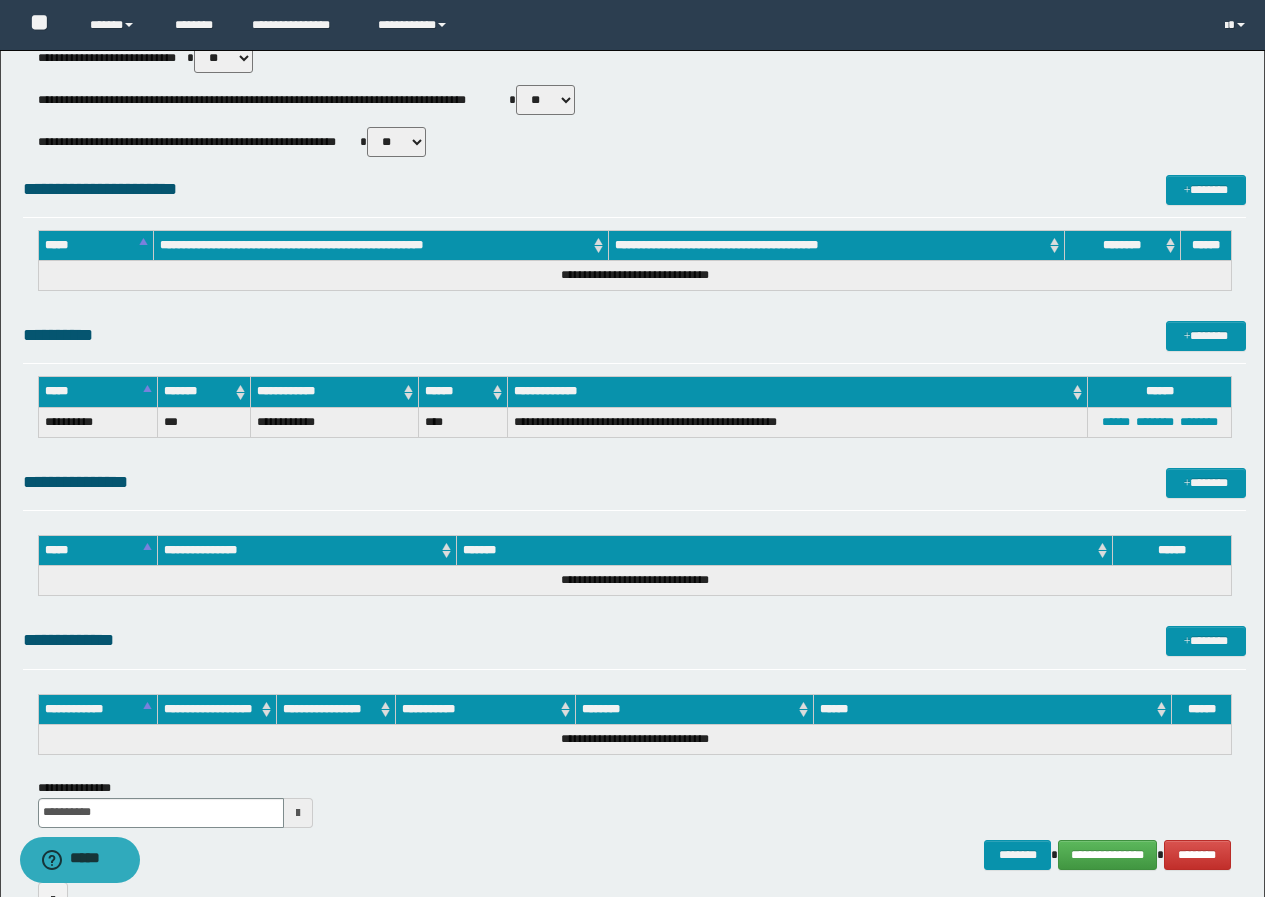 scroll, scrollTop: 941, scrollLeft: 0, axis: vertical 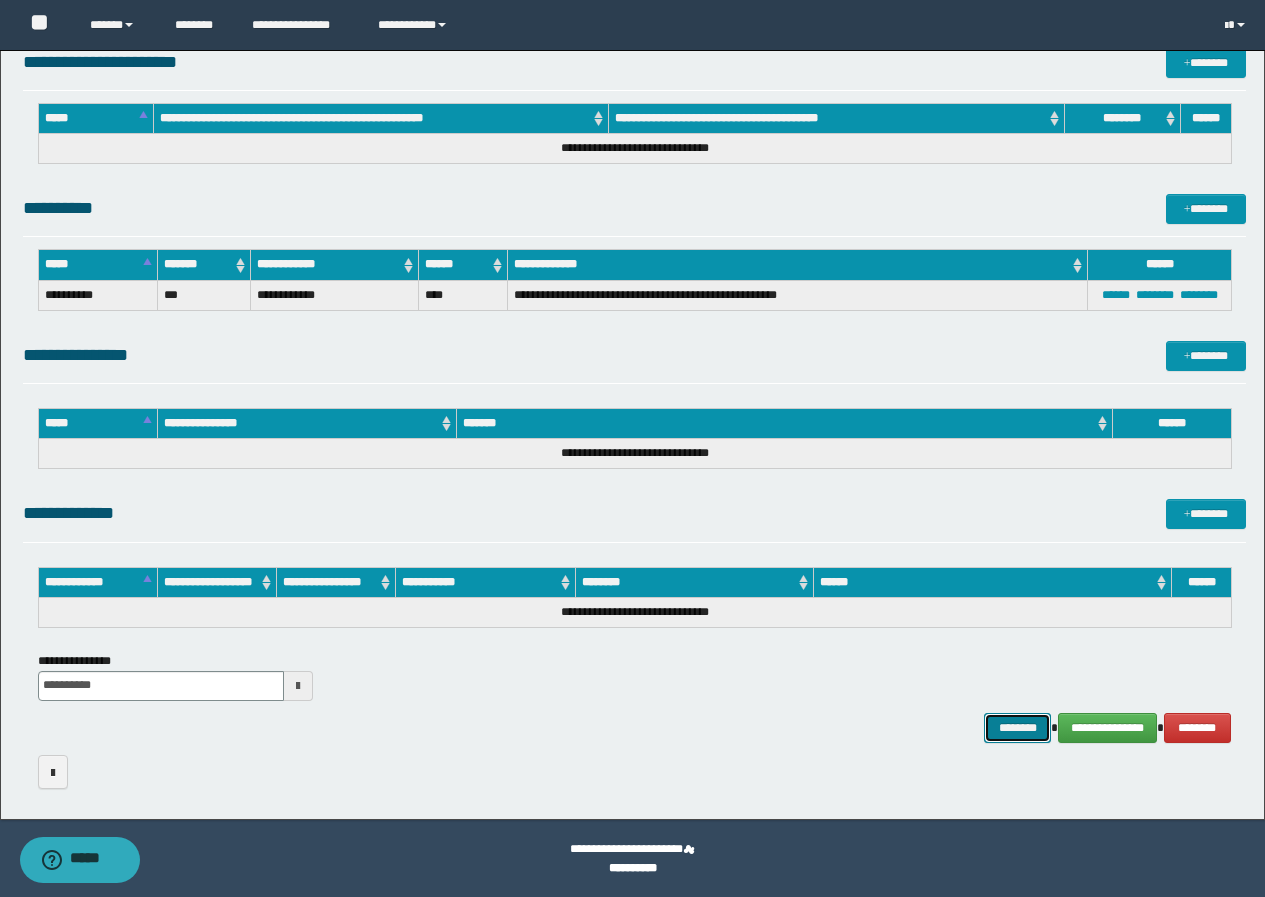 click on "********" at bounding box center [1018, 728] 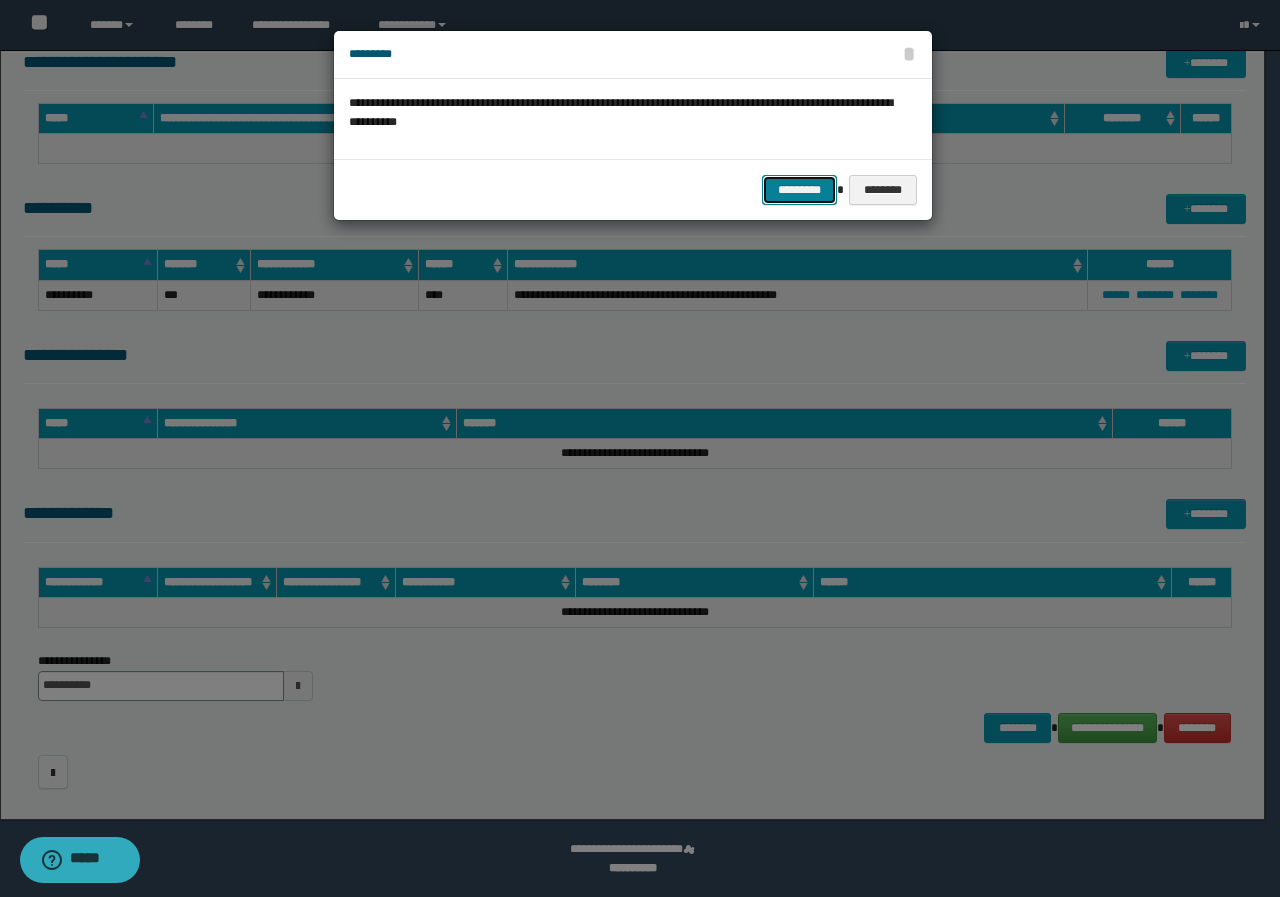 click on "*********" at bounding box center [799, 190] 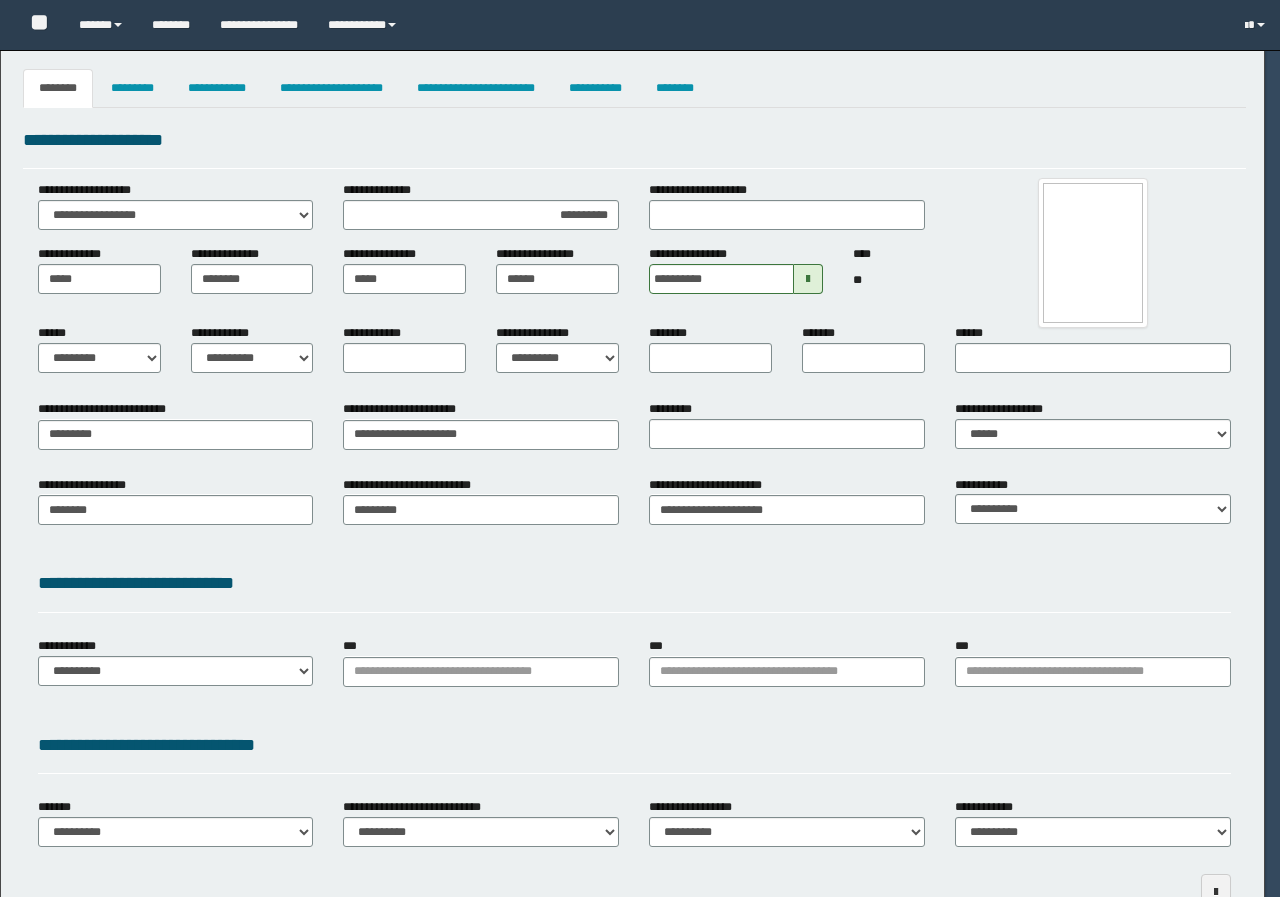 select on "*" 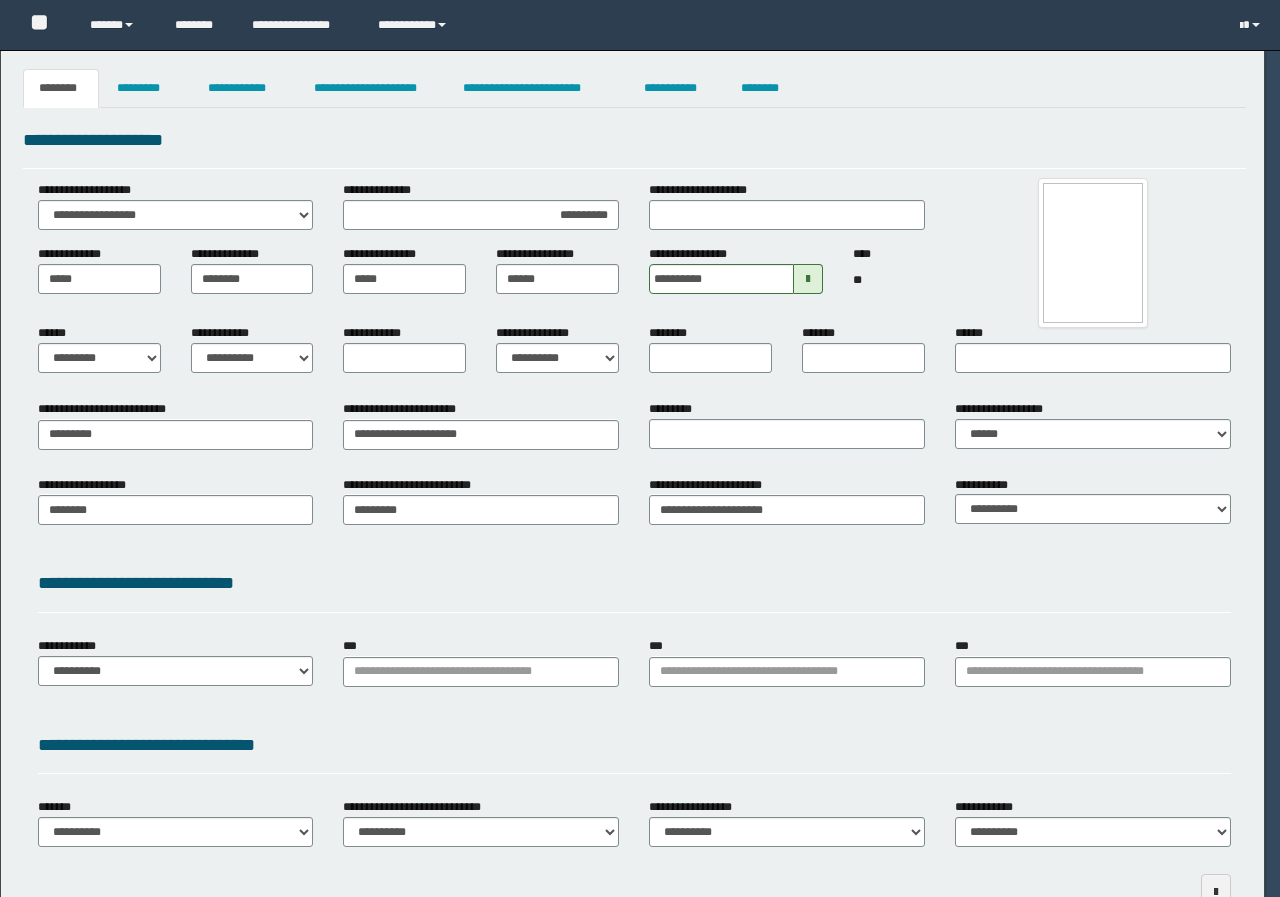 scroll, scrollTop: 0, scrollLeft: 0, axis: both 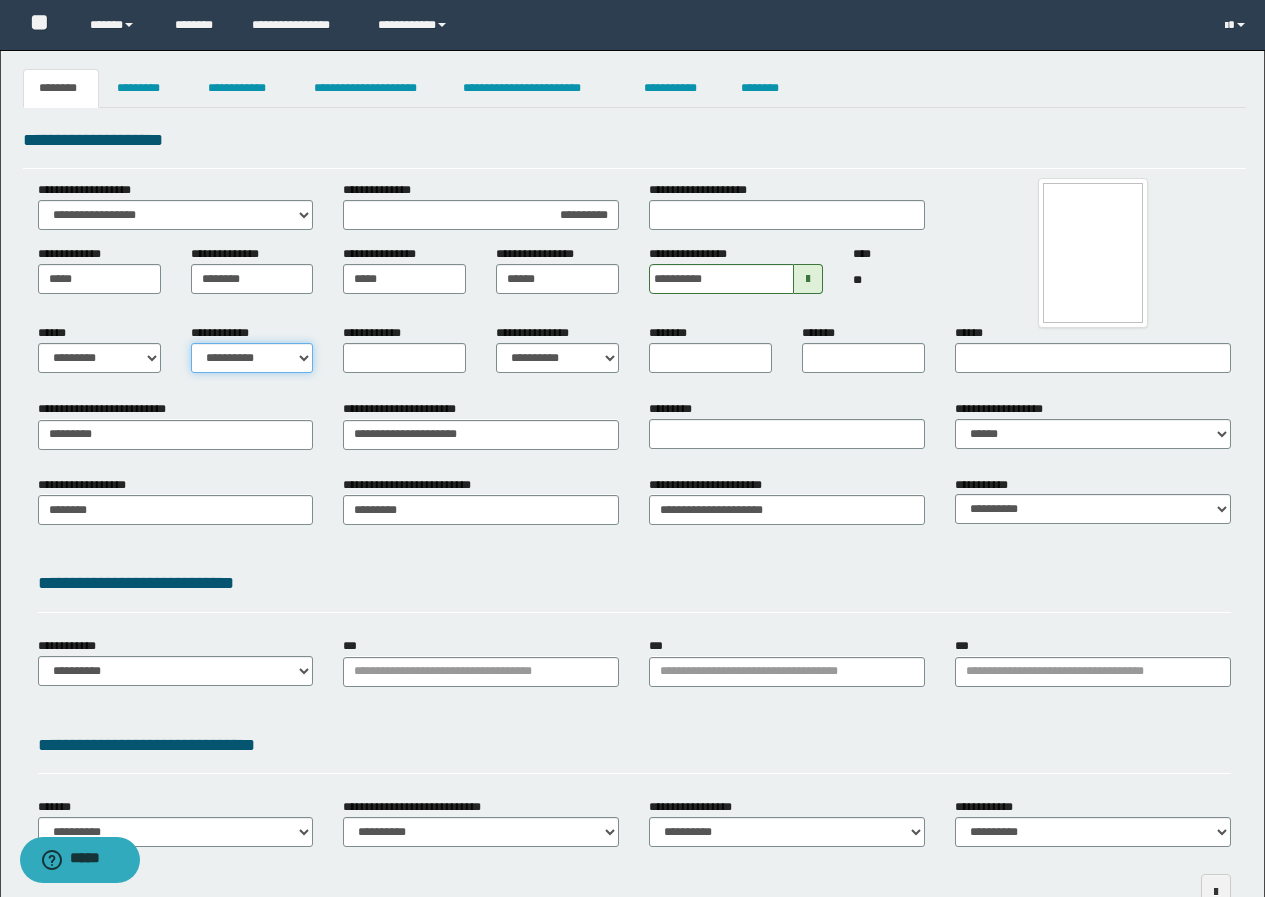 click on "**********" at bounding box center (252, 358) 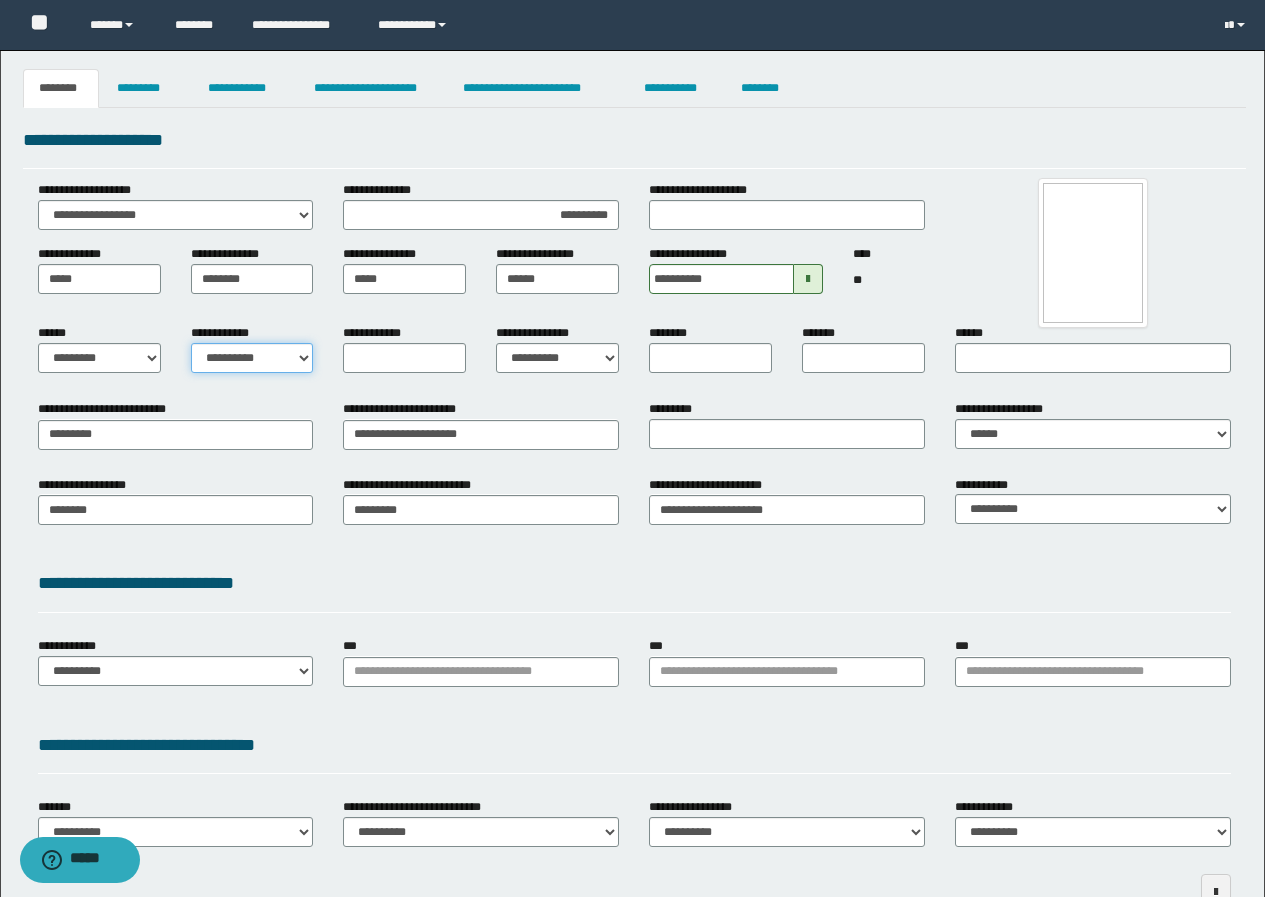 select on "*" 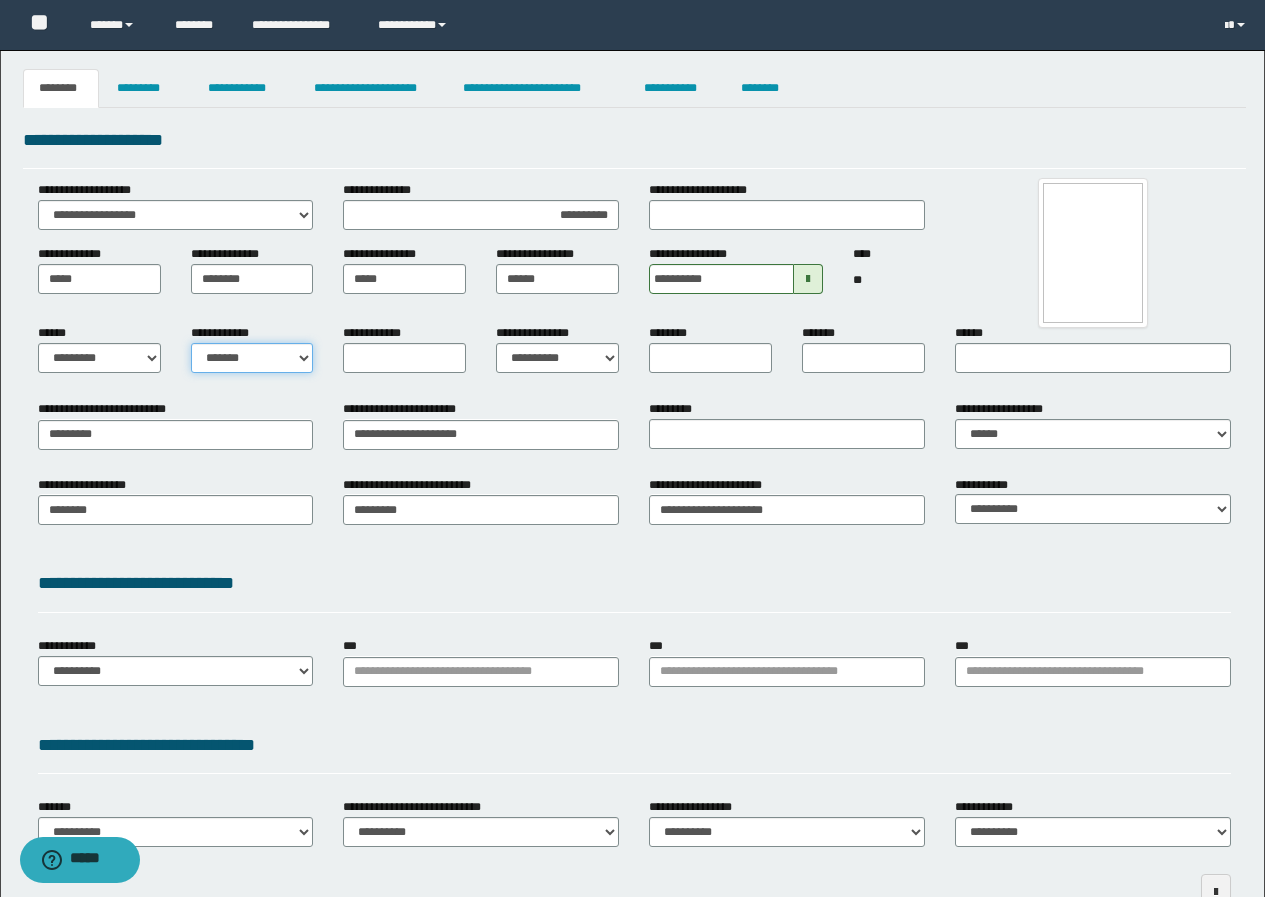 click on "**********" at bounding box center [252, 358] 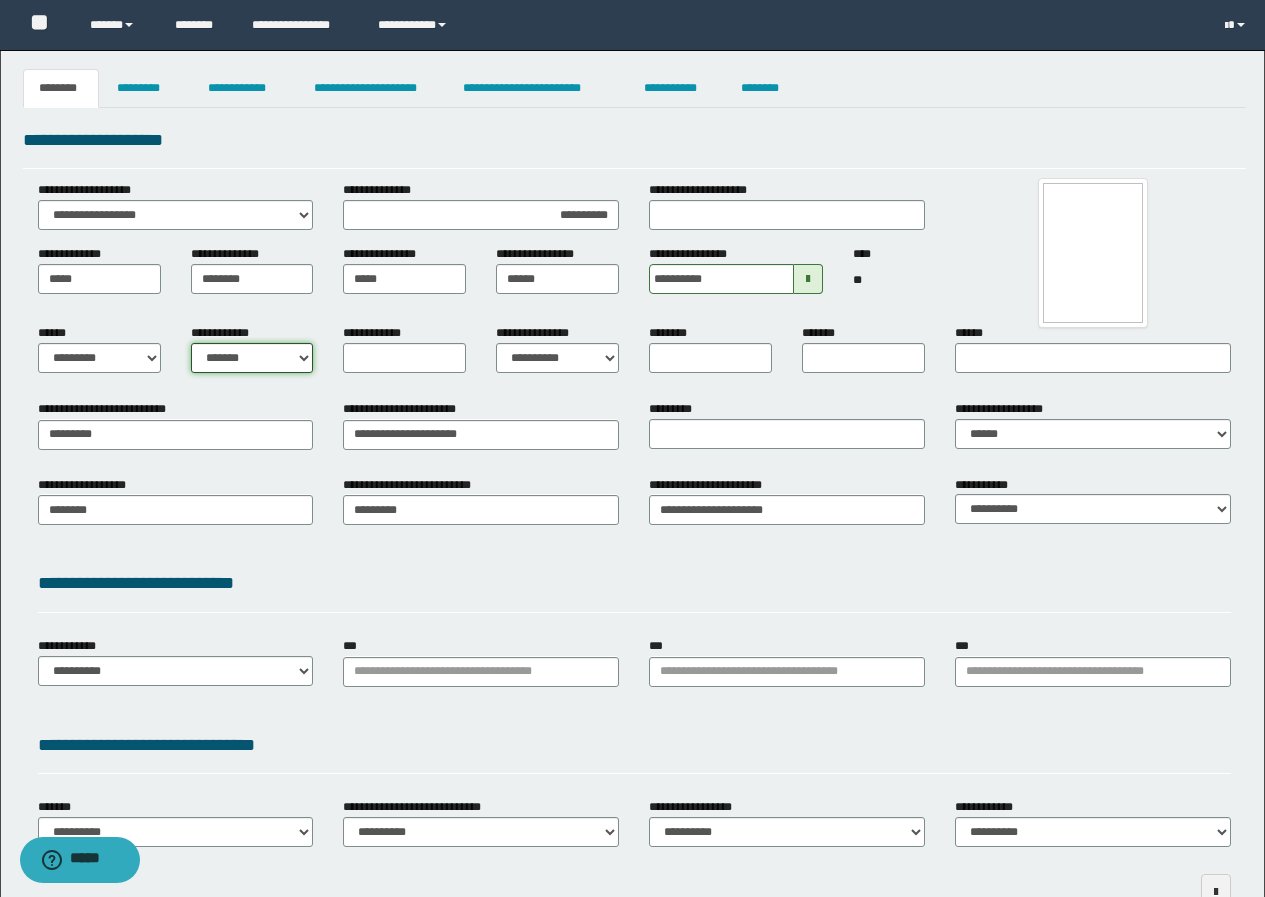 scroll, scrollTop: 100, scrollLeft: 0, axis: vertical 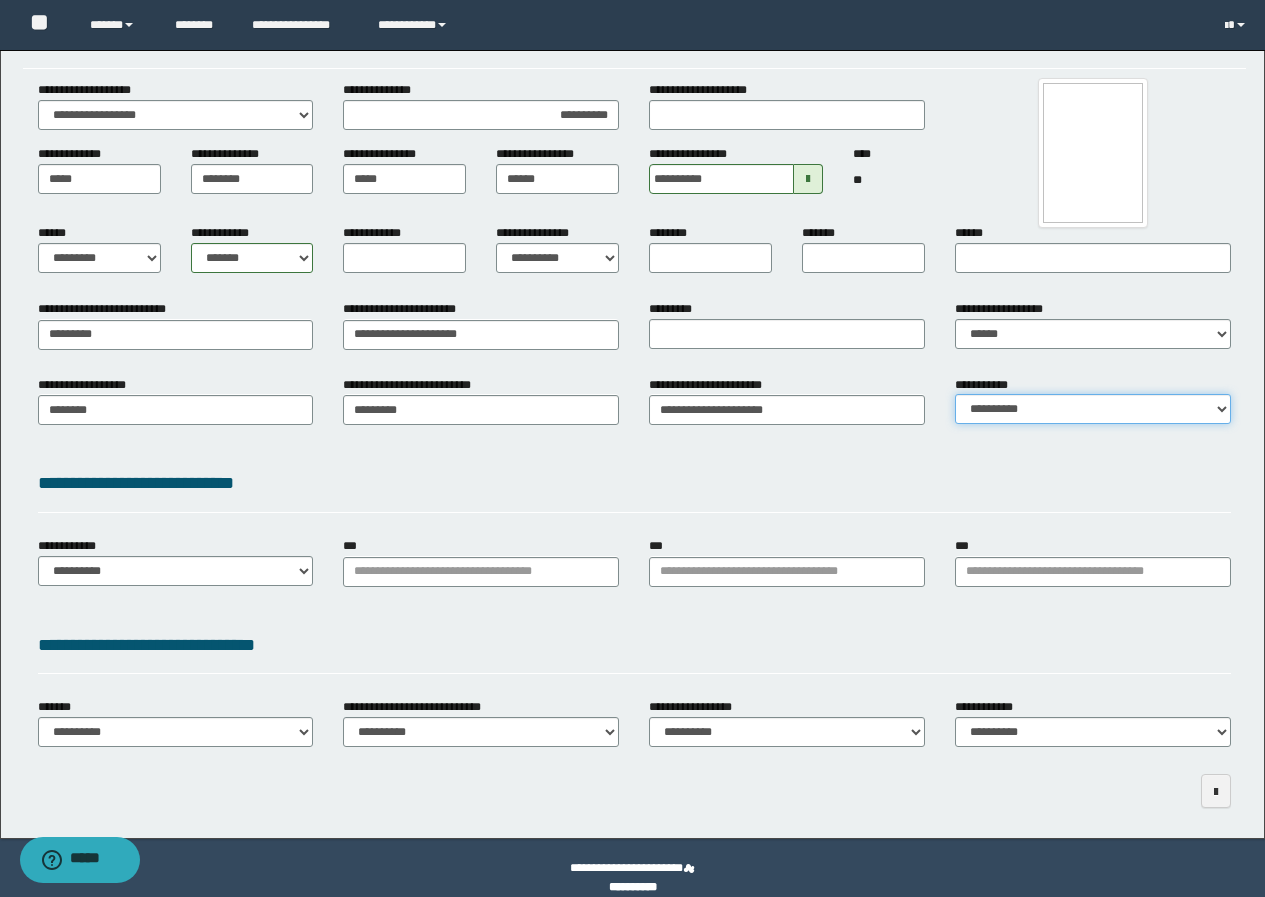click on "**********" at bounding box center [1093, 409] 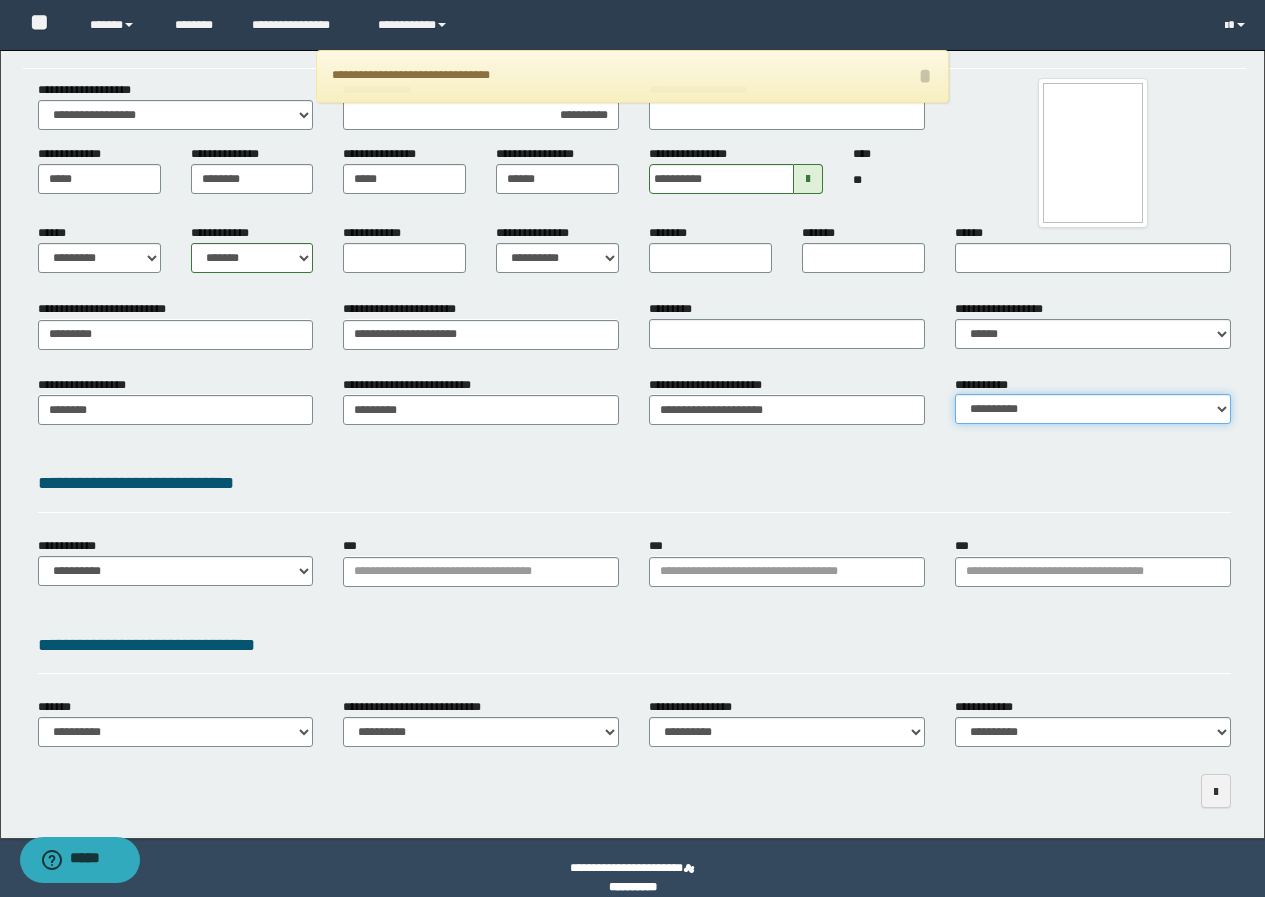 select on "*" 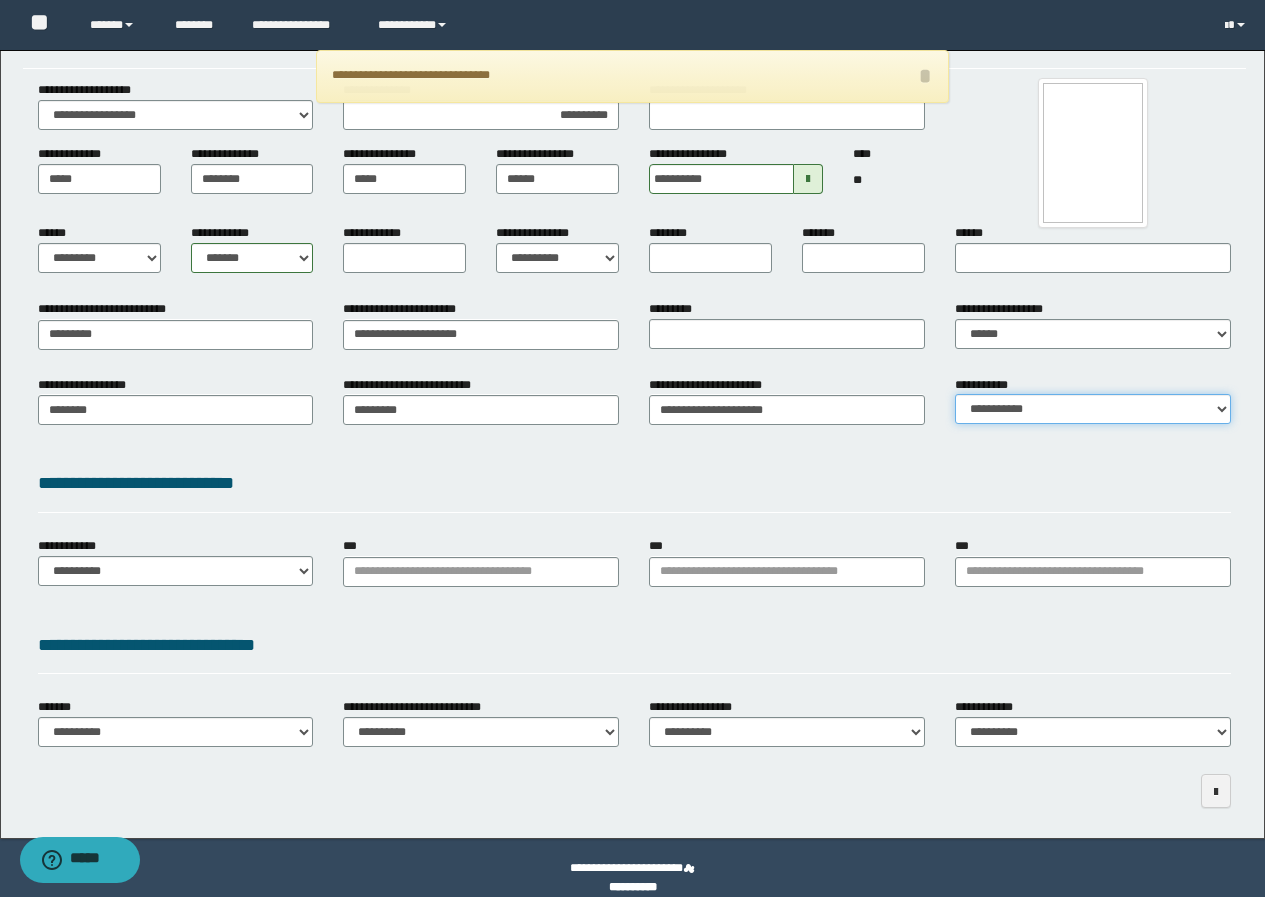 click on "**********" at bounding box center (1093, 409) 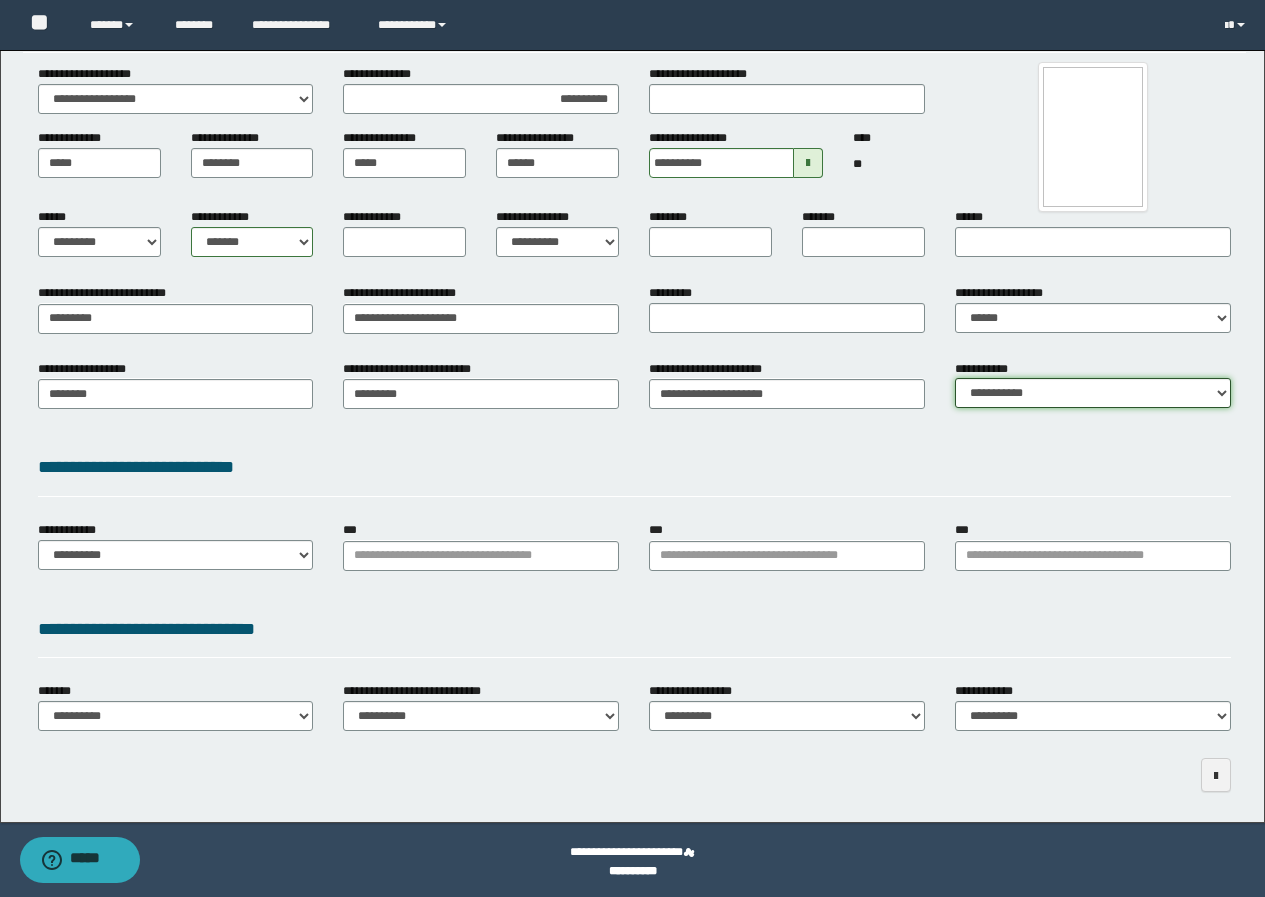 scroll, scrollTop: 119, scrollLeft: 0, axis: vertical 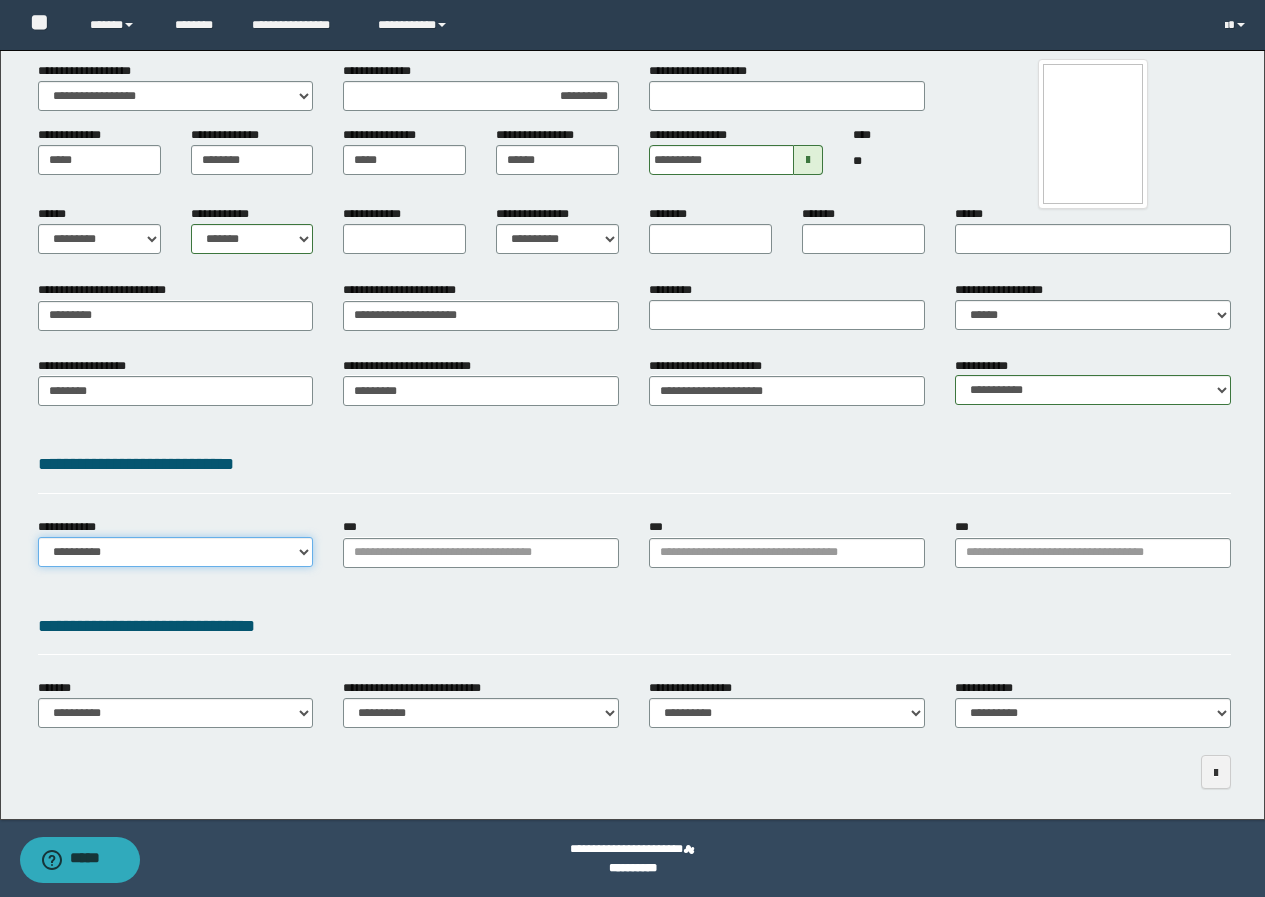 click on "**********" at bounding box center (176, 552) 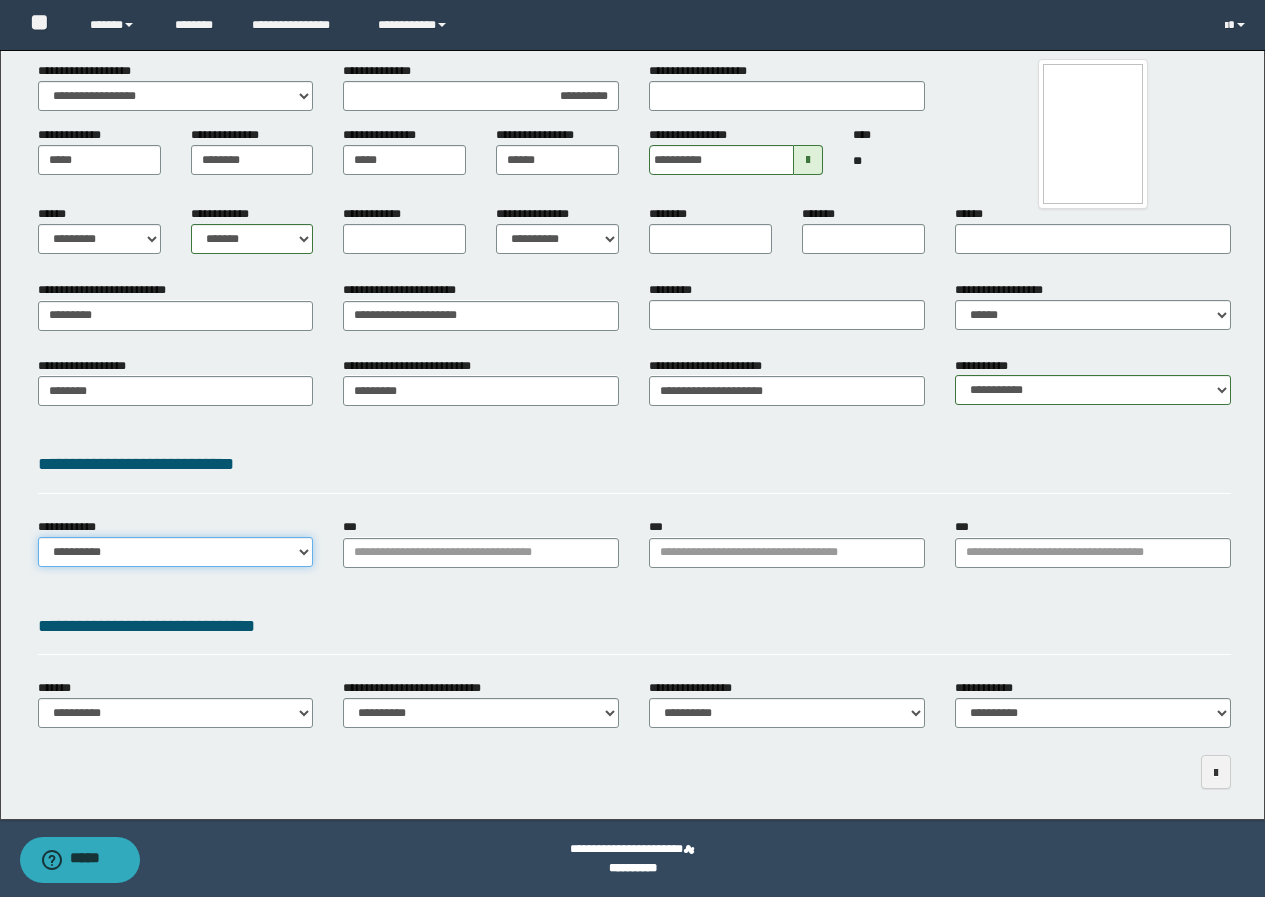 select on "**" 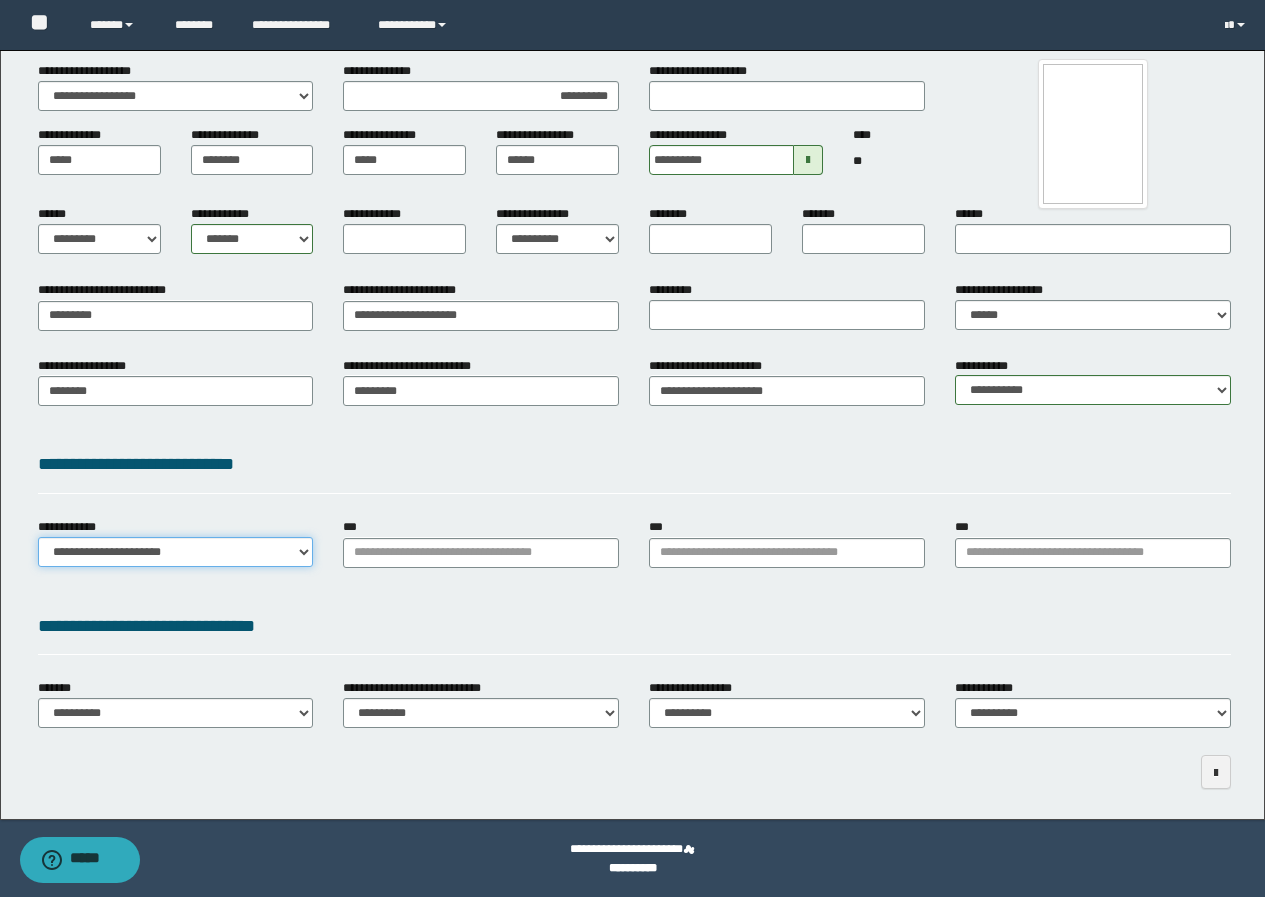 click on "**********" at bounding box center [176, 552] 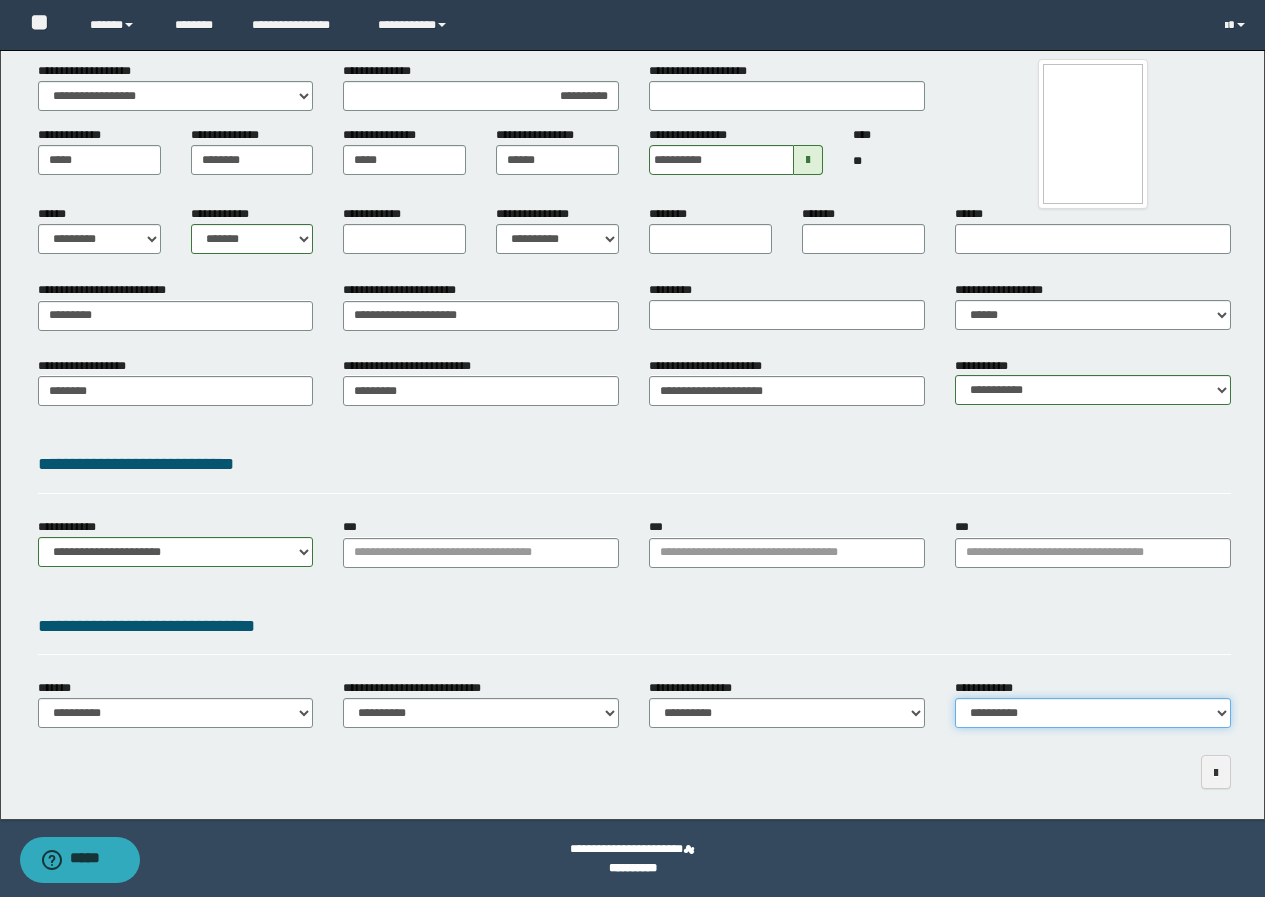 click on "**********" at bounding box center (1093, 713) 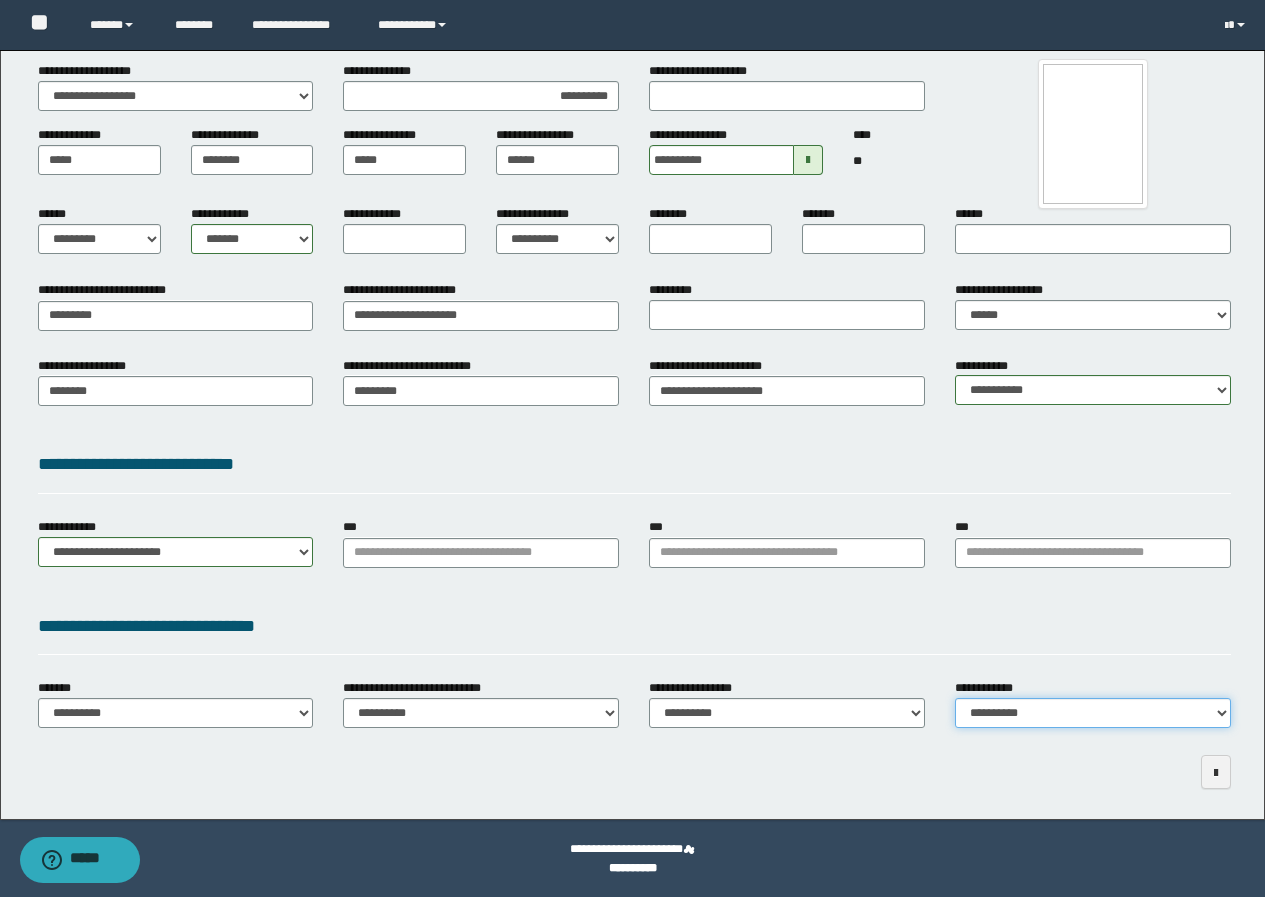 select on "*" 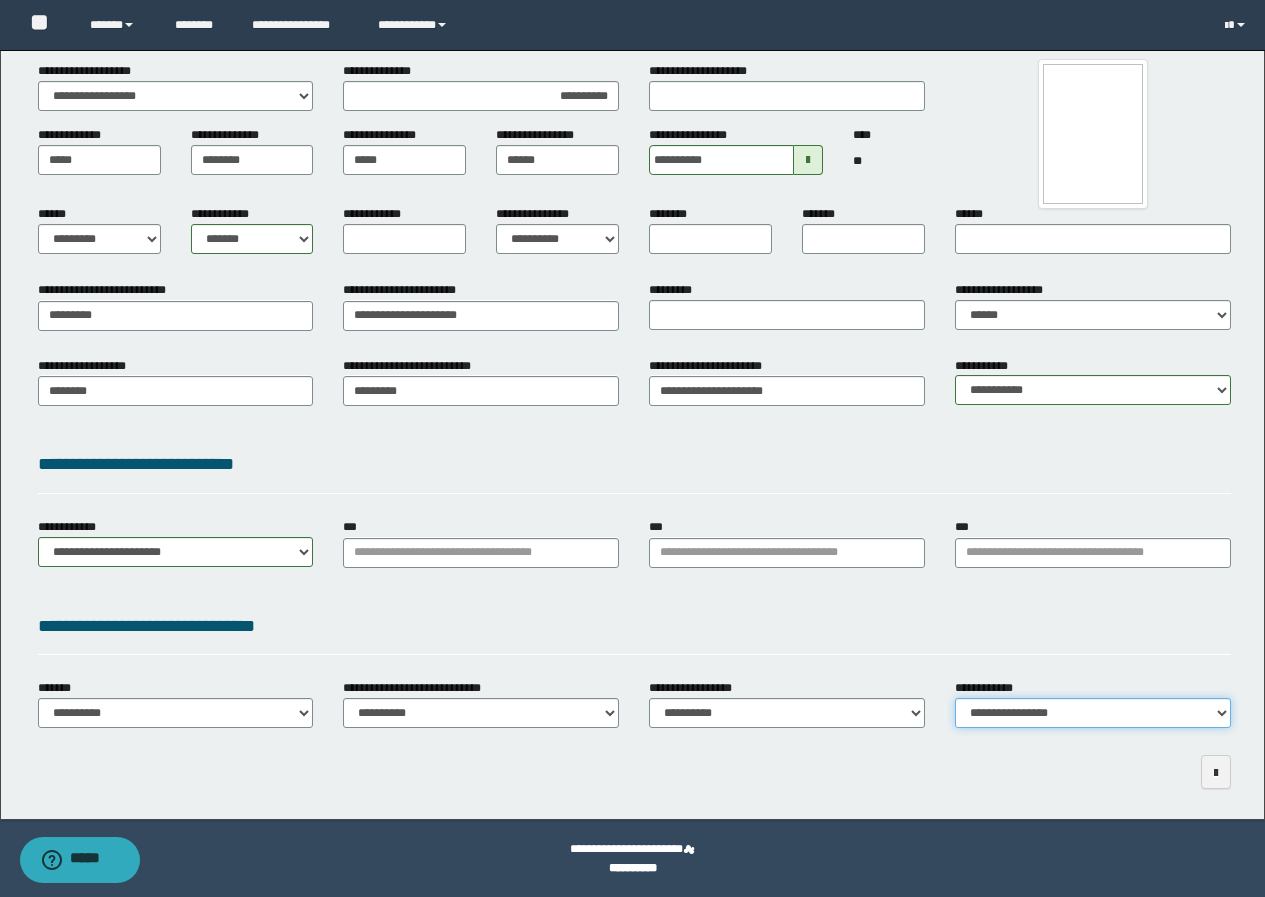 click on "**********" at bounding box center [1093, 713] 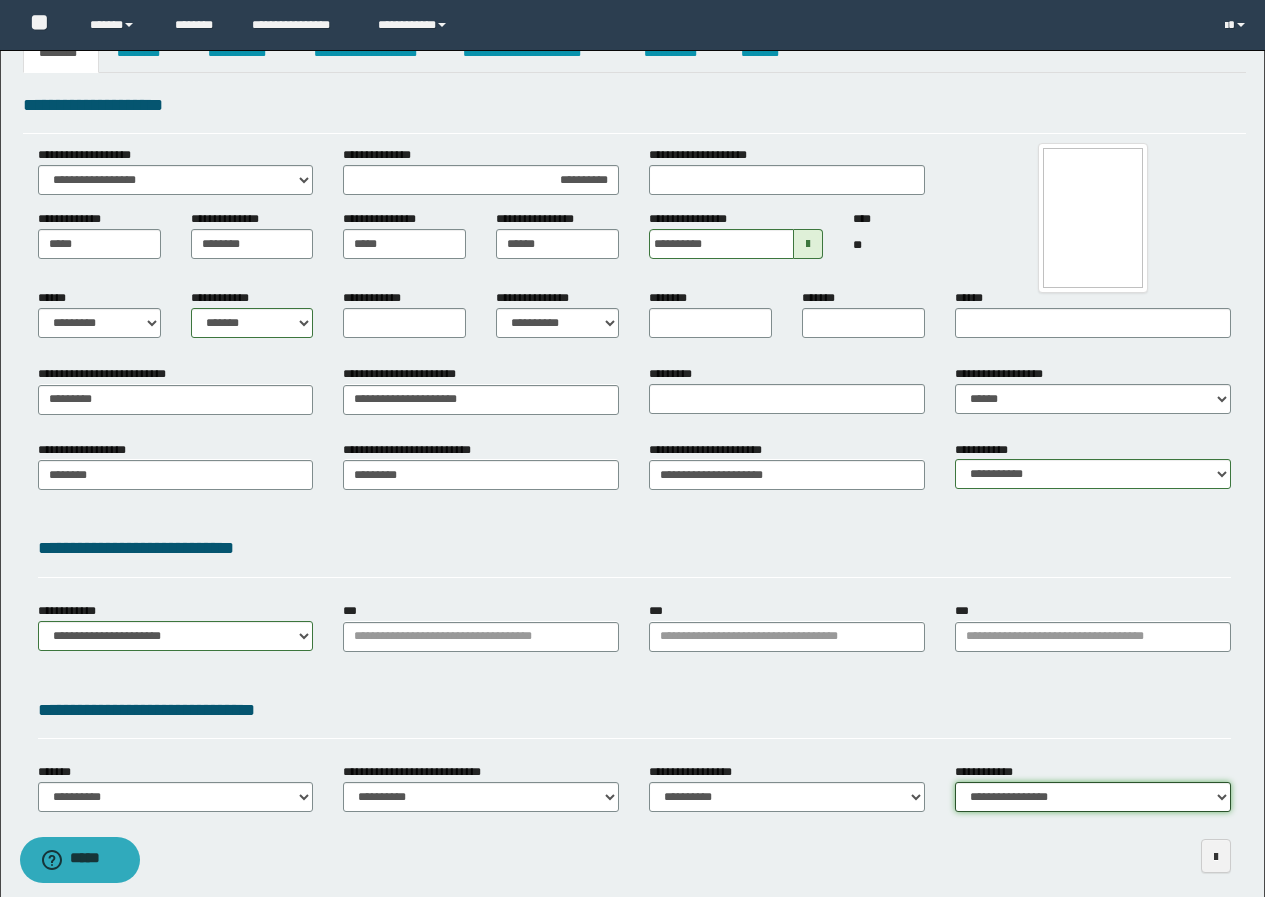 scroll, scrollTop: 0, scrollLeft: 0, axis: both 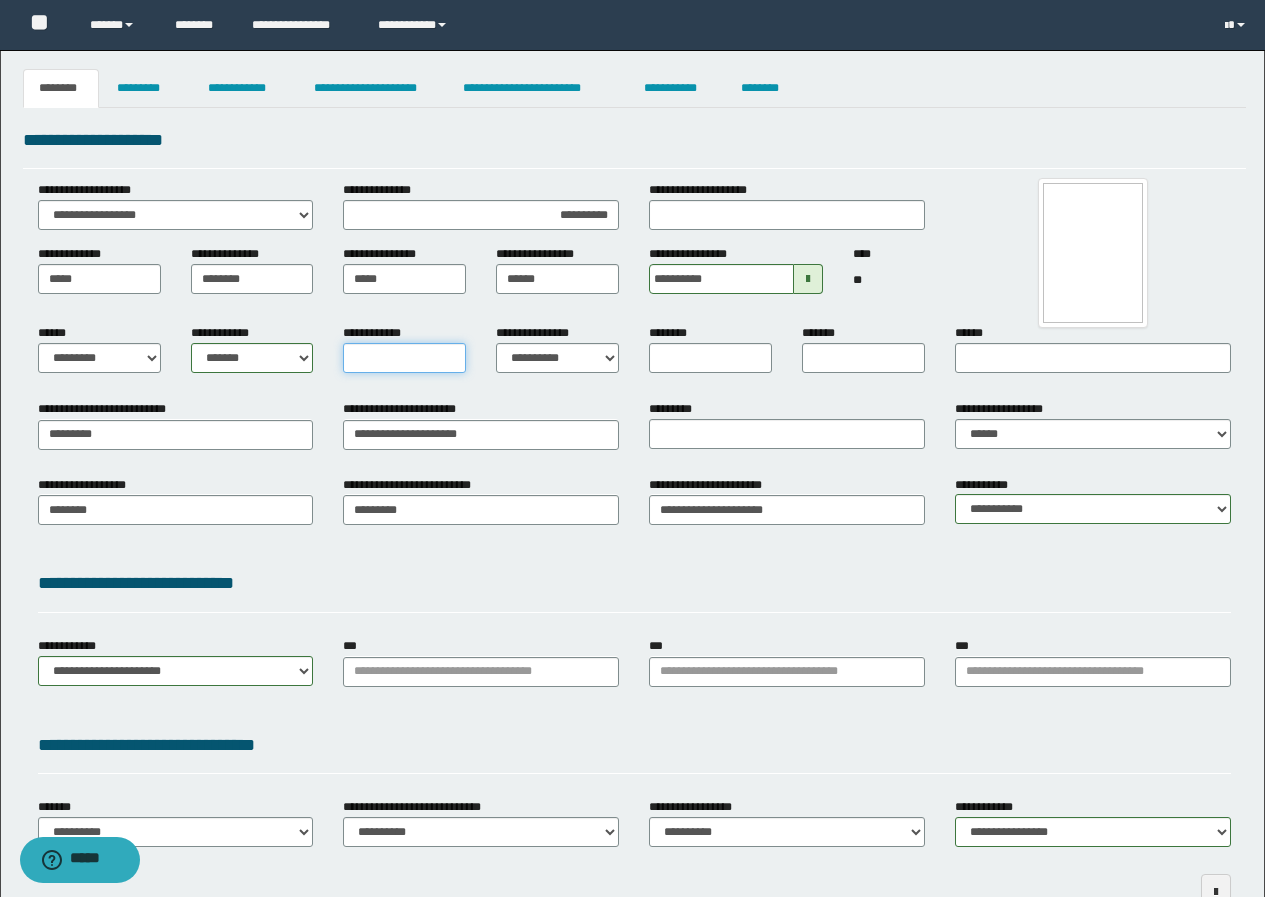 click on "**********" at bounding box center (404, 358) 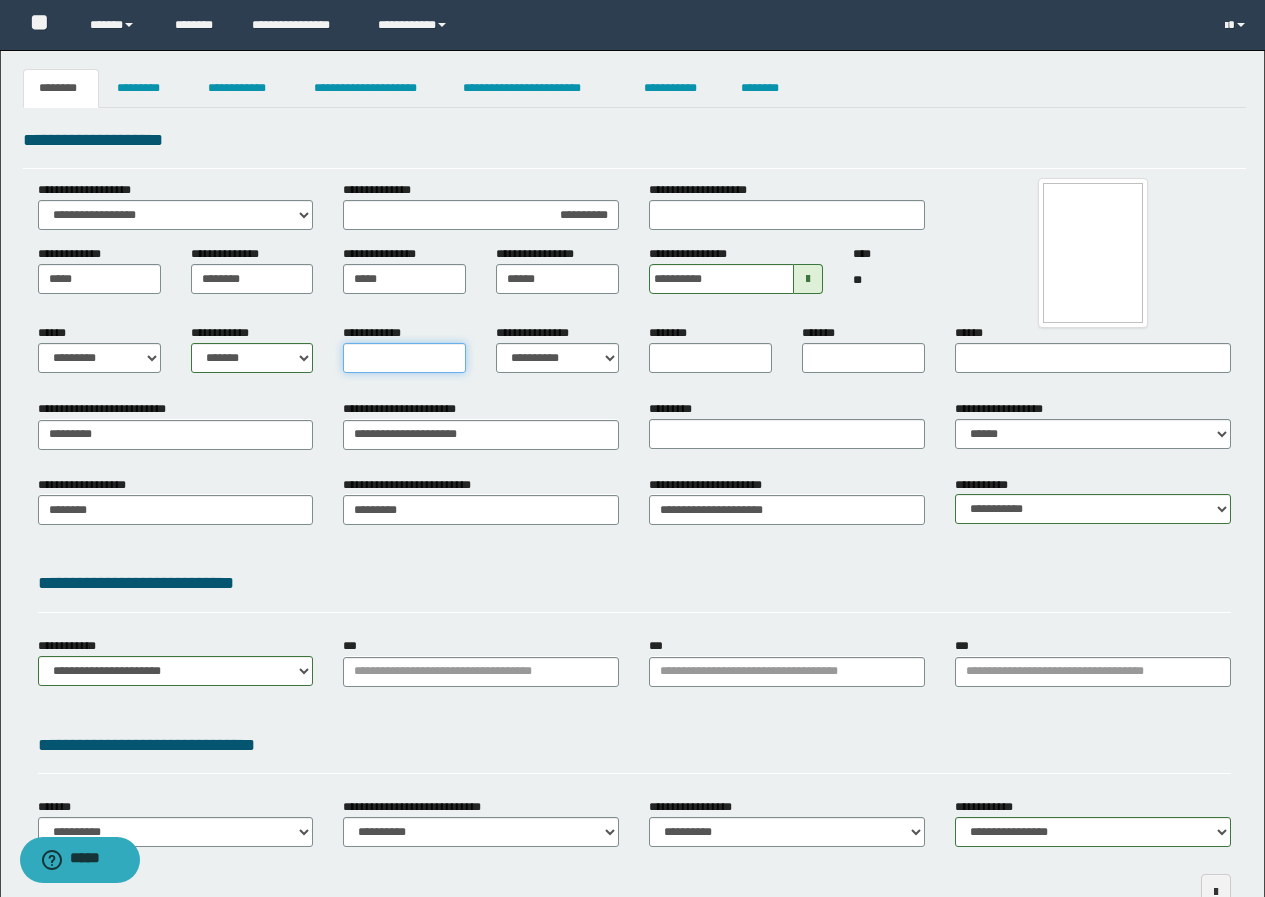 type on "*" 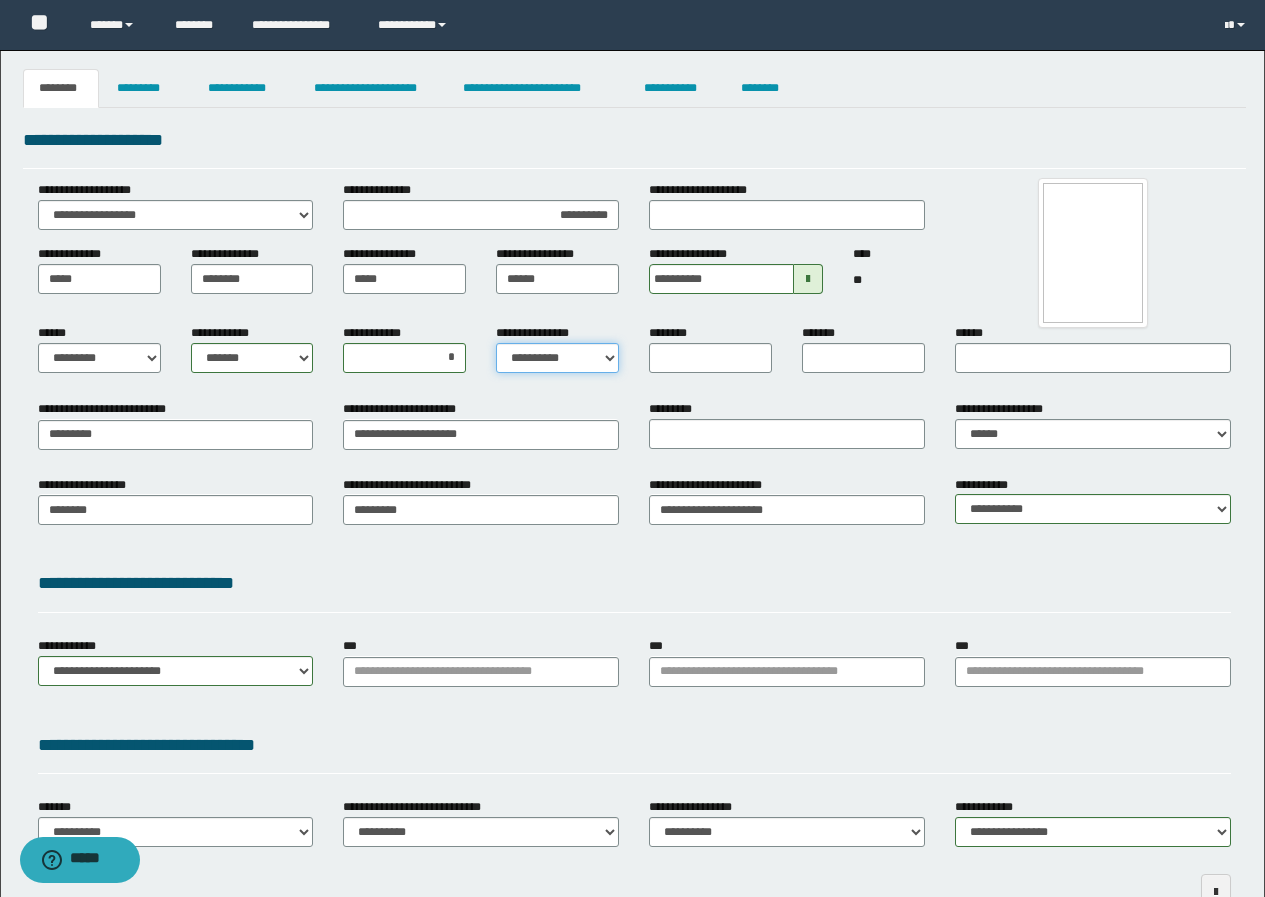 click on "**********" at bounding box center [557, 358] 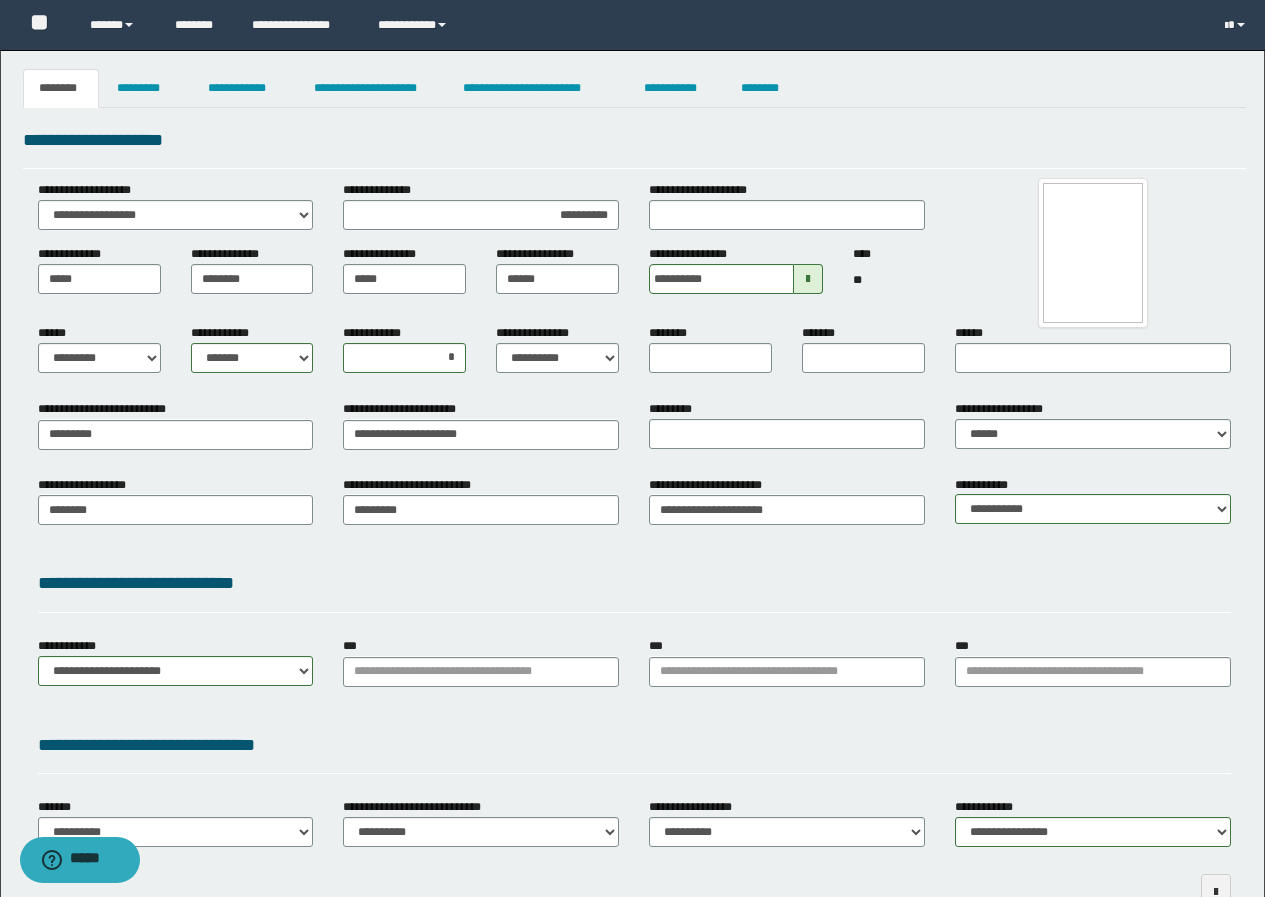 click on "**********" at bounding box center [634, 140] 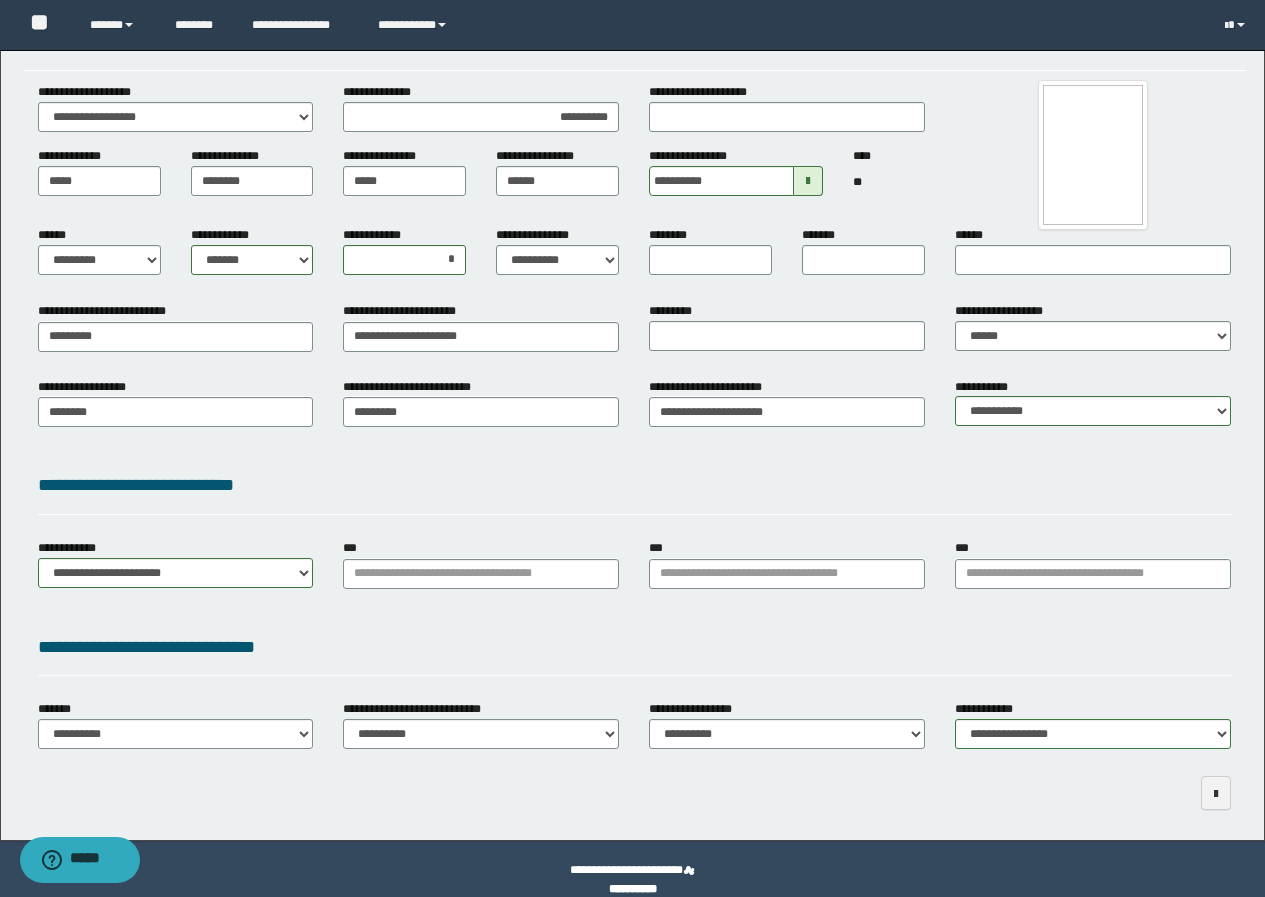 scroll, scrollTop: 119, scrollLeft: 0, axis: vertical 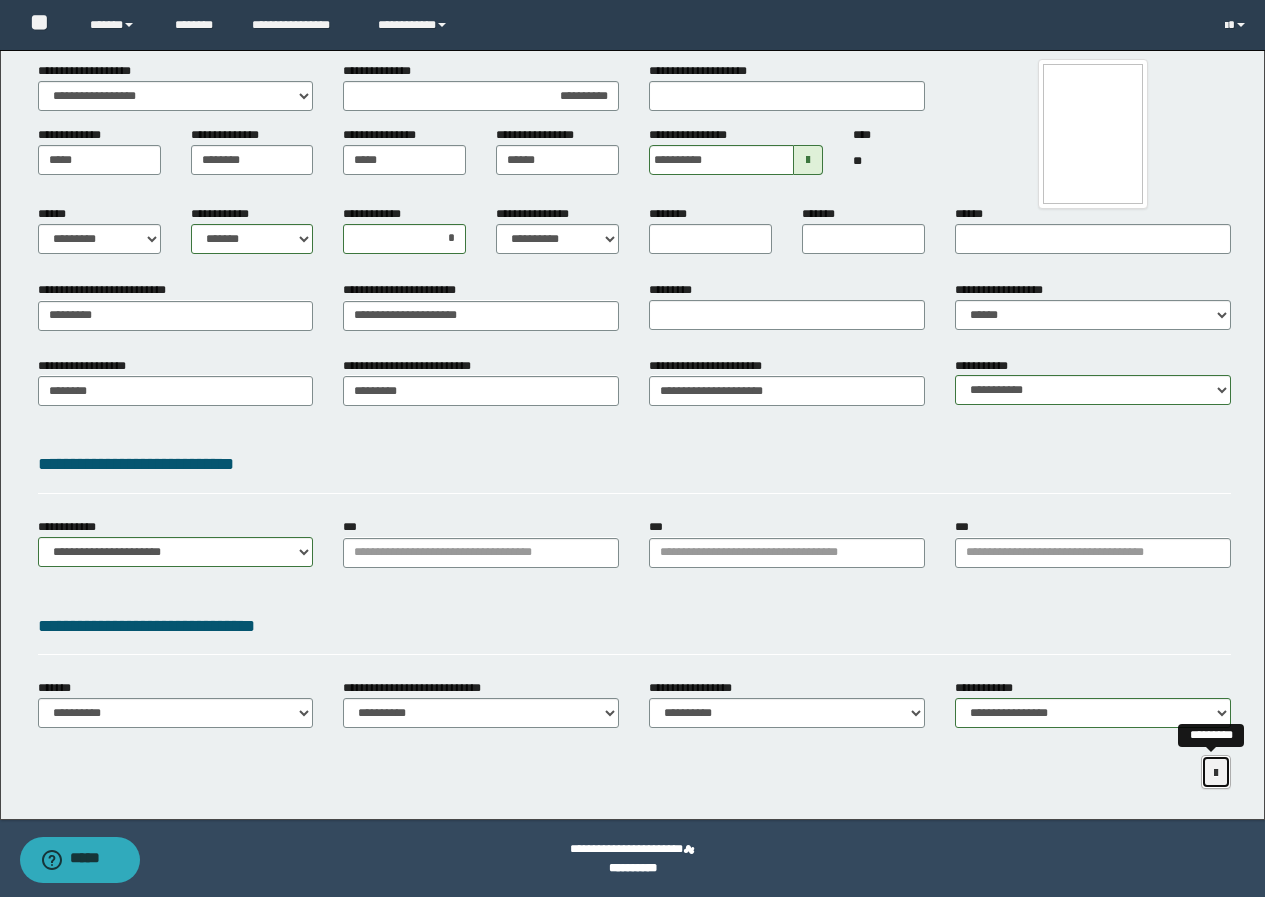 click at bounding box center [1216, 773] 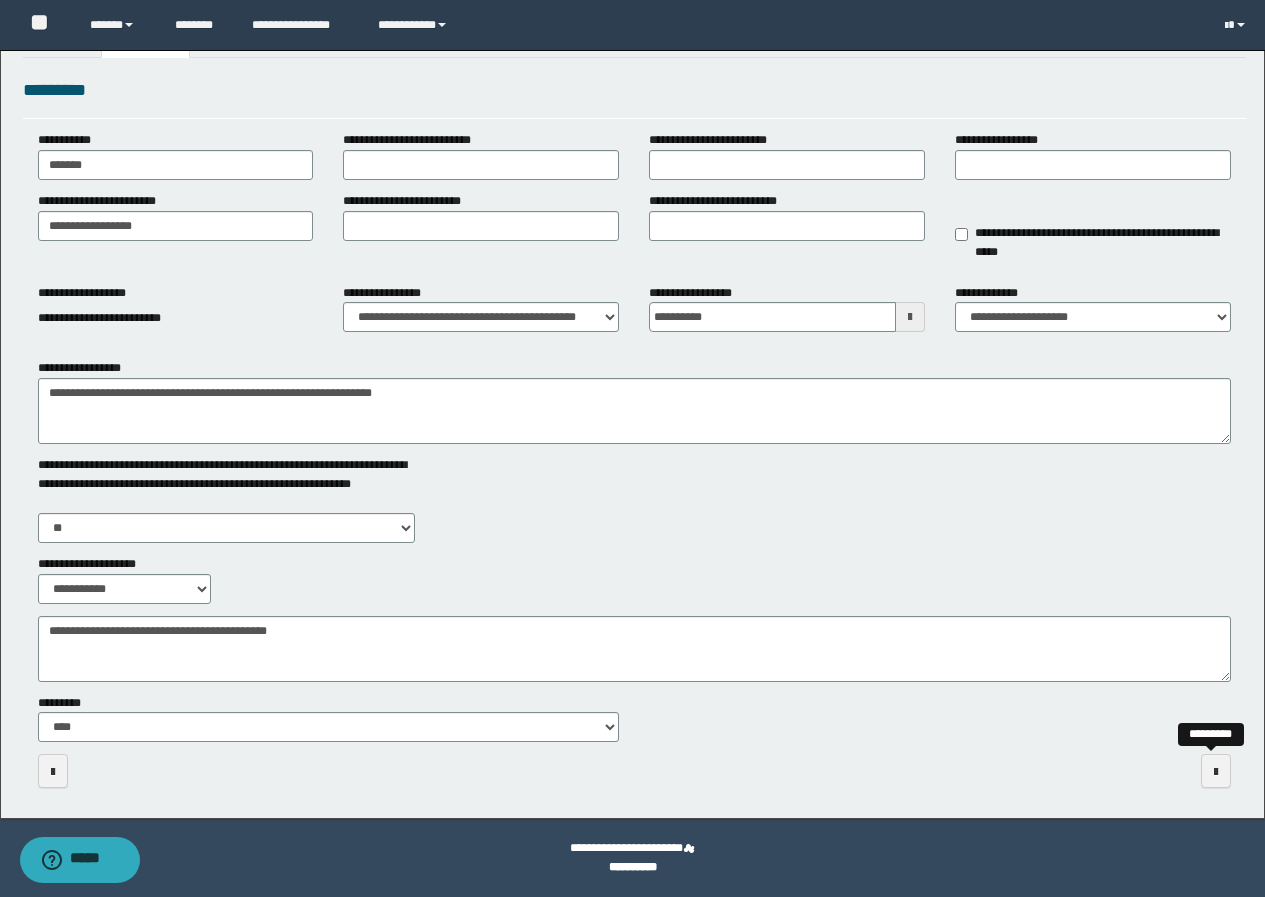 scroll, scrollTop: 50, scrollLeft: 0, axis: vertical 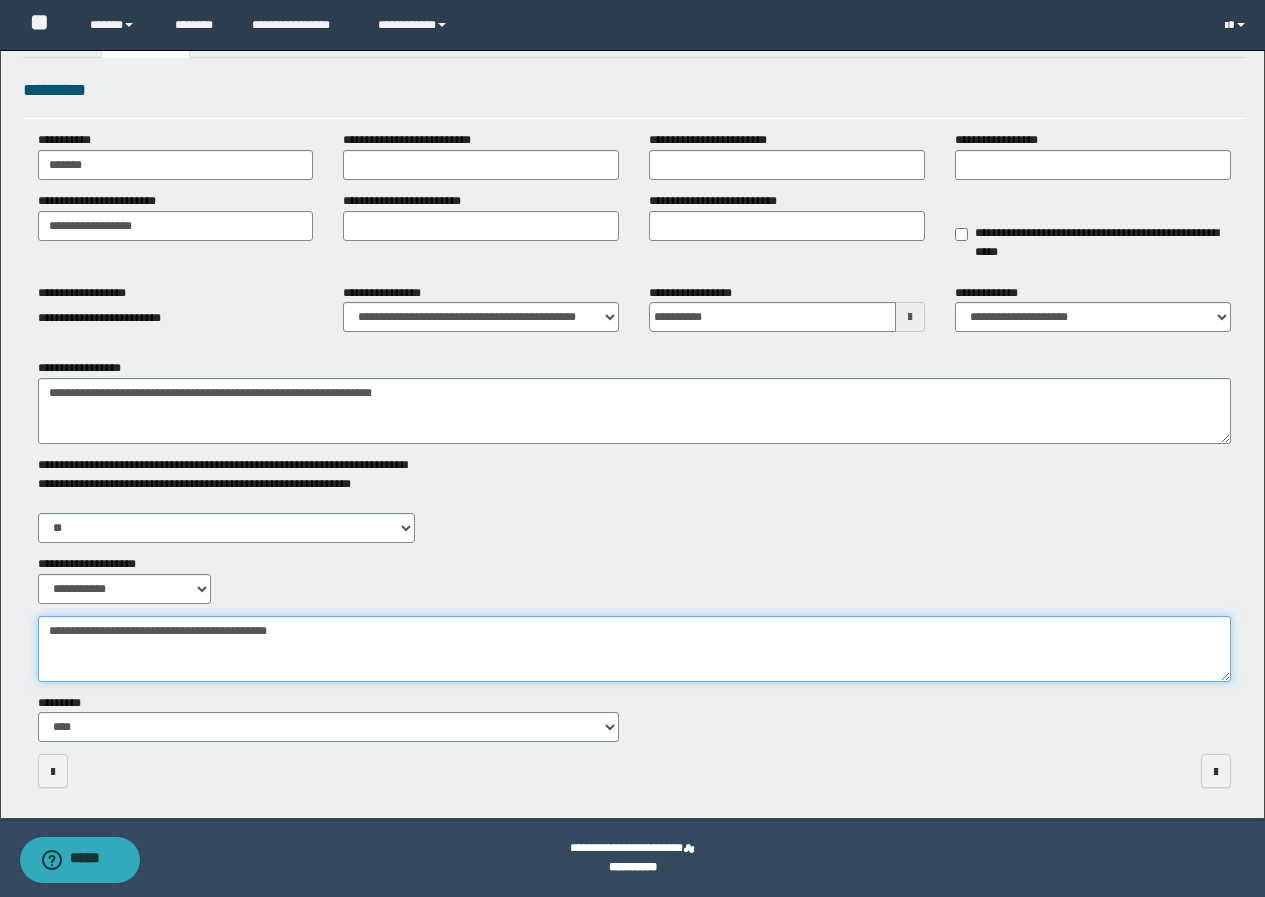 click on "**********" at bounding box center (634, 649) 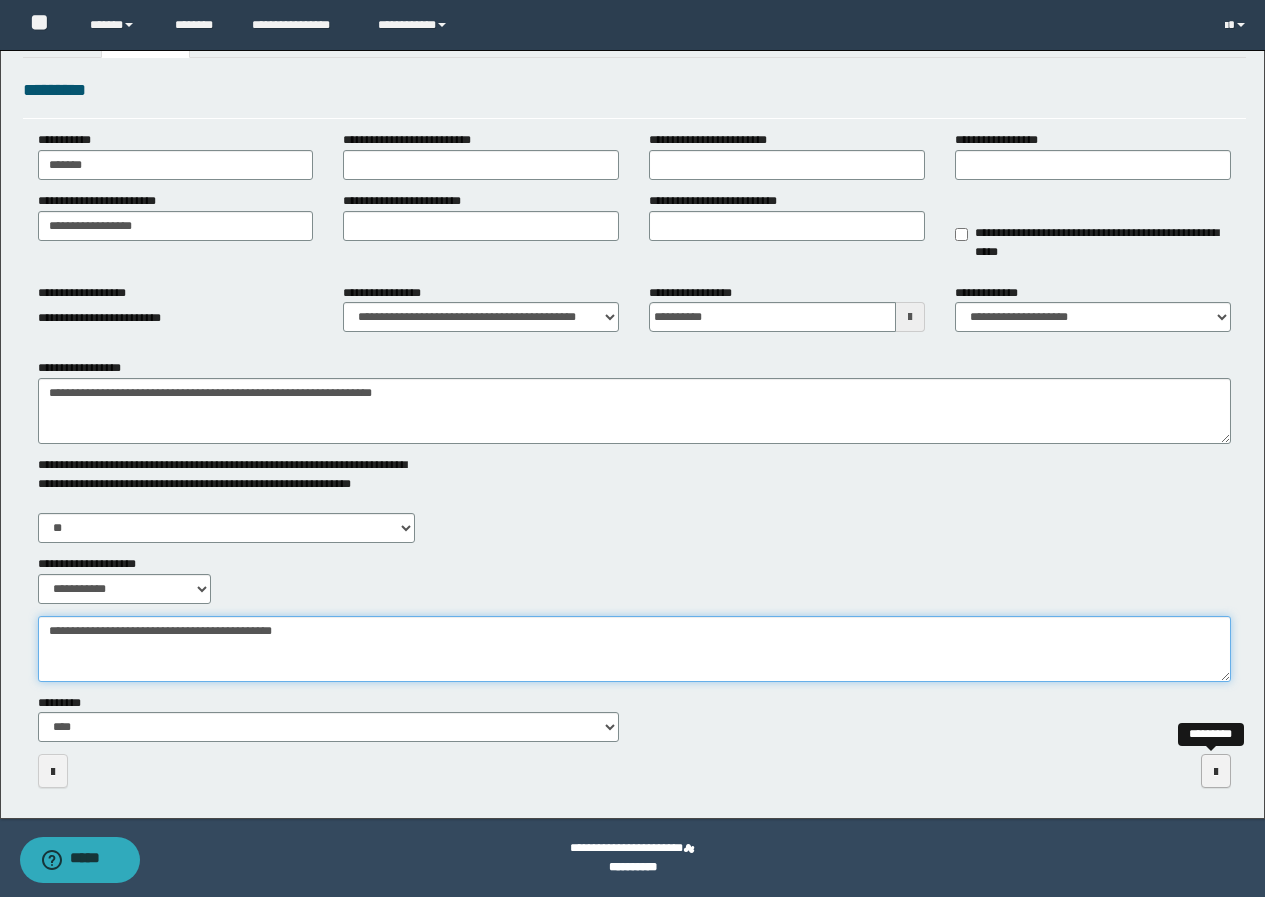 type on "**********" 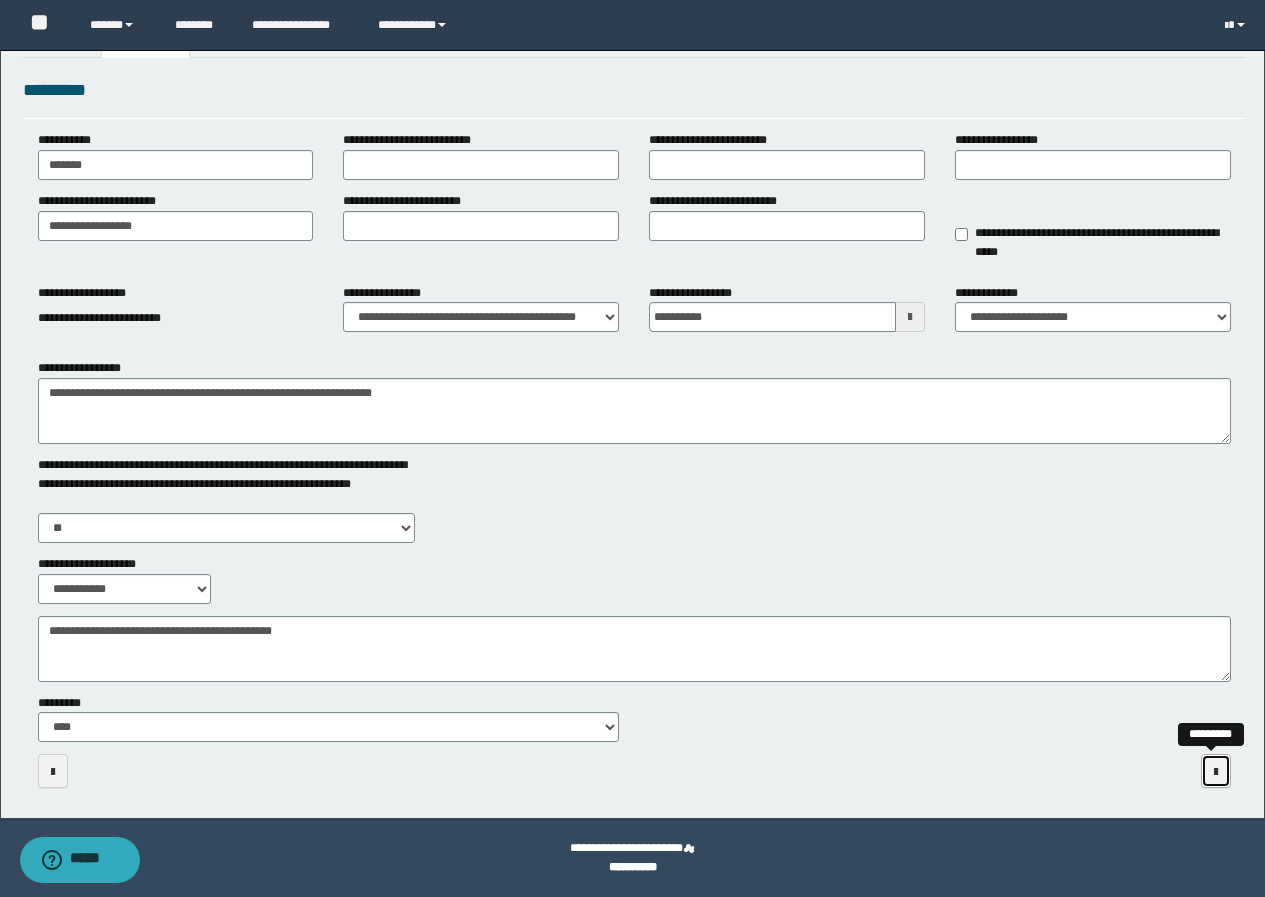 click at bounding box center (1216, 772) 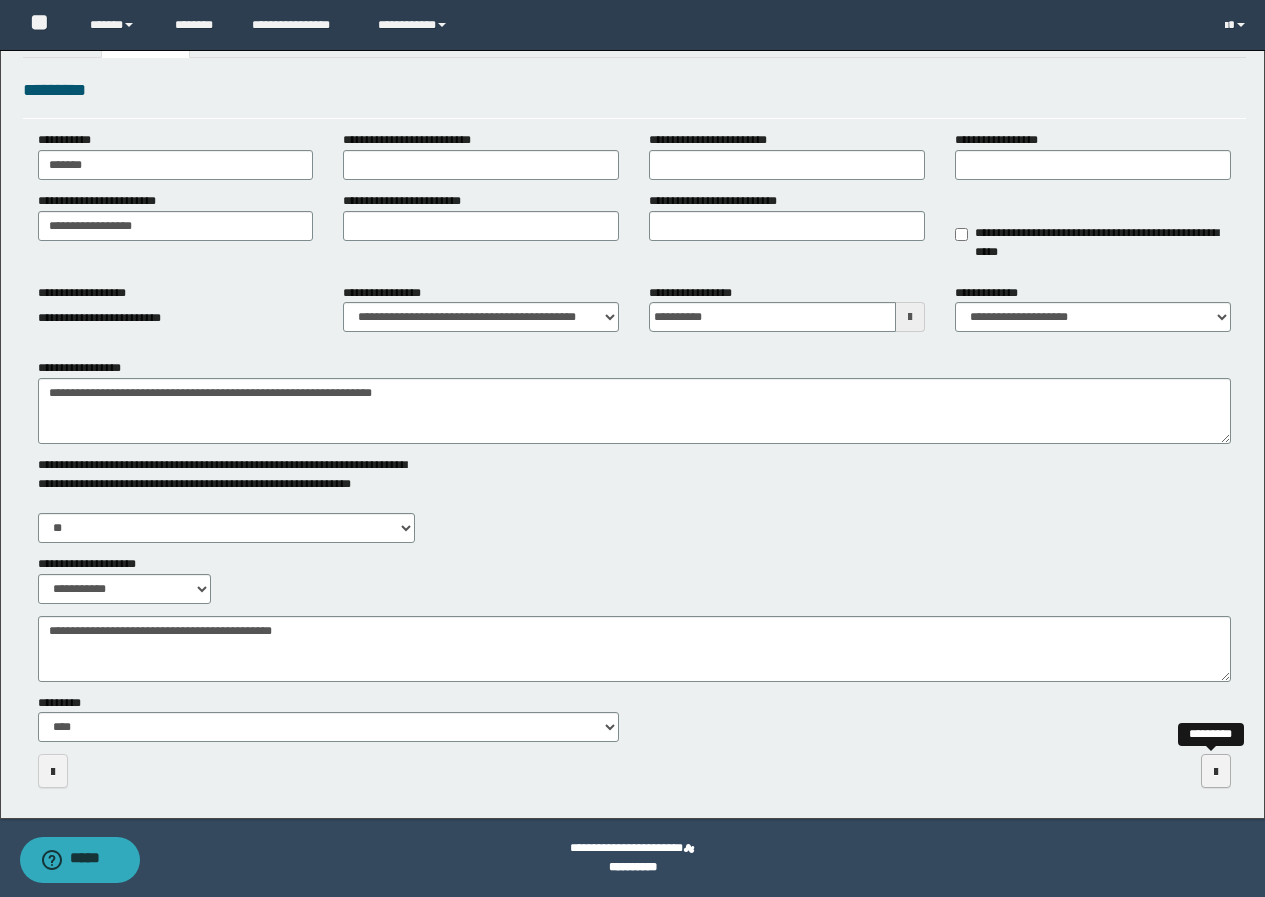 scroll, scrollTop: 0, scrollLeft: 0, axis: both 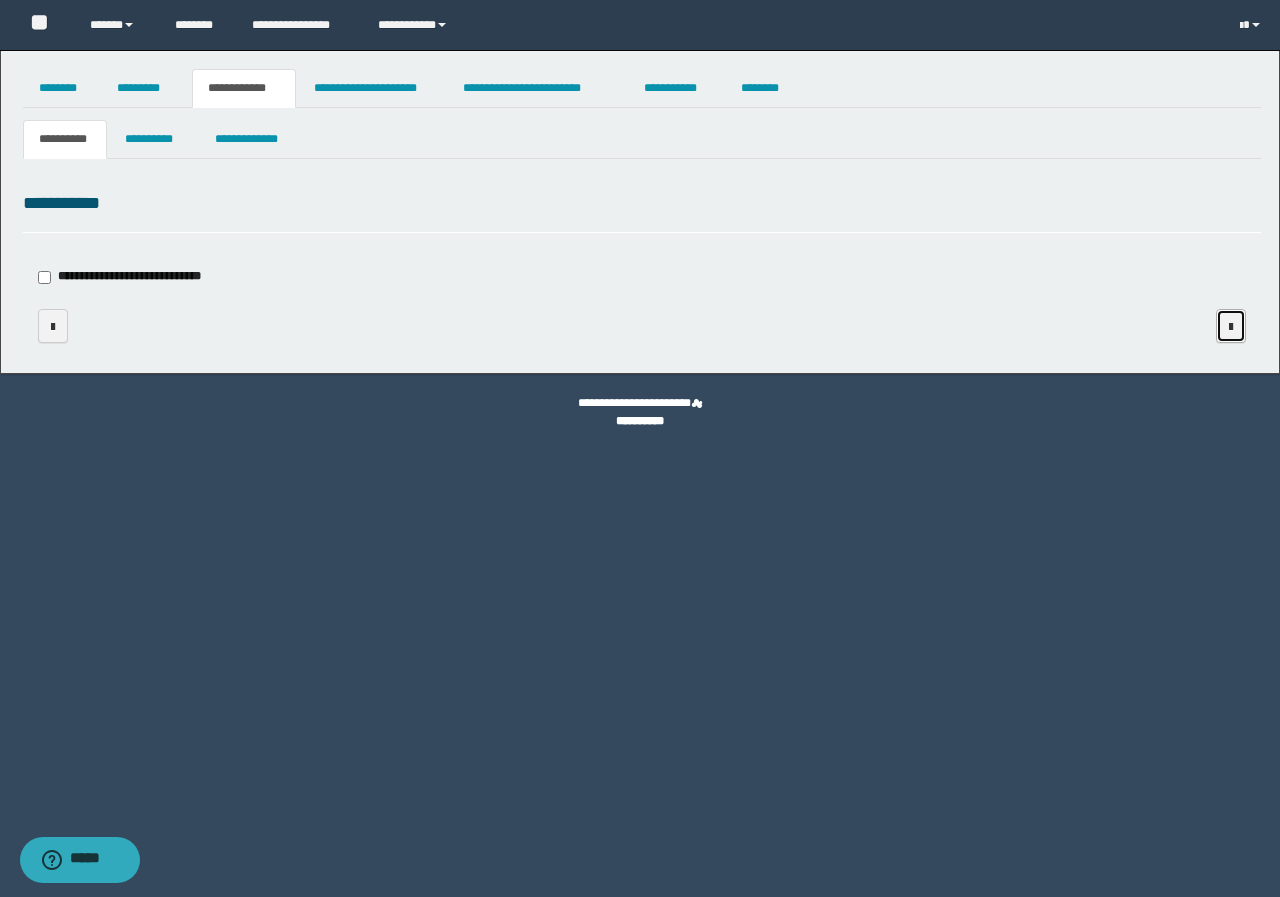 click at bounding box center [1231, 326] 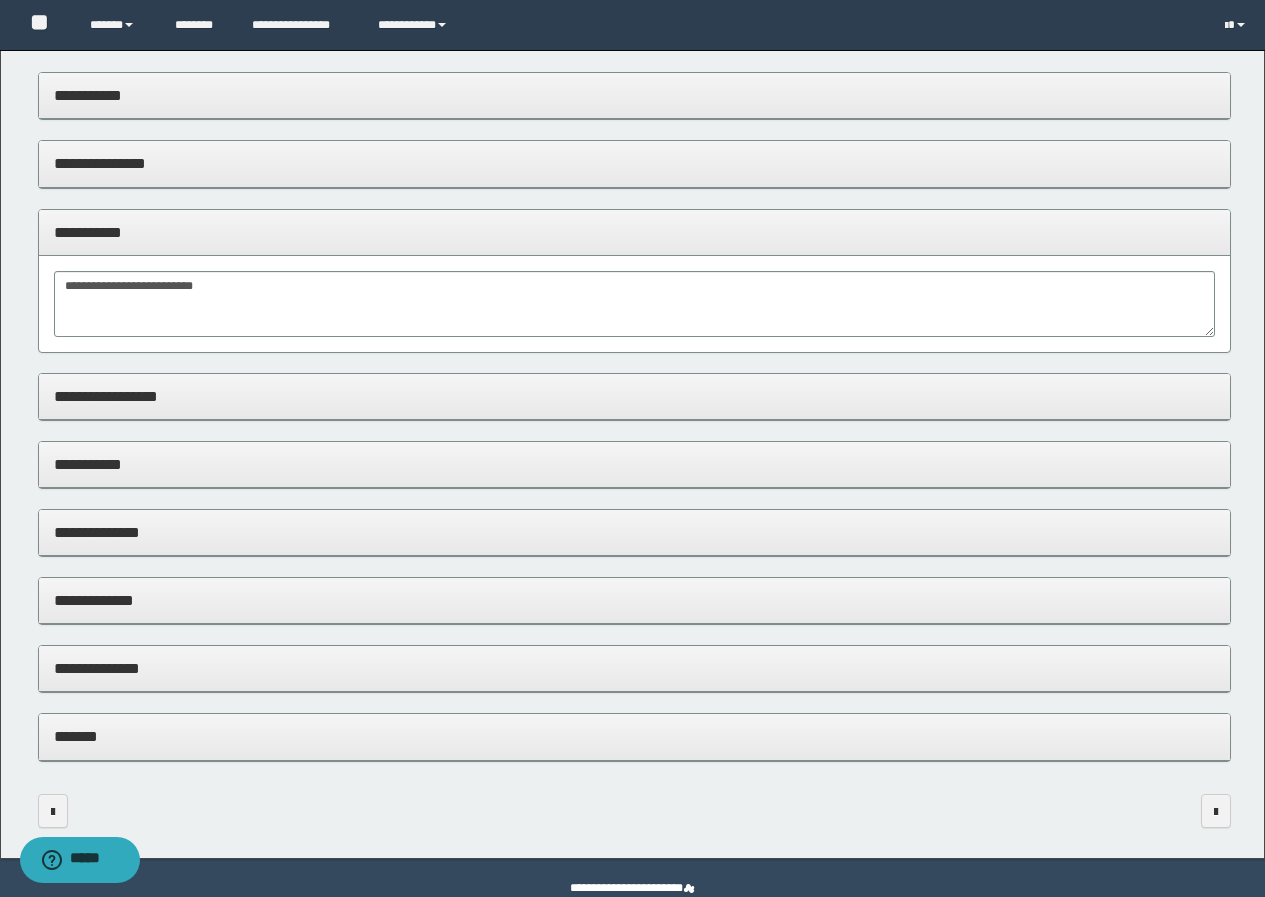 scroll, scrollTop: 202, scrollLeft: 0, axis: vertical 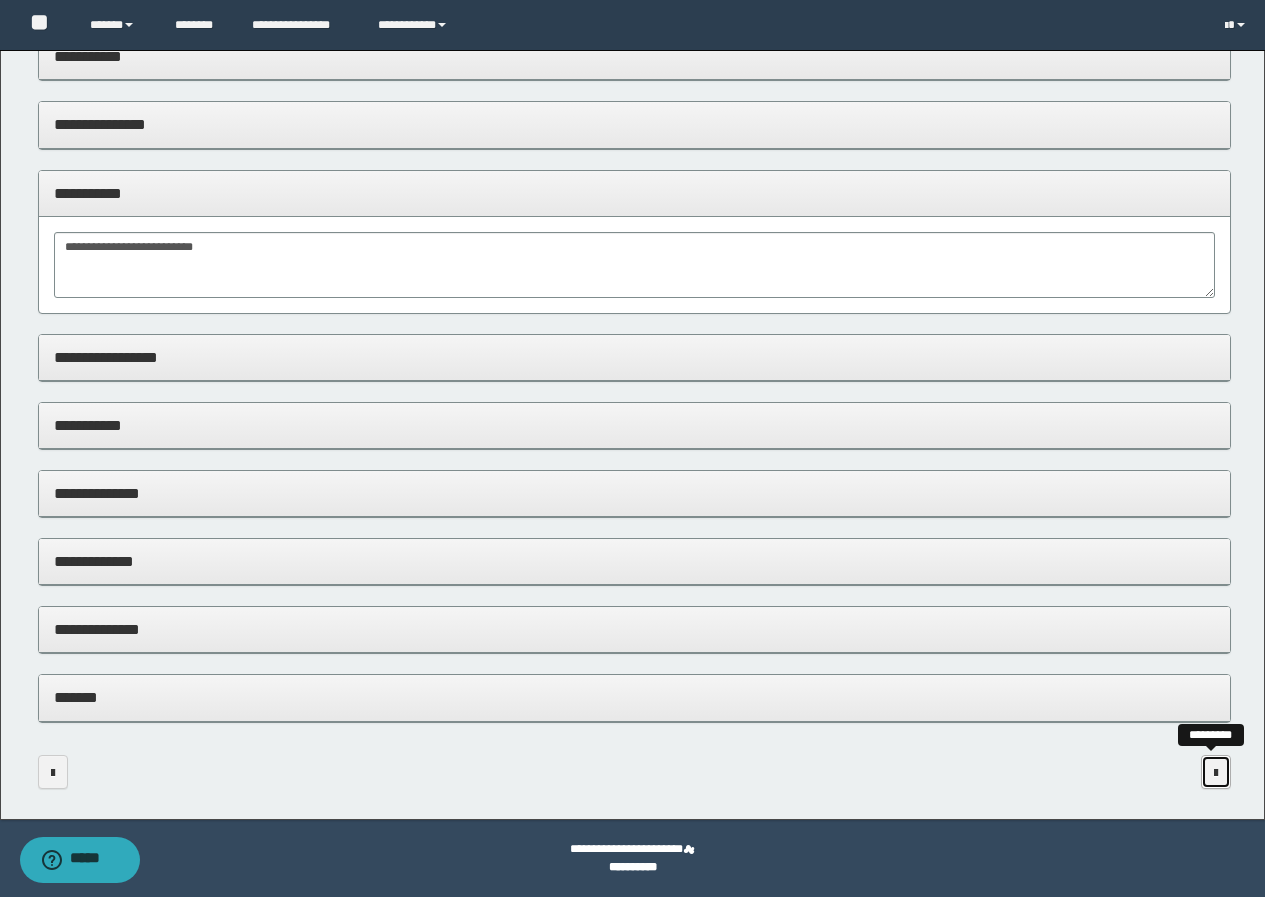 click at bounding box center (1216, 773) 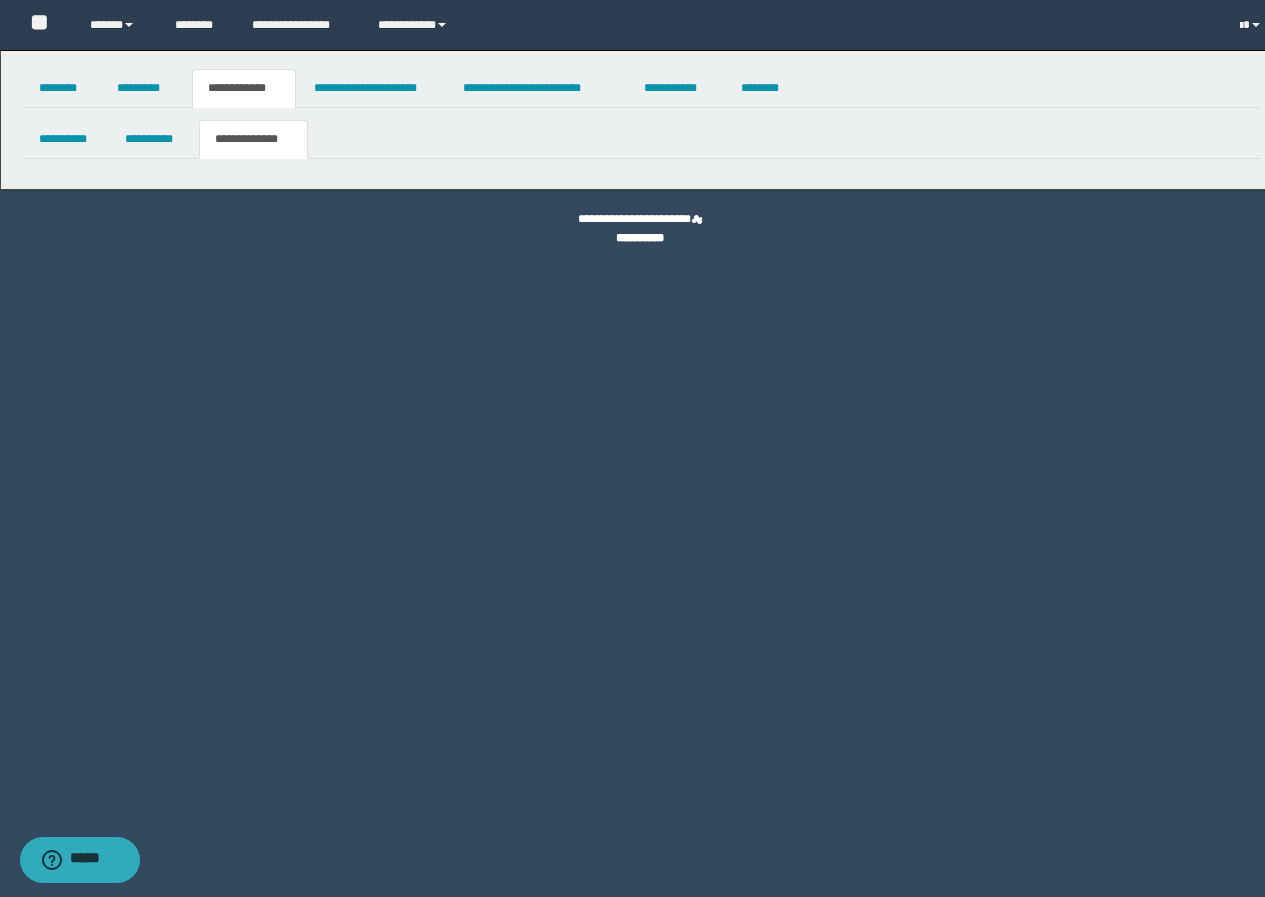 scroll, scrollTop: 0, scrollLeft: 0, axis: both 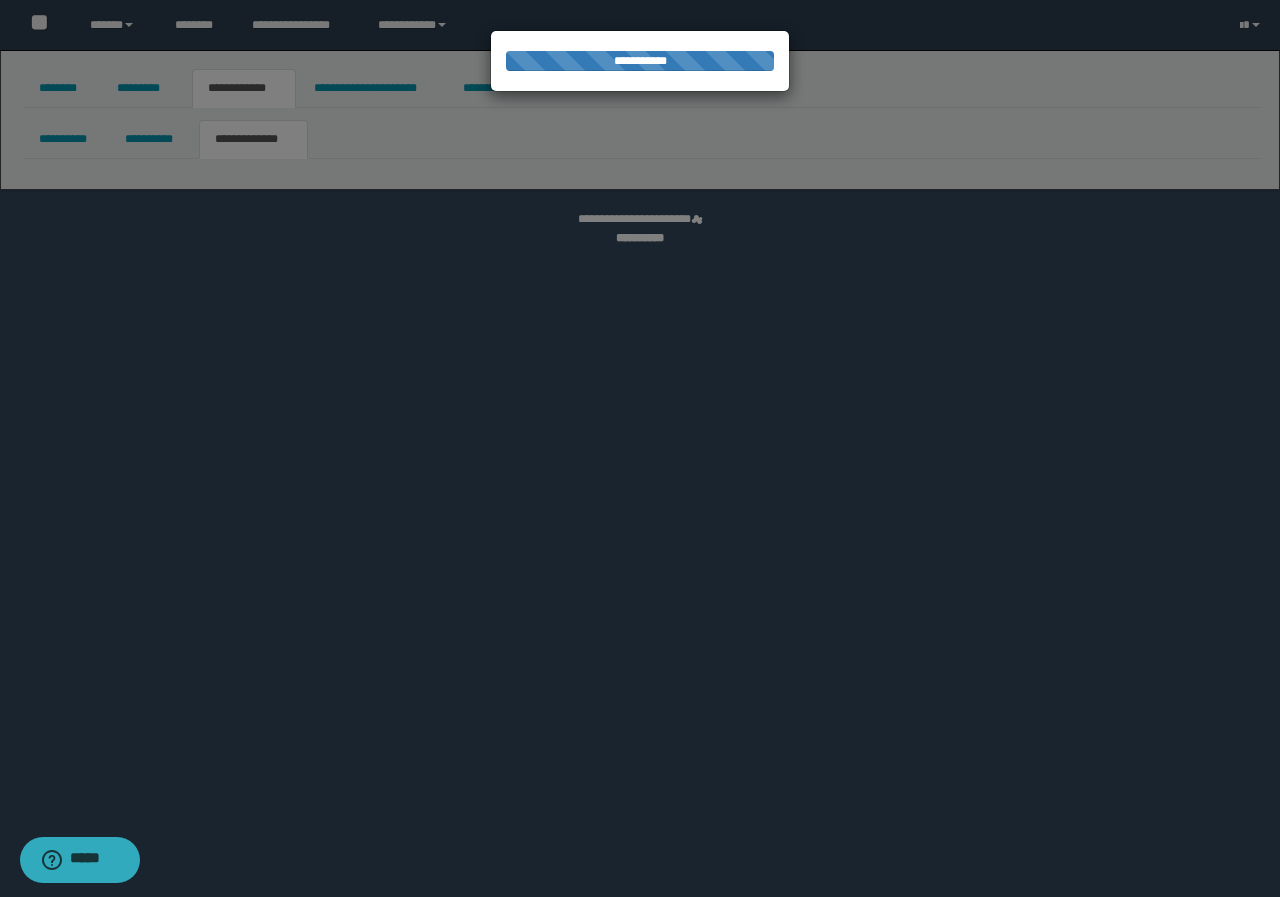 select on "*" 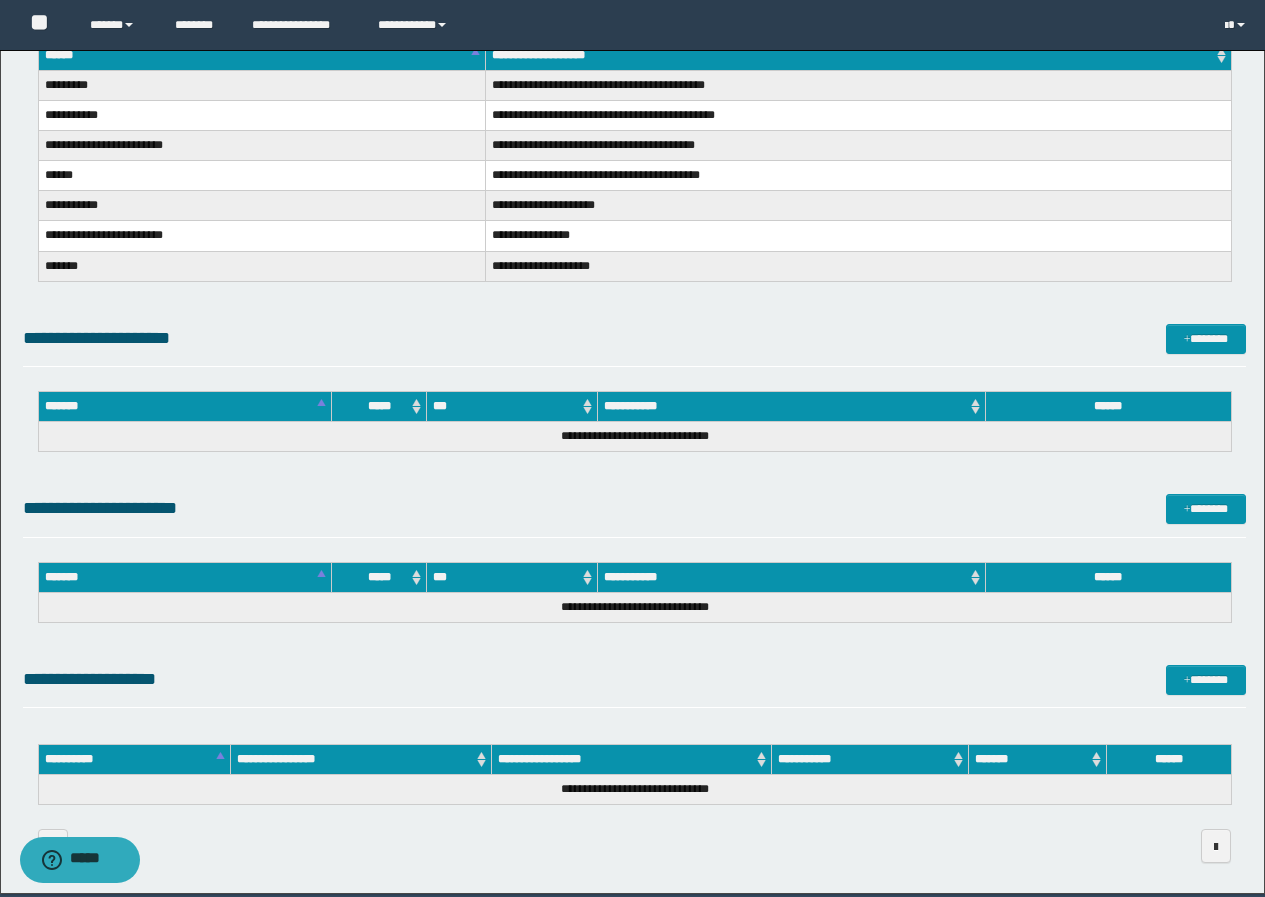 scroll, scrollTop: 1012, scrollLeft: 0, axis: vertical 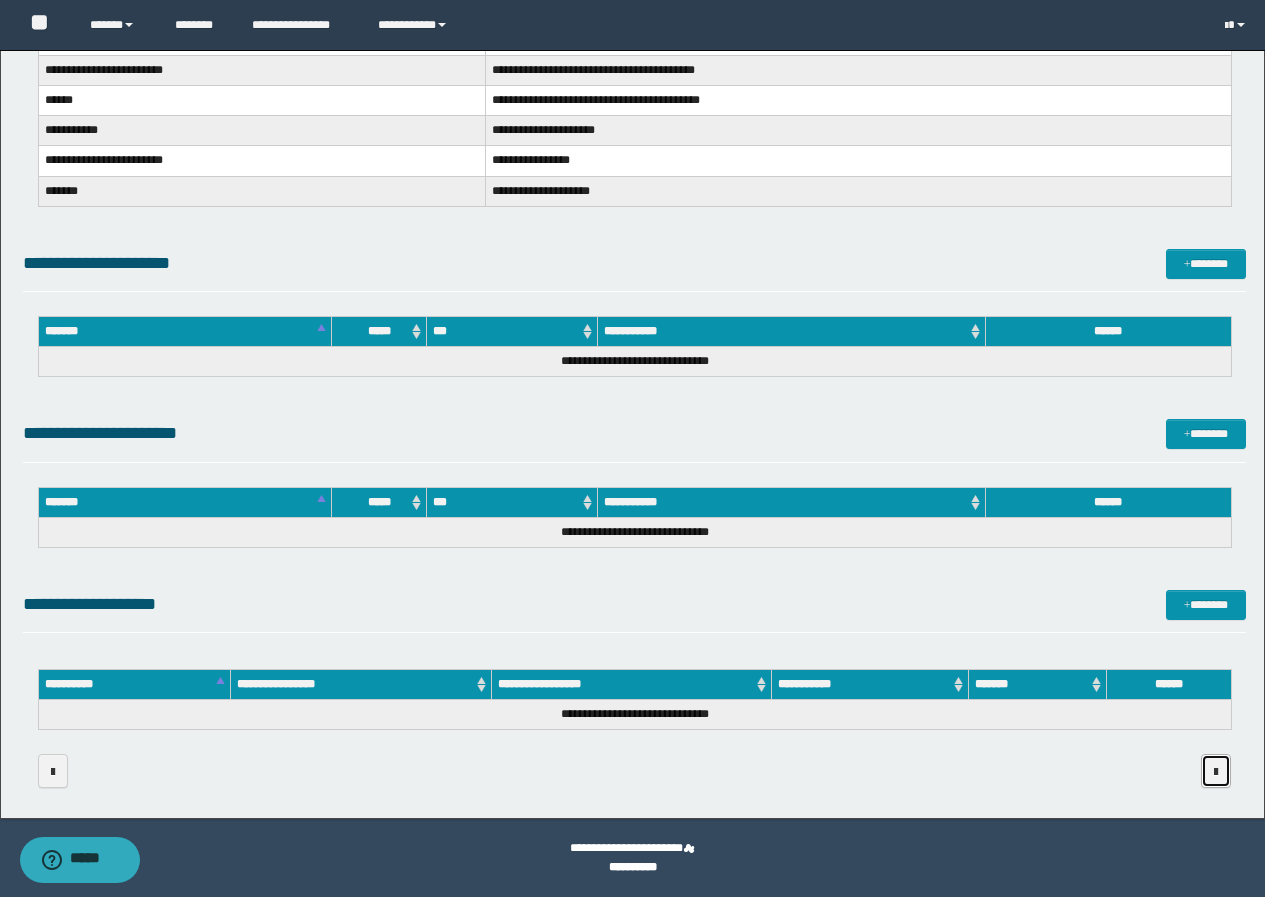 click at bounding box center [1216, 771] 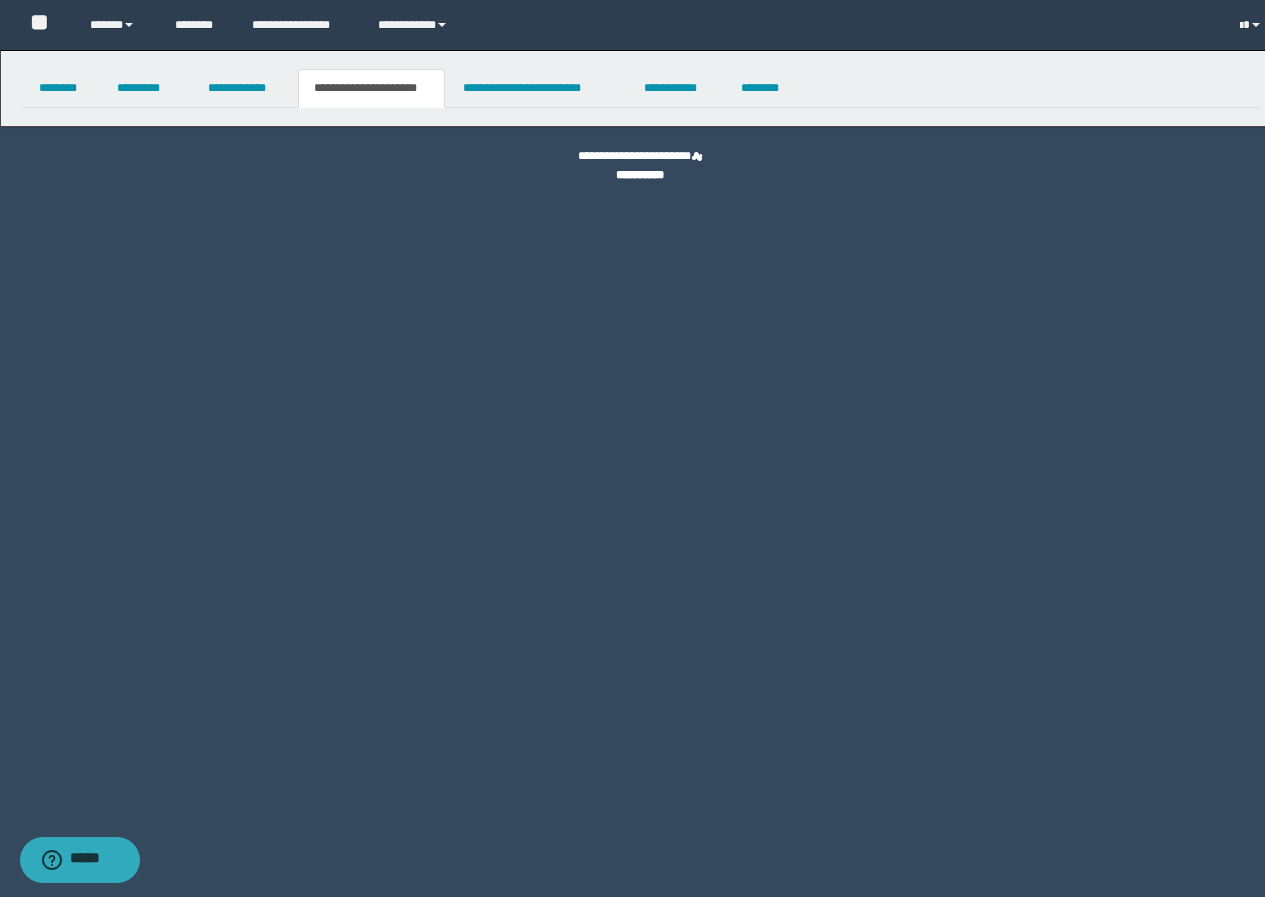 scroll, scrollTop: 0, scrollLeft: 0, axis: both 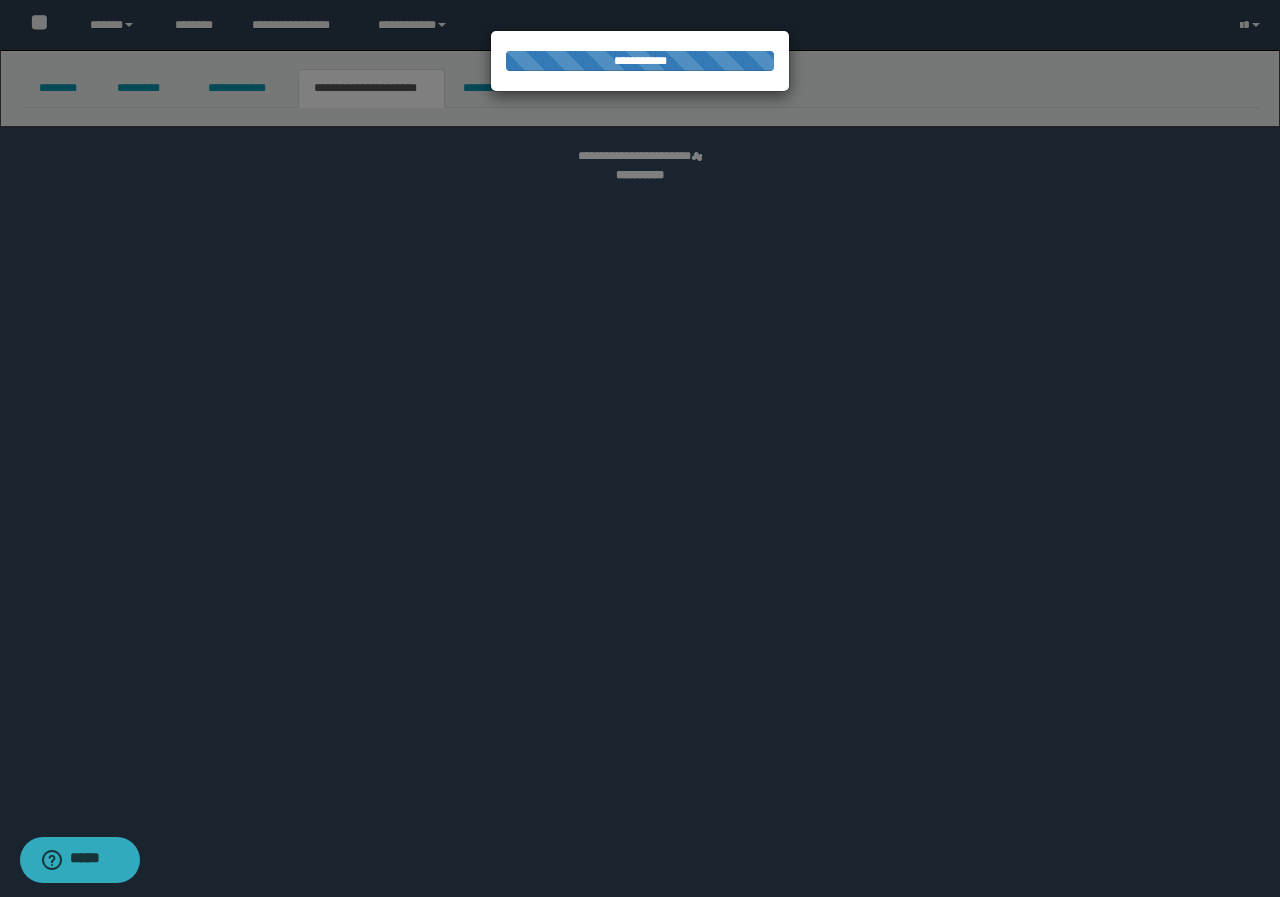 select on "*" 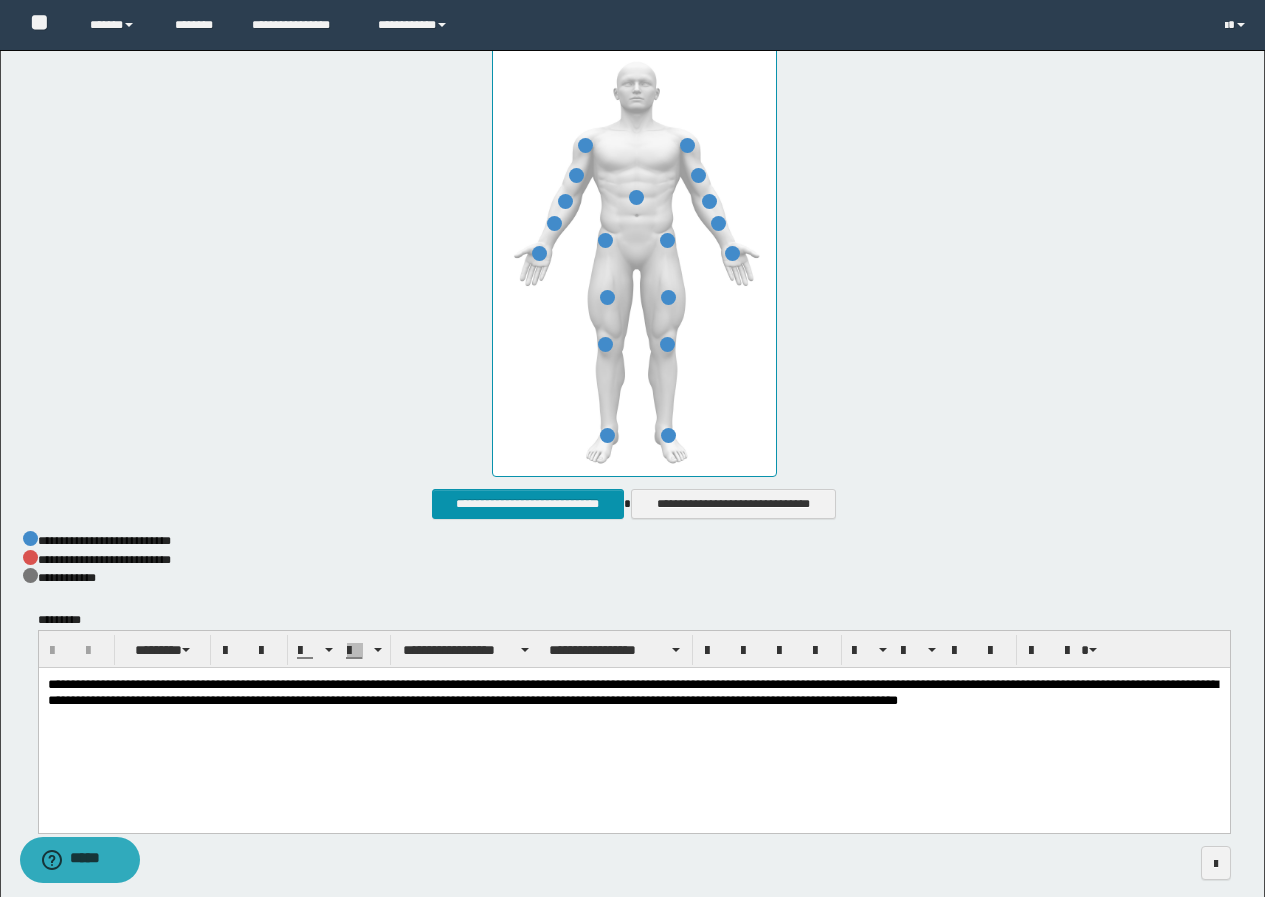 scroll, scrollTop: 914, scrollLeft: 0, axis: vertical 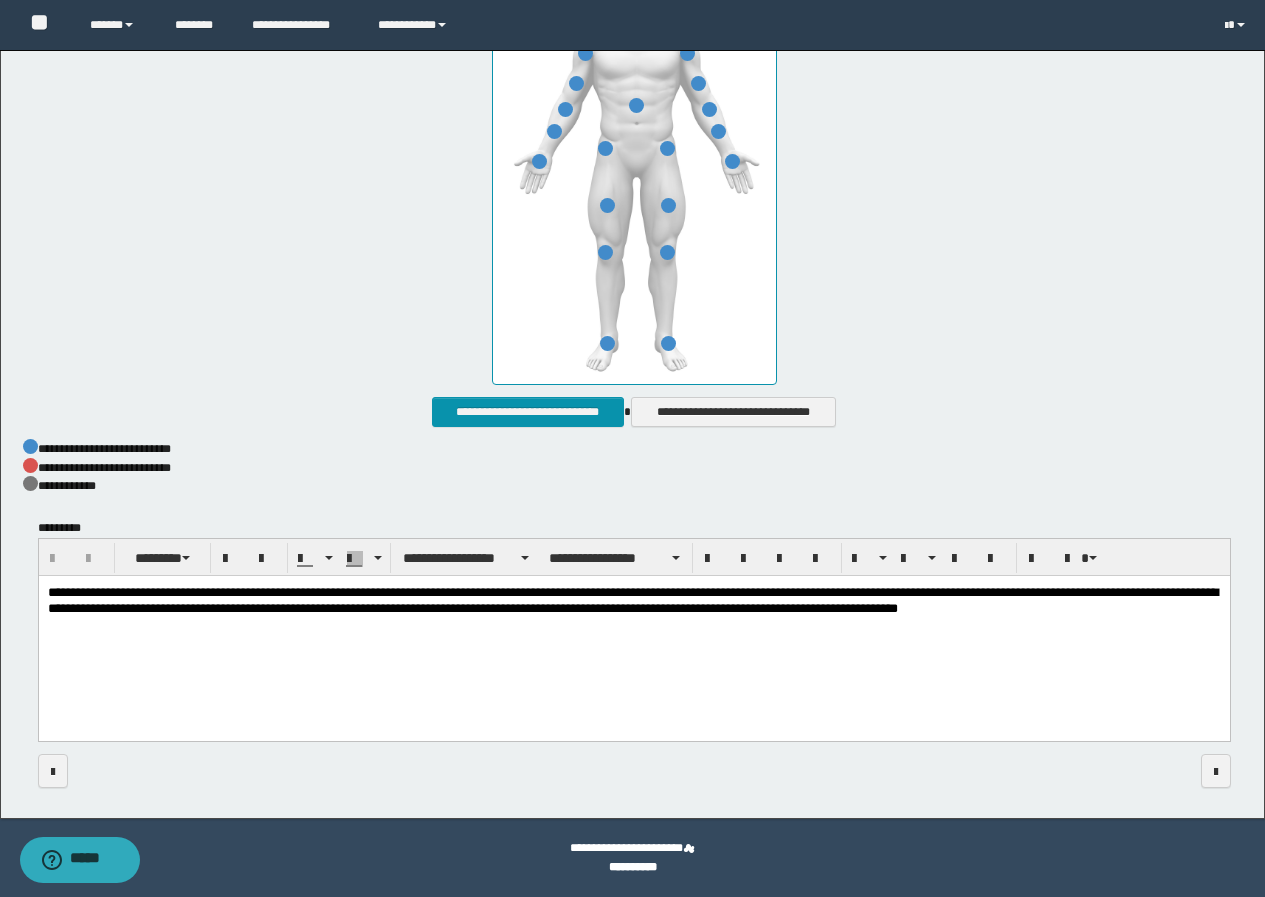 drag, startPoint x: 958, startPoint y: 626, endPoint x: 970, endPoint y: 638, distance: 16.970562 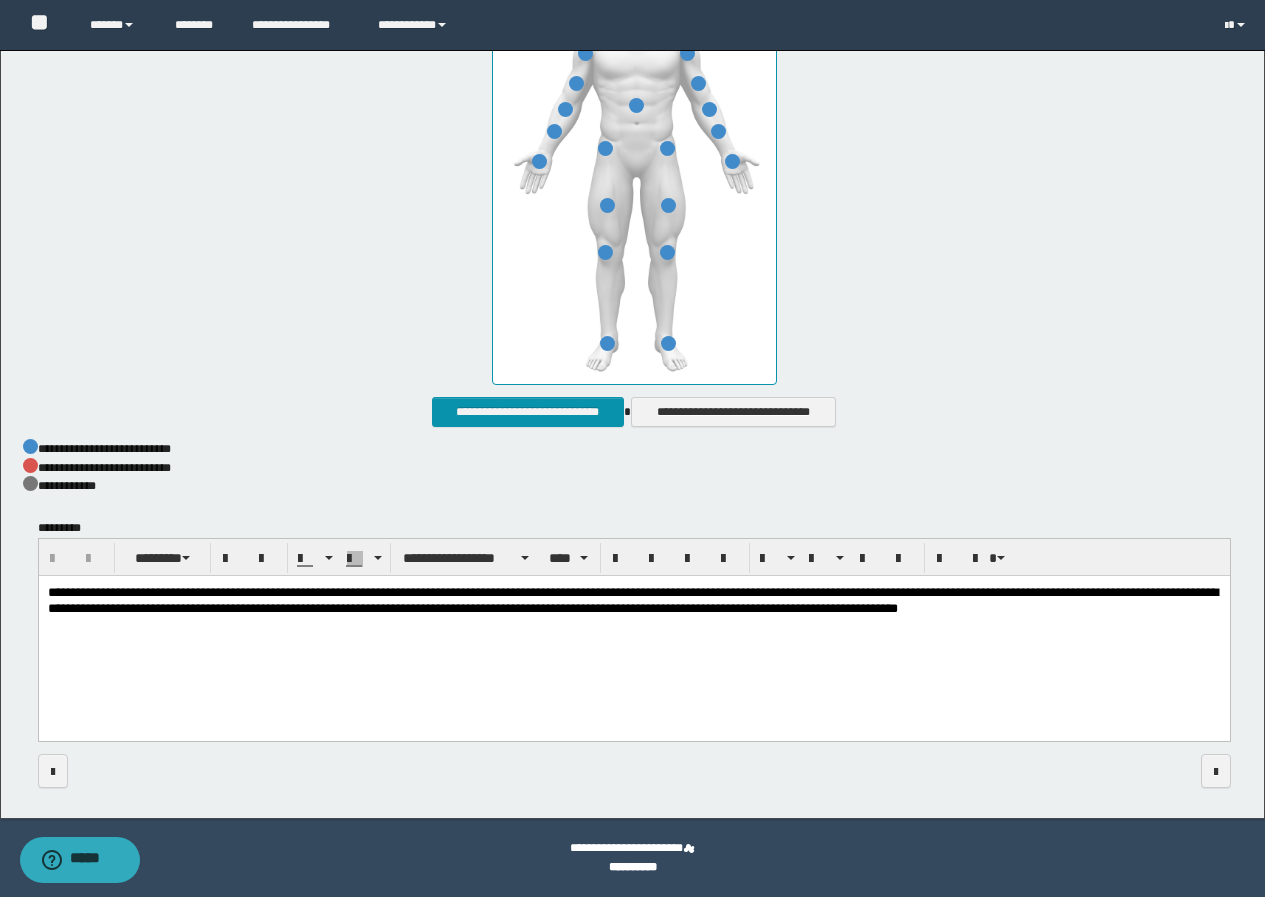 type 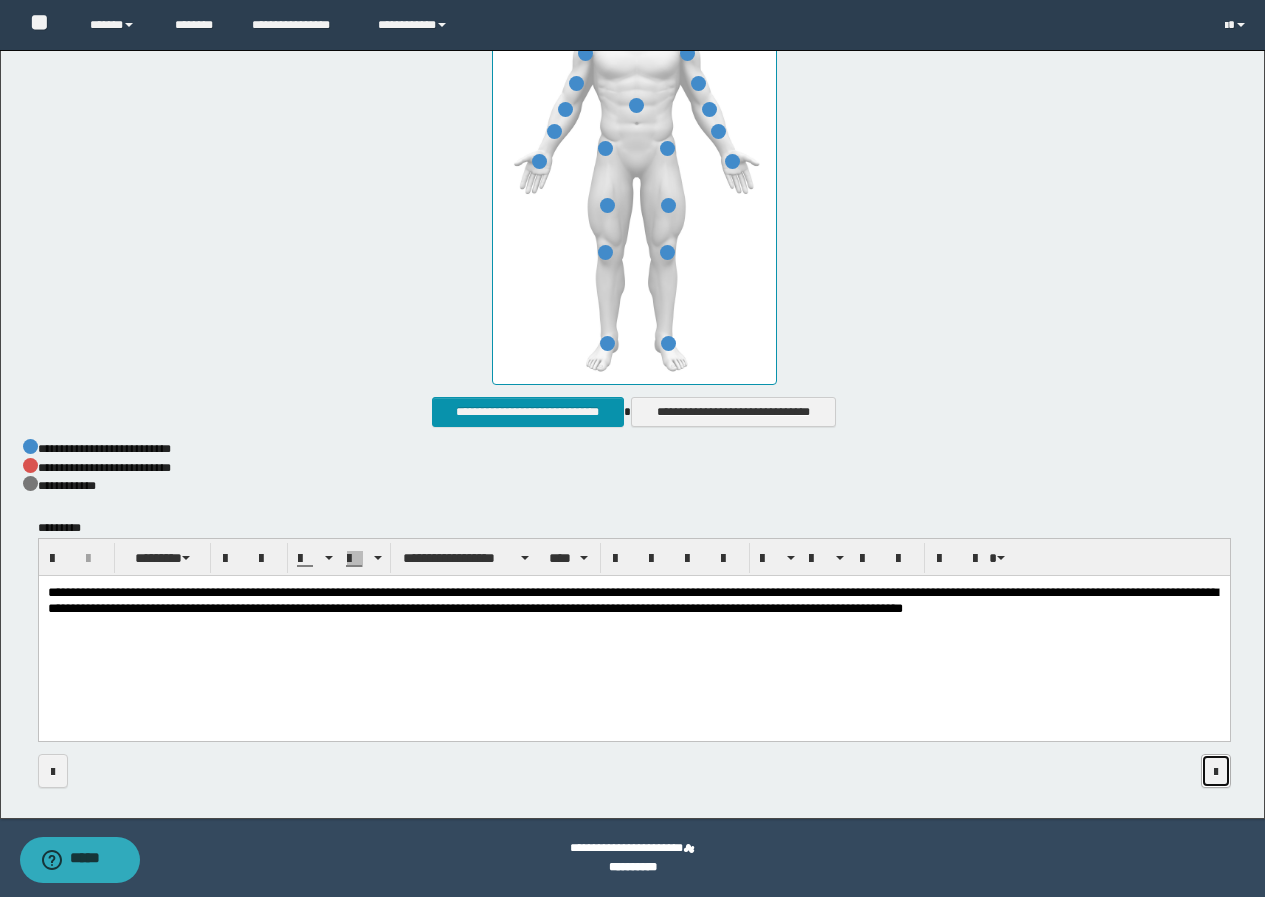 click at bounding box center (1216, 772) 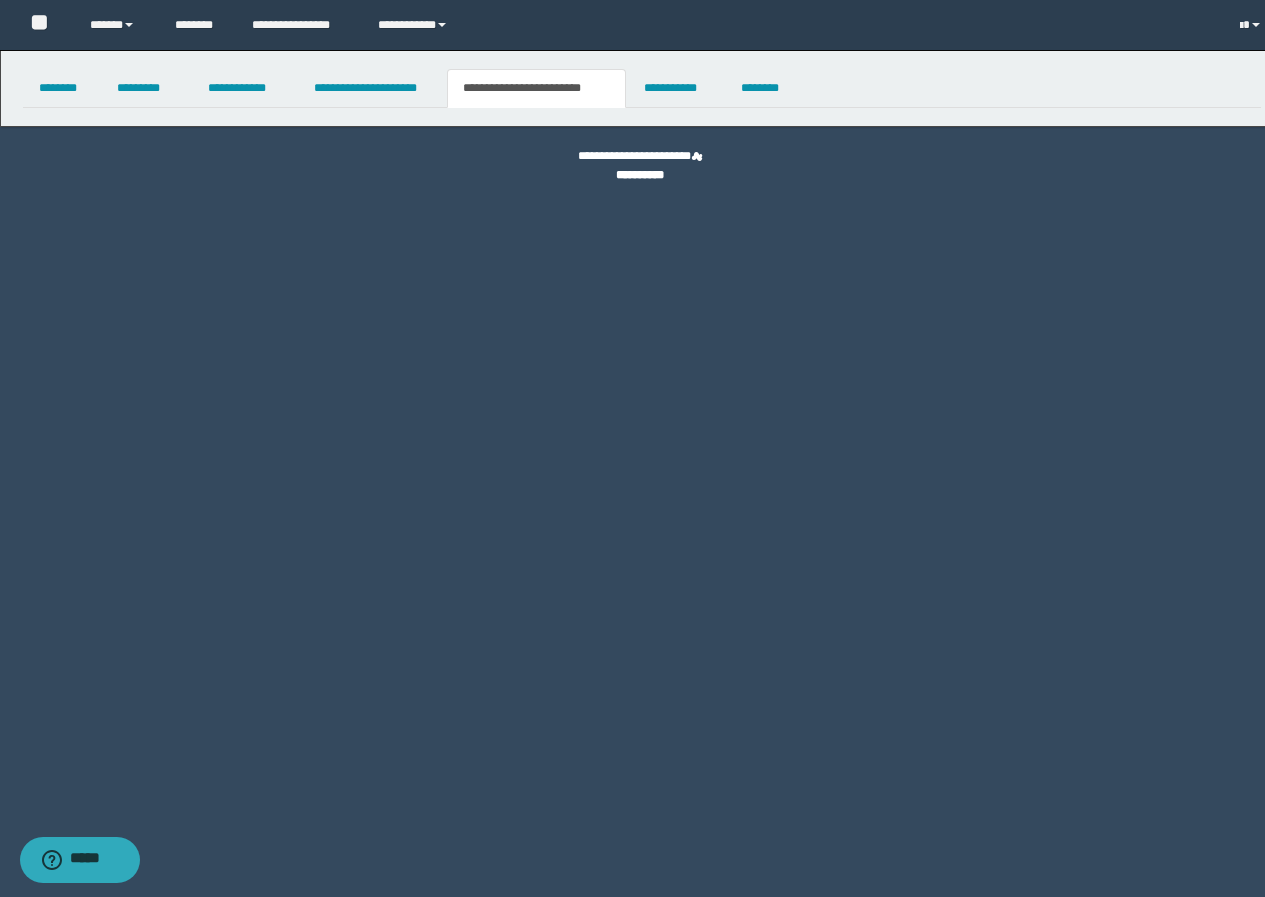 scroll, scrollTop: 0, scrollLeft: 0, axis: both 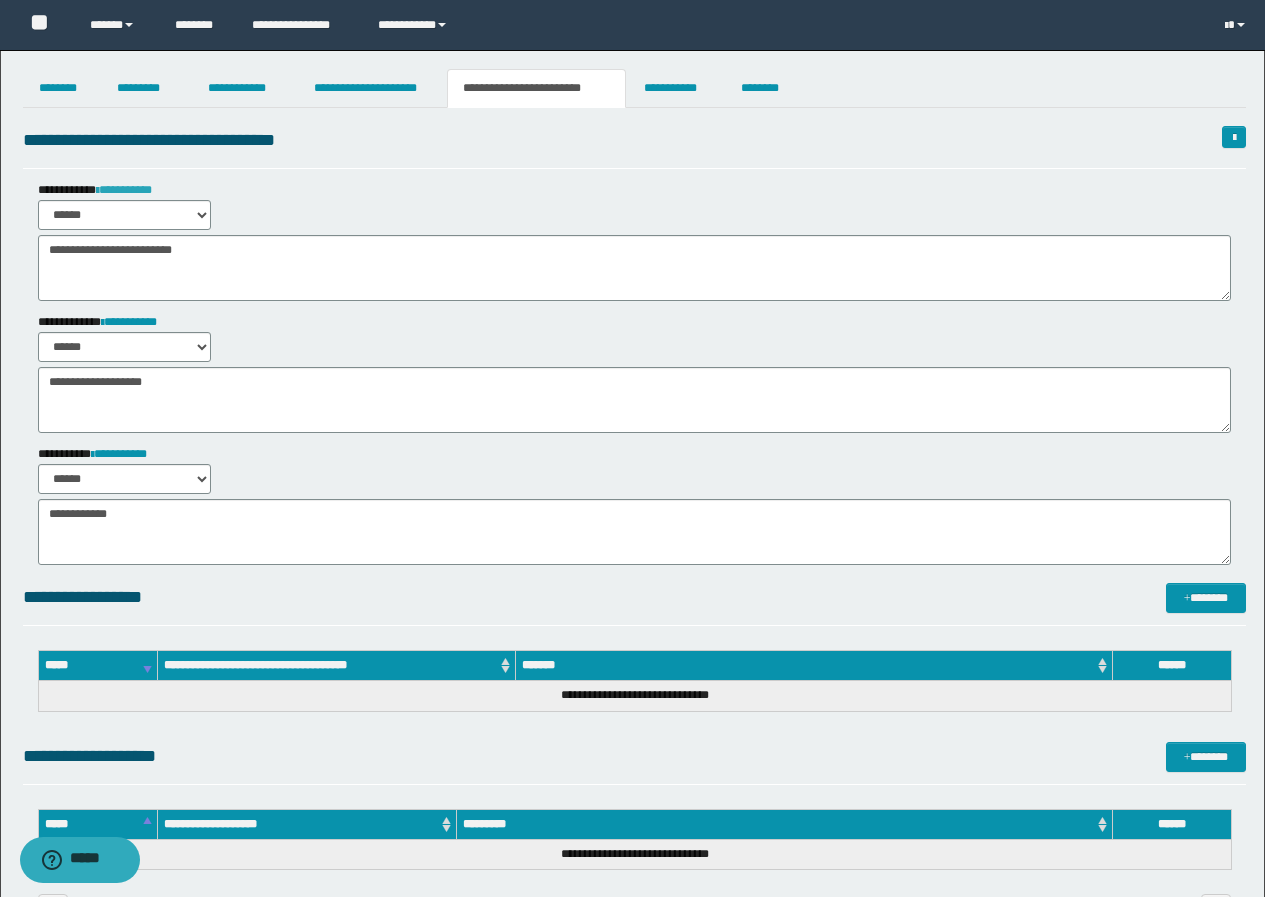 click on "**********" at bounding box center [124, 190] 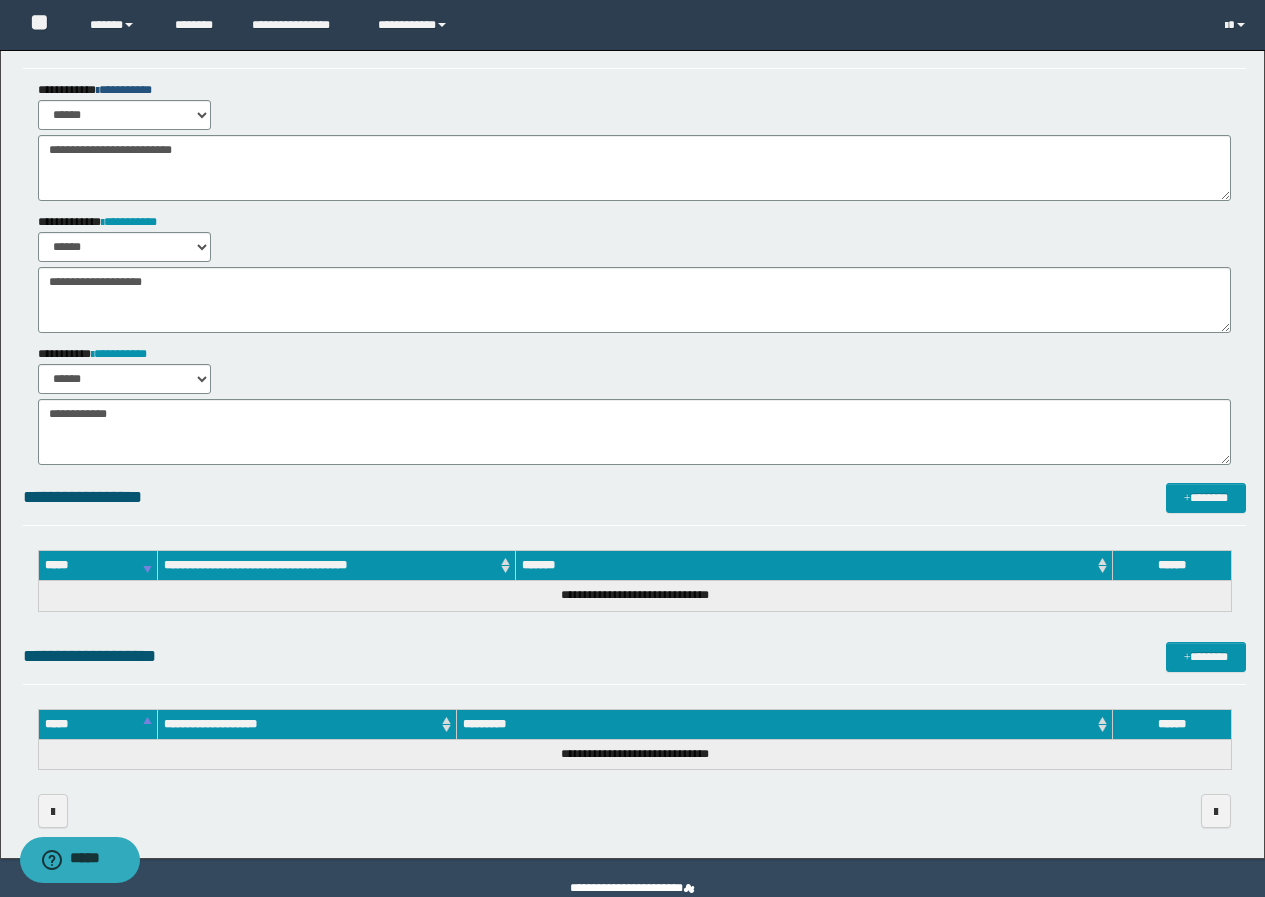 scroll, scrollTop: 140, scrollLeft: 0, axis: vertical 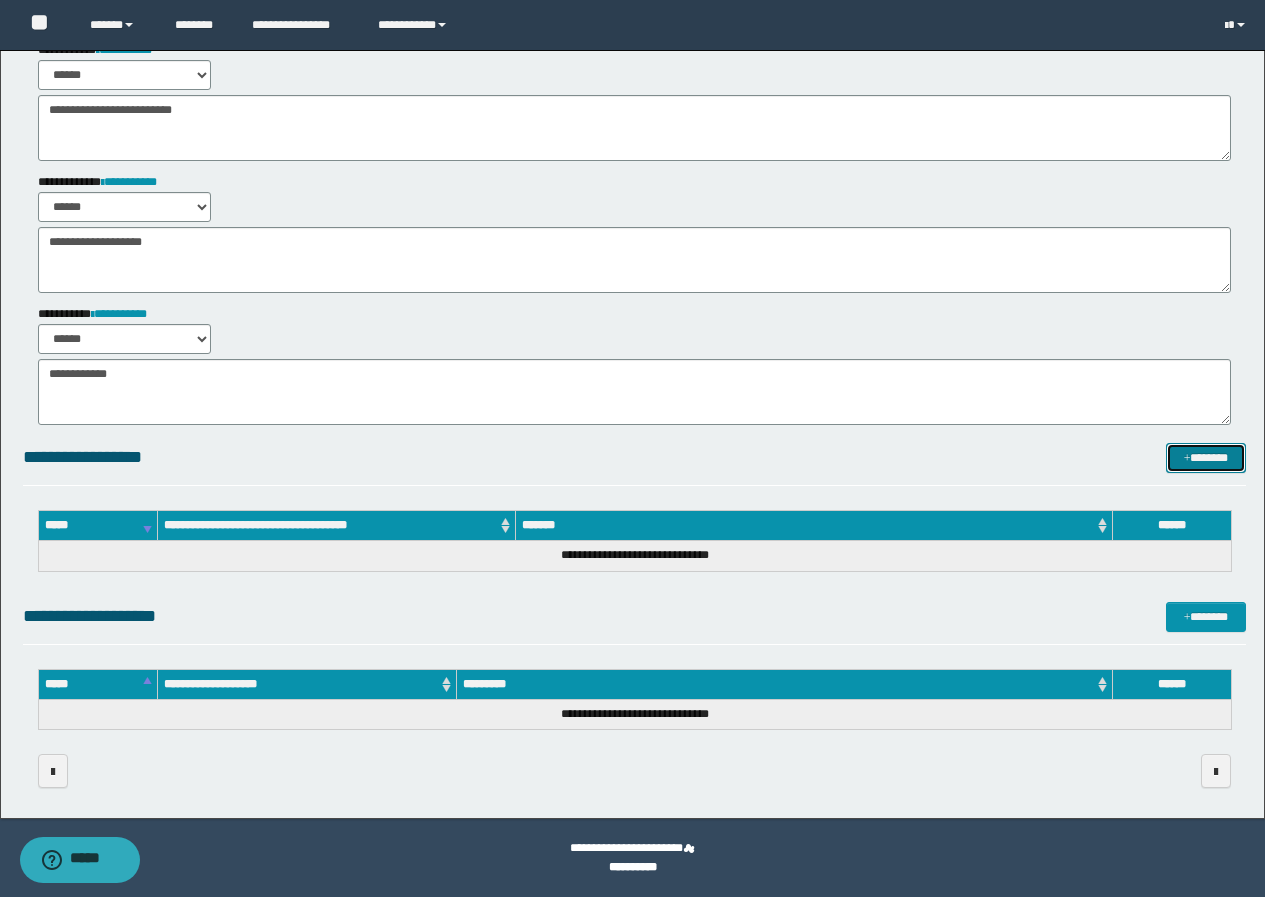 click on "*******" at bounding box center [1206, 458] 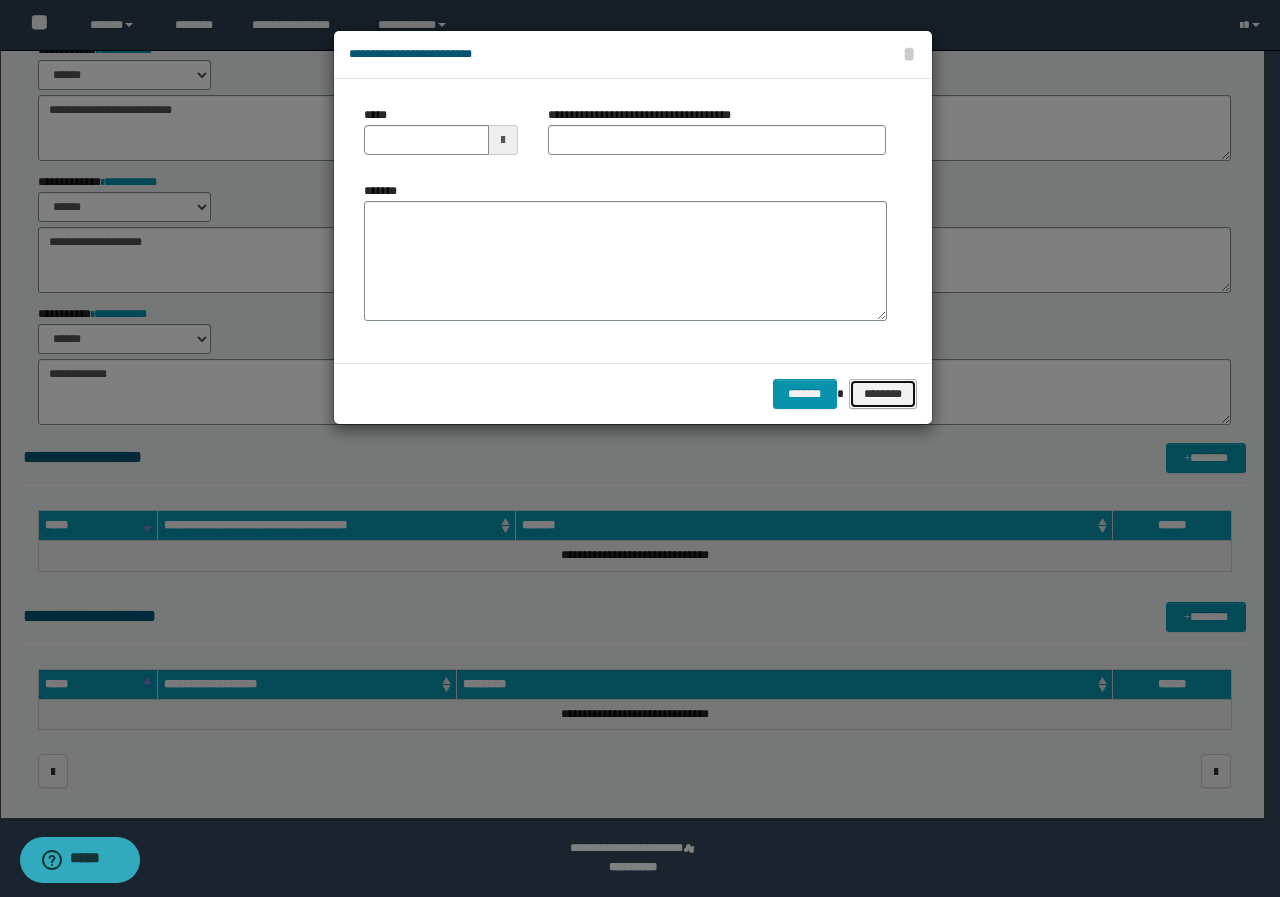 click on "********" at bounding box center [882, 394] 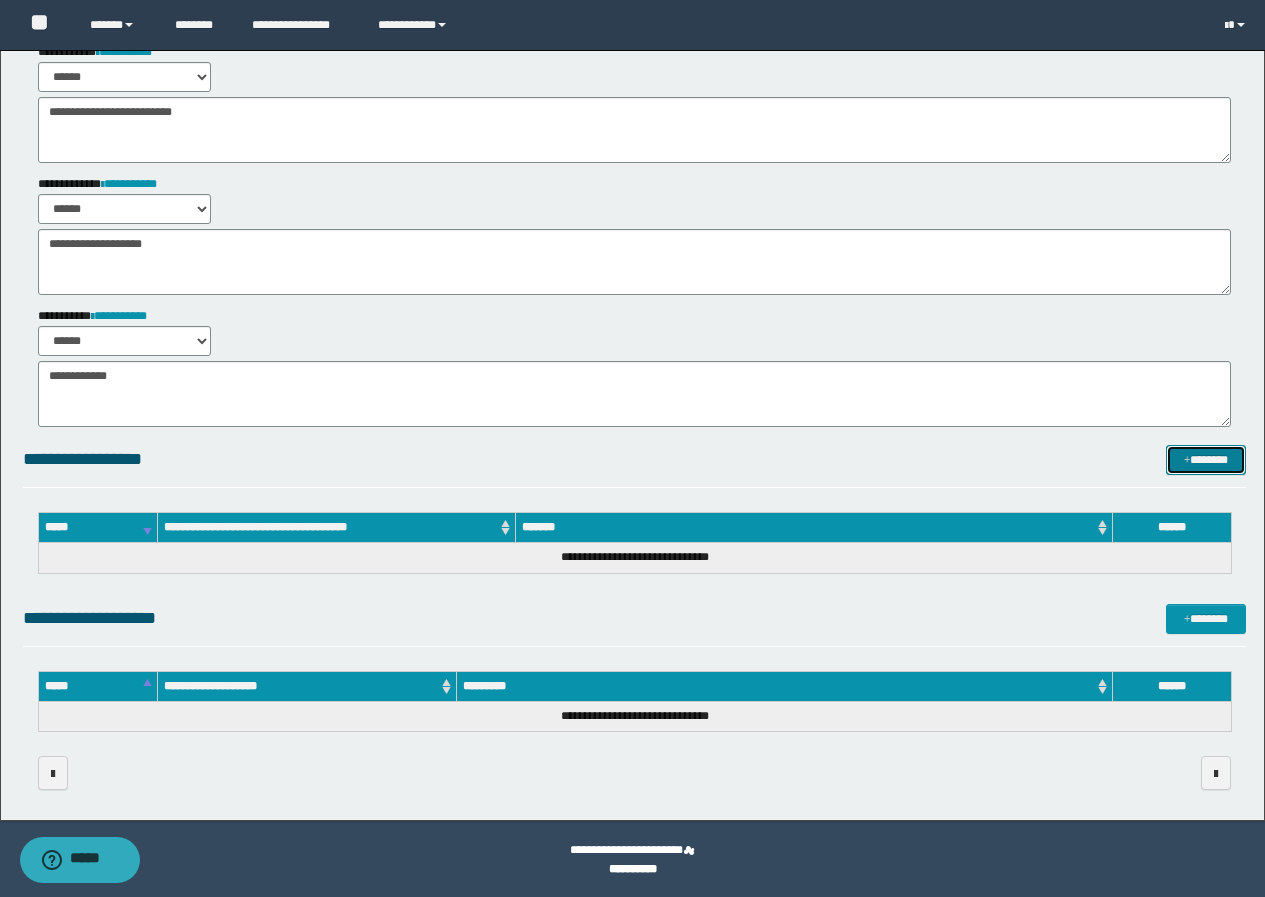 scroll, scrollTop: 140, scrollLeft: 0, axis: vertical 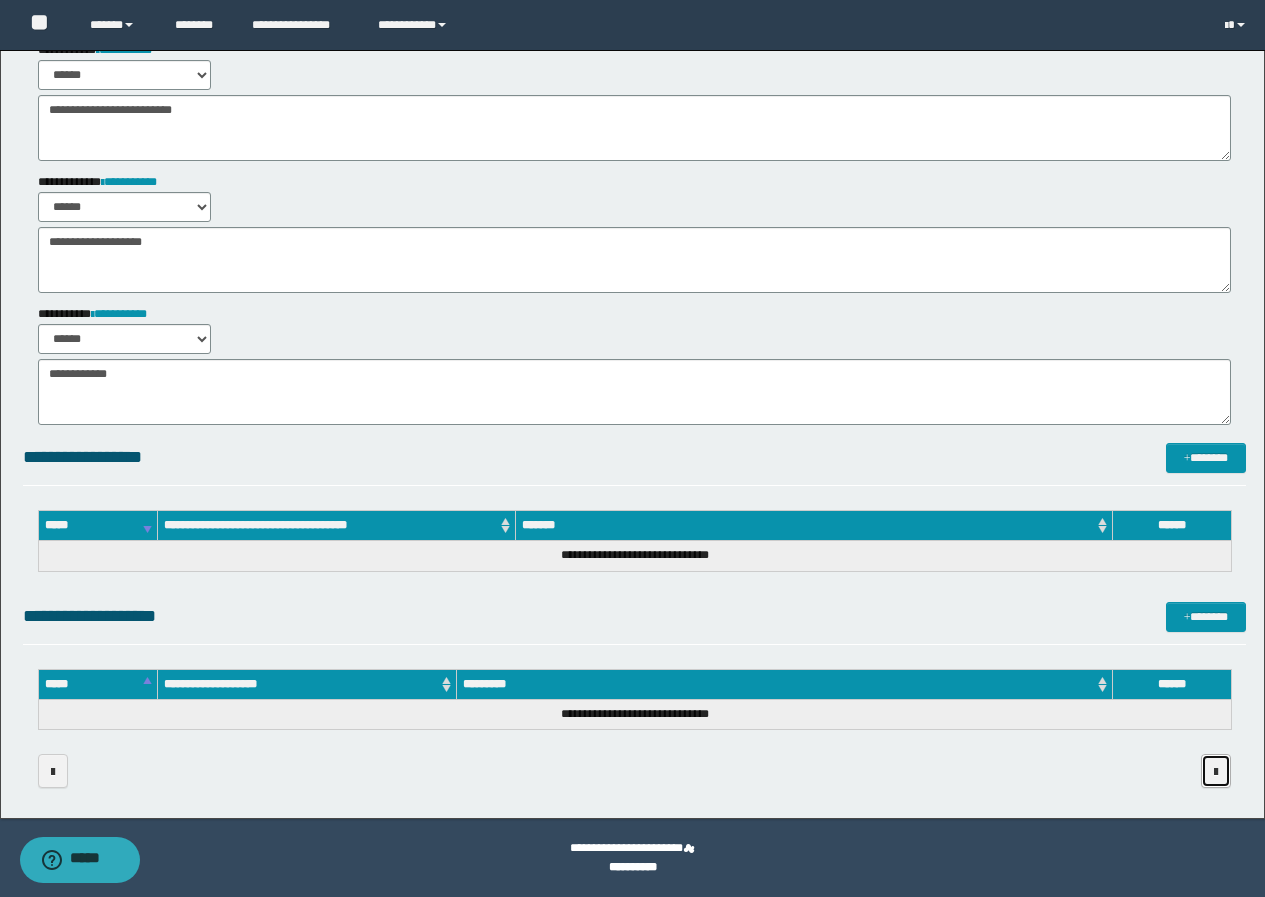 click at bounding box center (1216, 771) 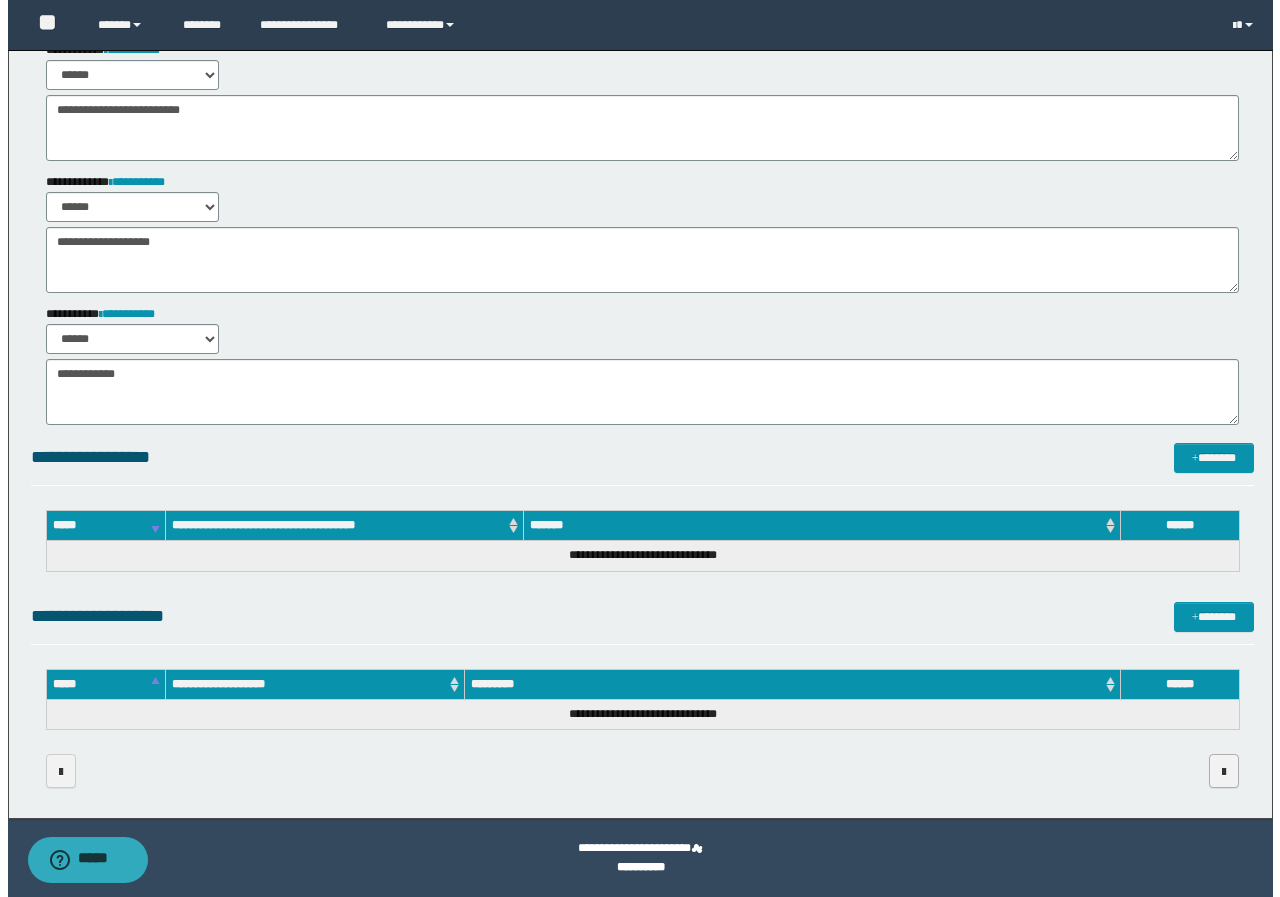 scroll, scrollTop: 0, scrollLeft: 0, axis: both 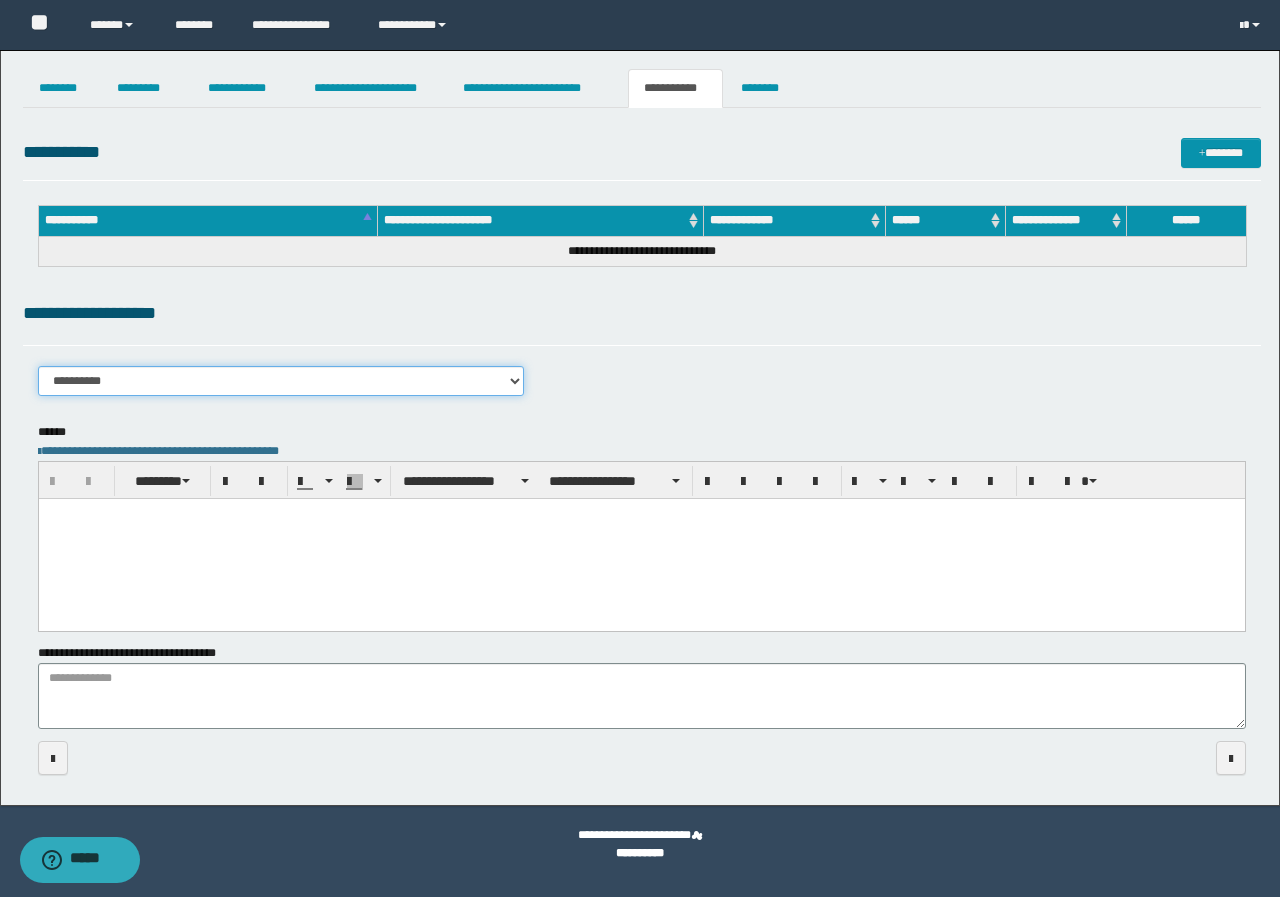click on "**********" at bounding box center [281, 381] 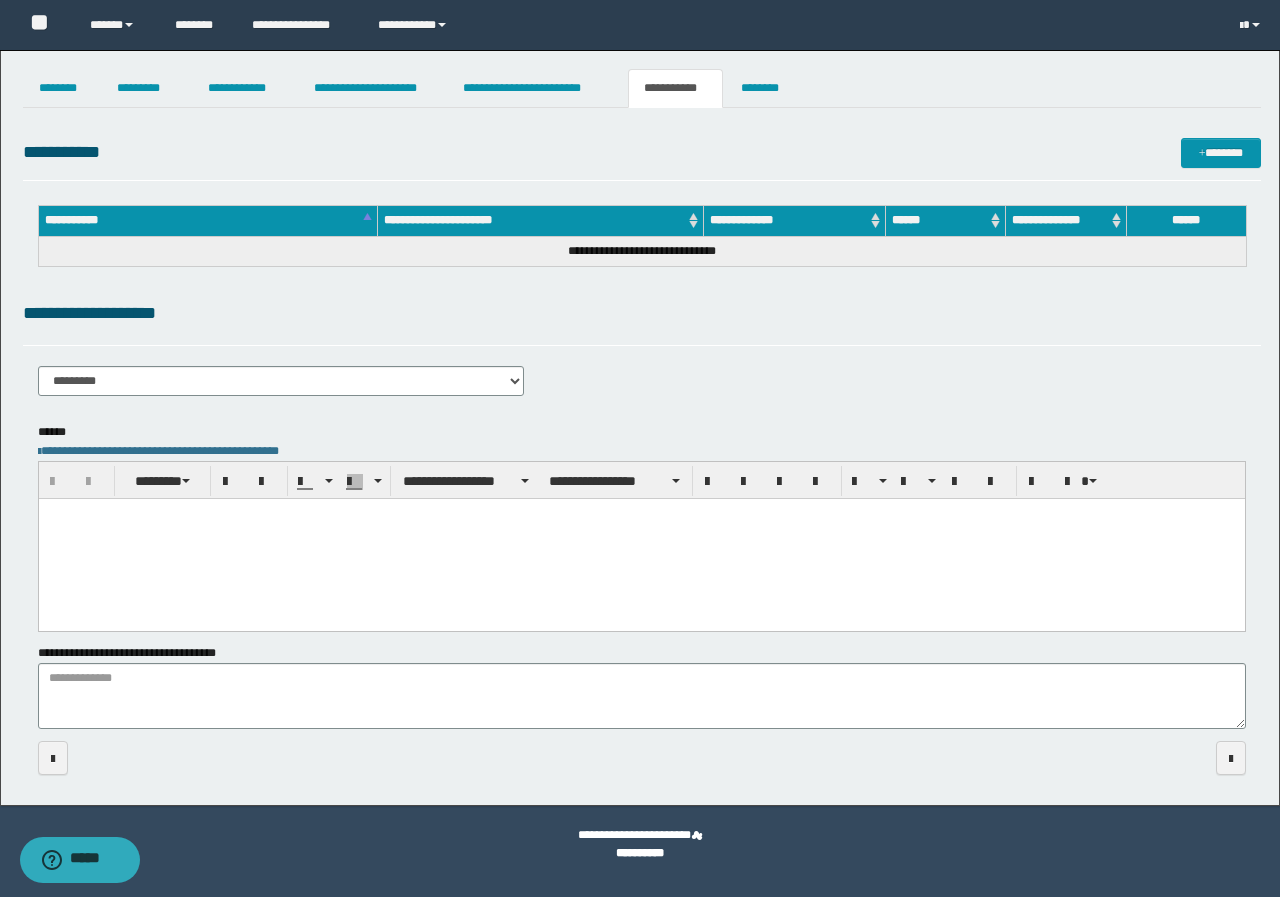 click at bounding box center (641, 538) 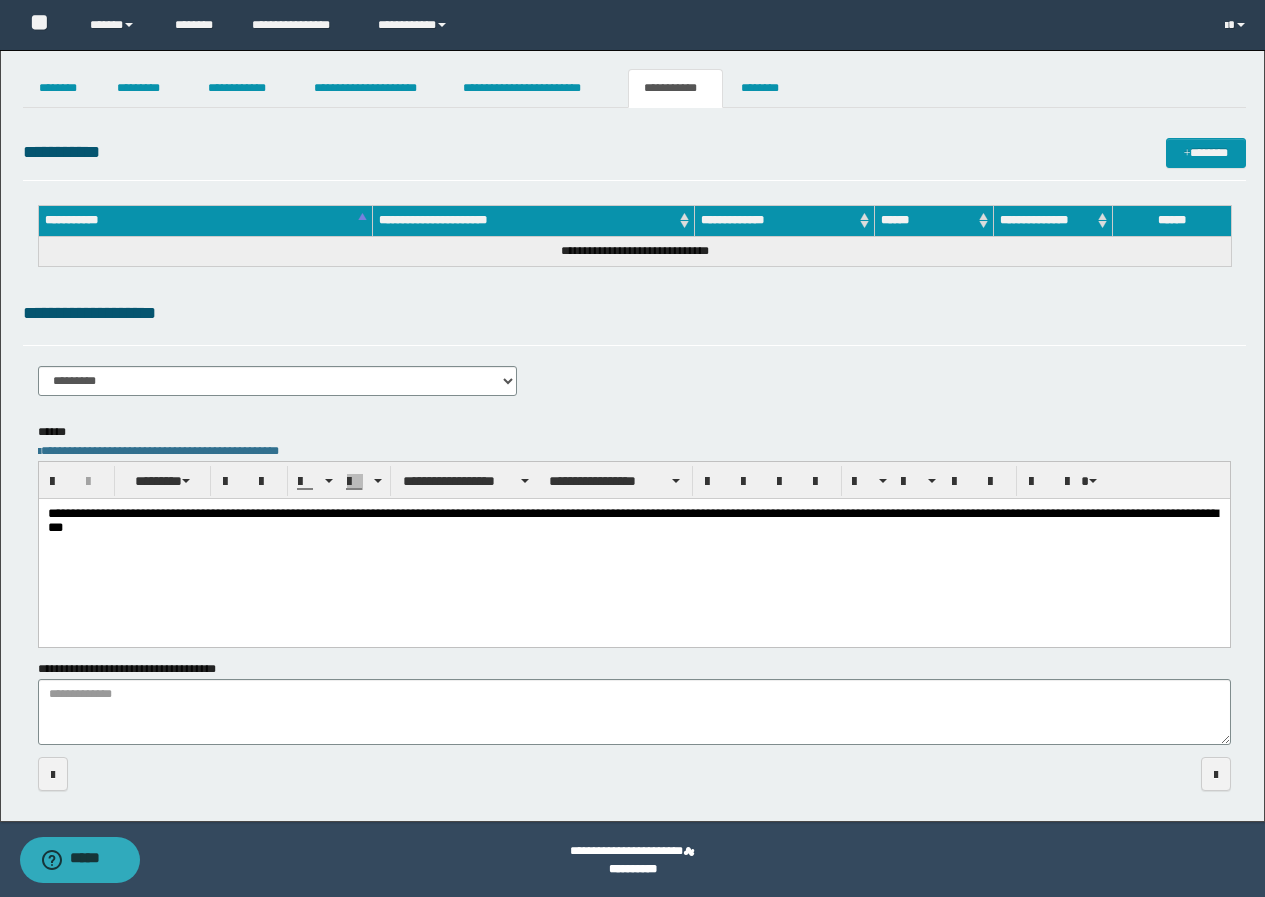 click on "**********" at bounding box center [633, 522] 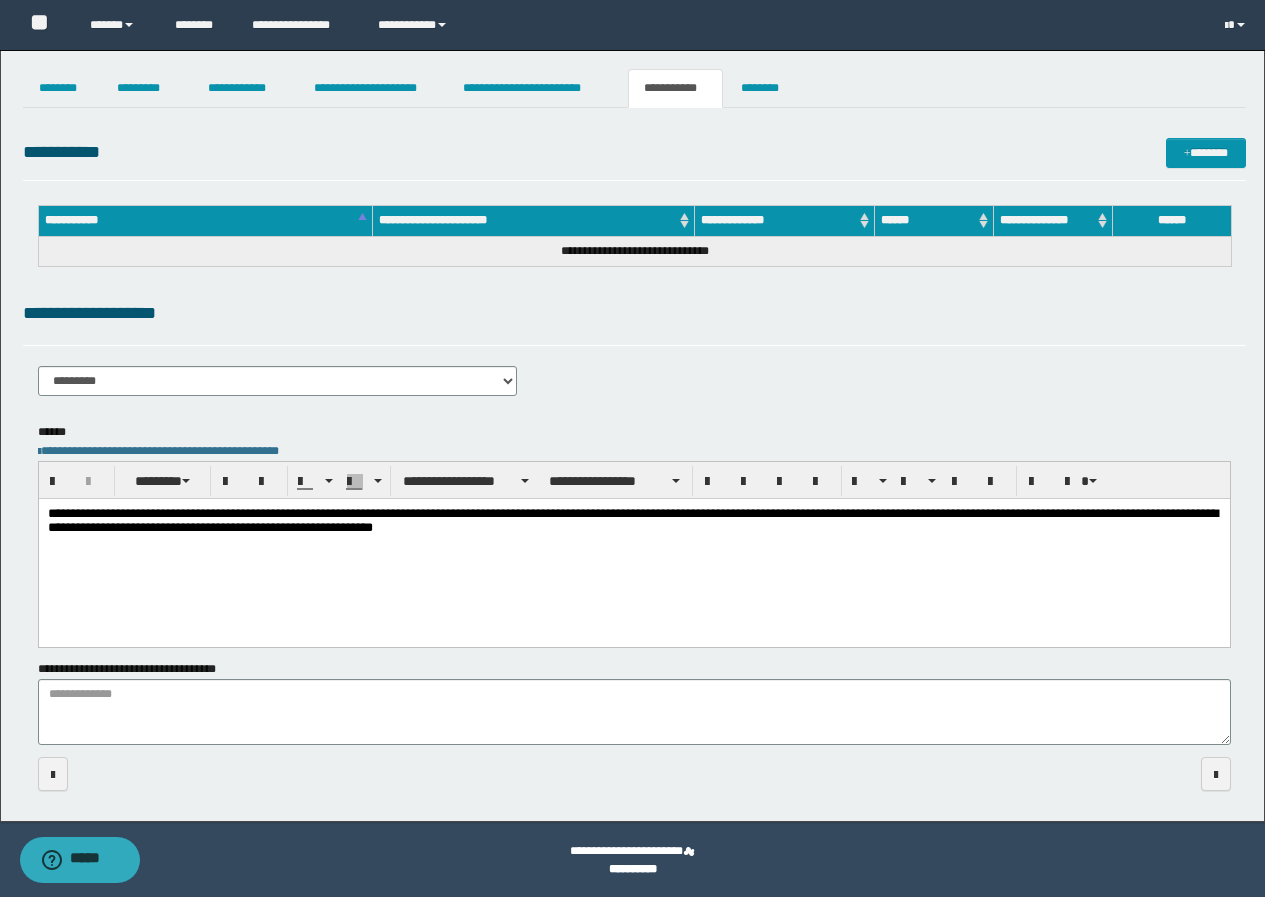 click on "**********" at bounding box center (633, 522) 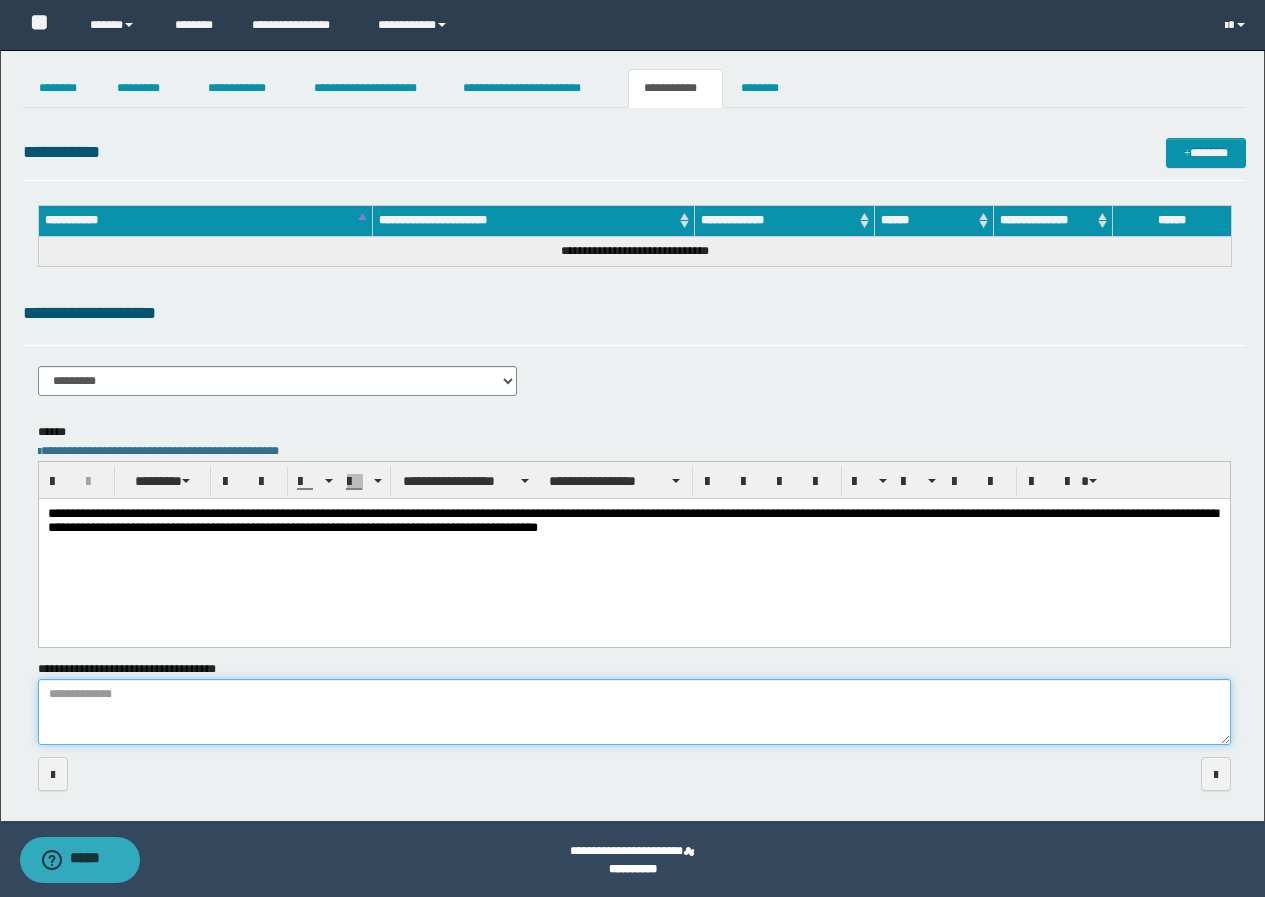 click on "**********" at bounding box center (634, 712) 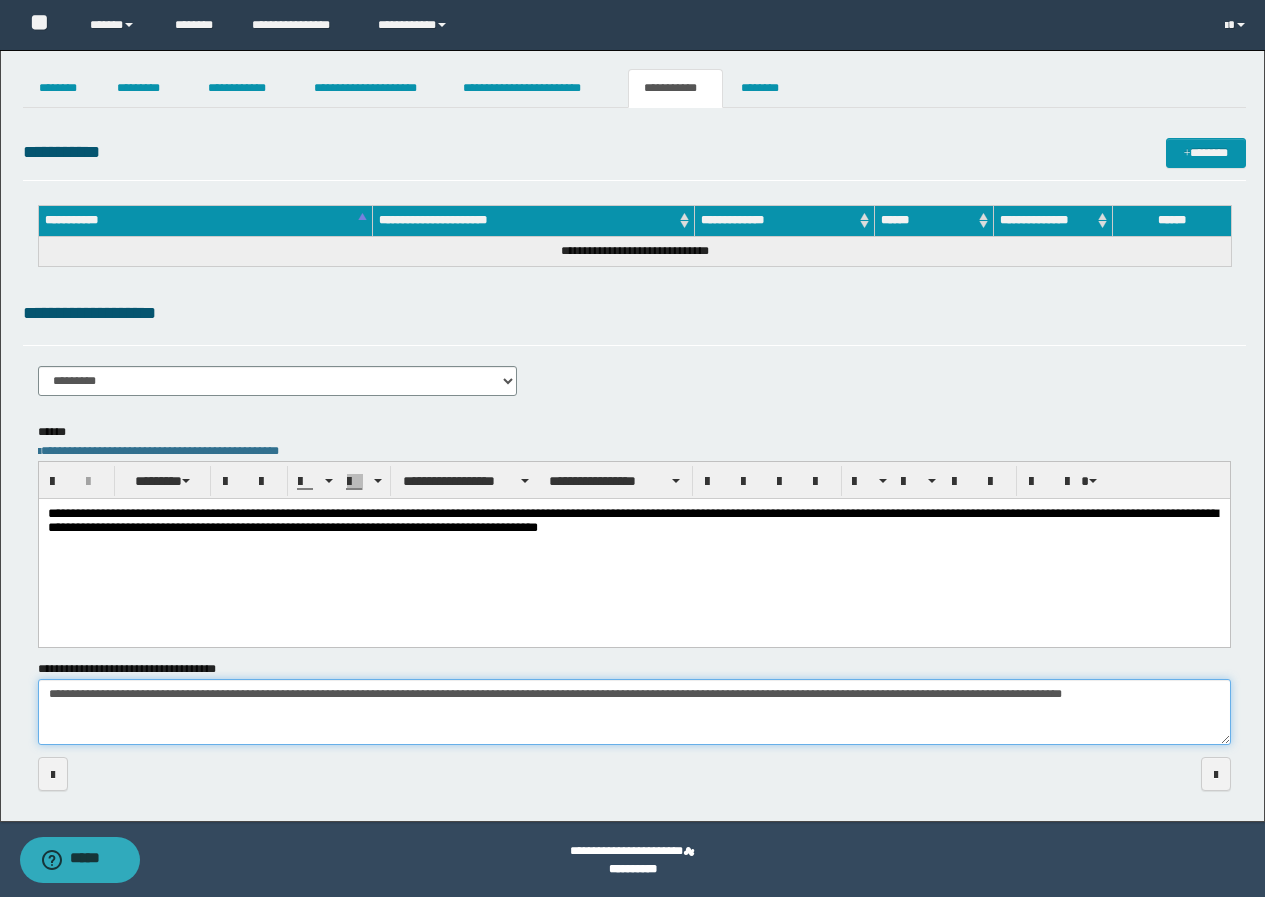 click on "**********" at bounding box center [634, 712] 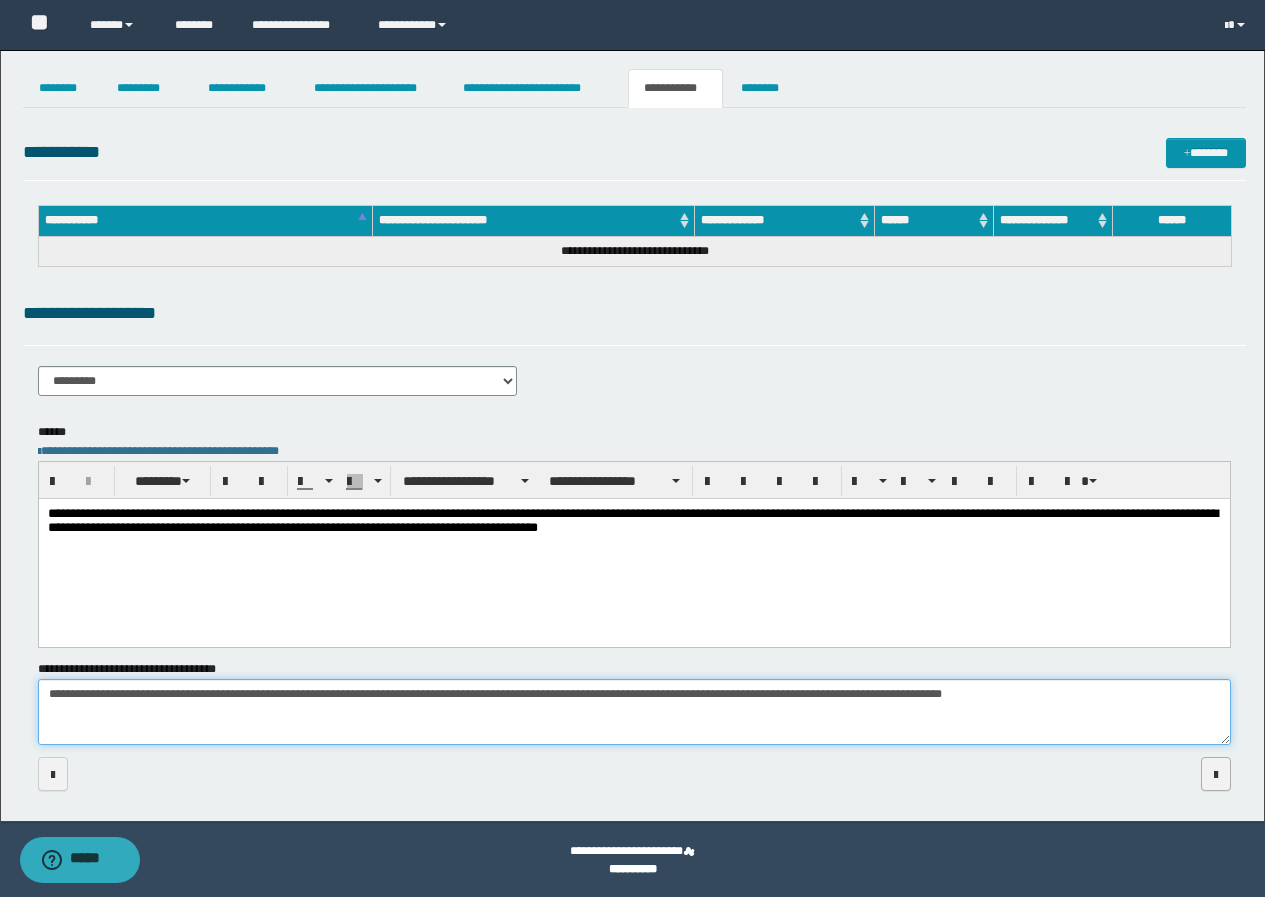 type on "**********" 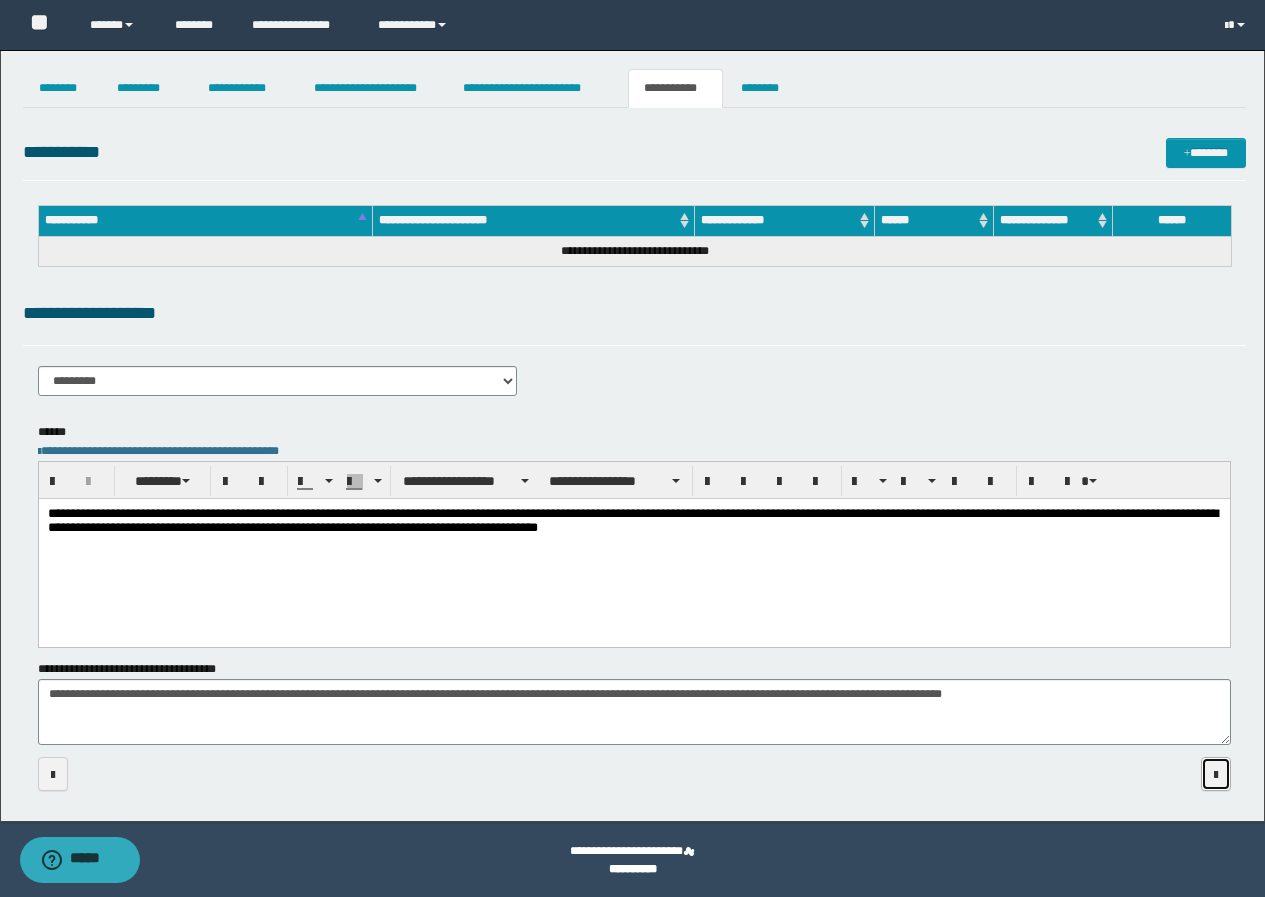 click at bounding box center (1216, 775) 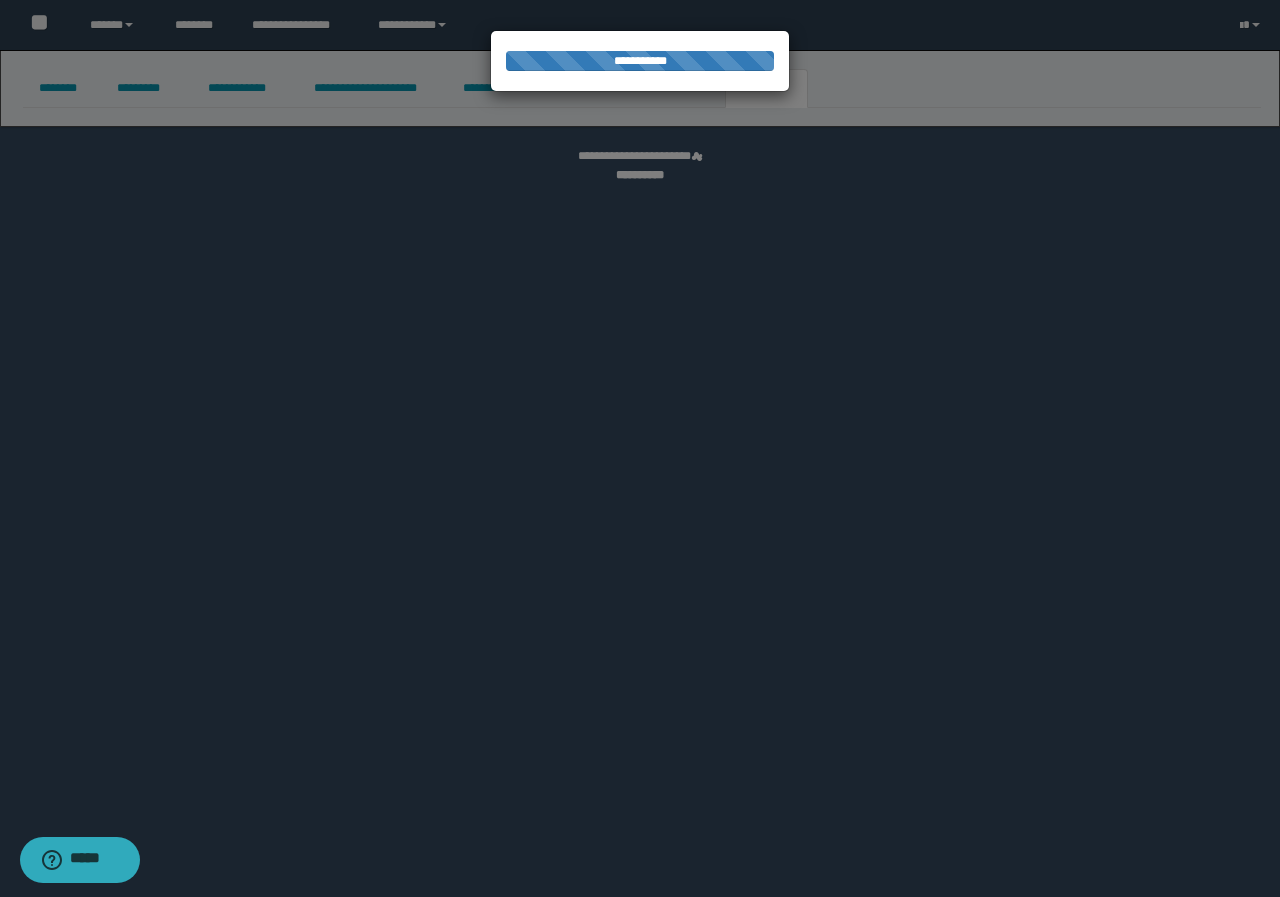 select 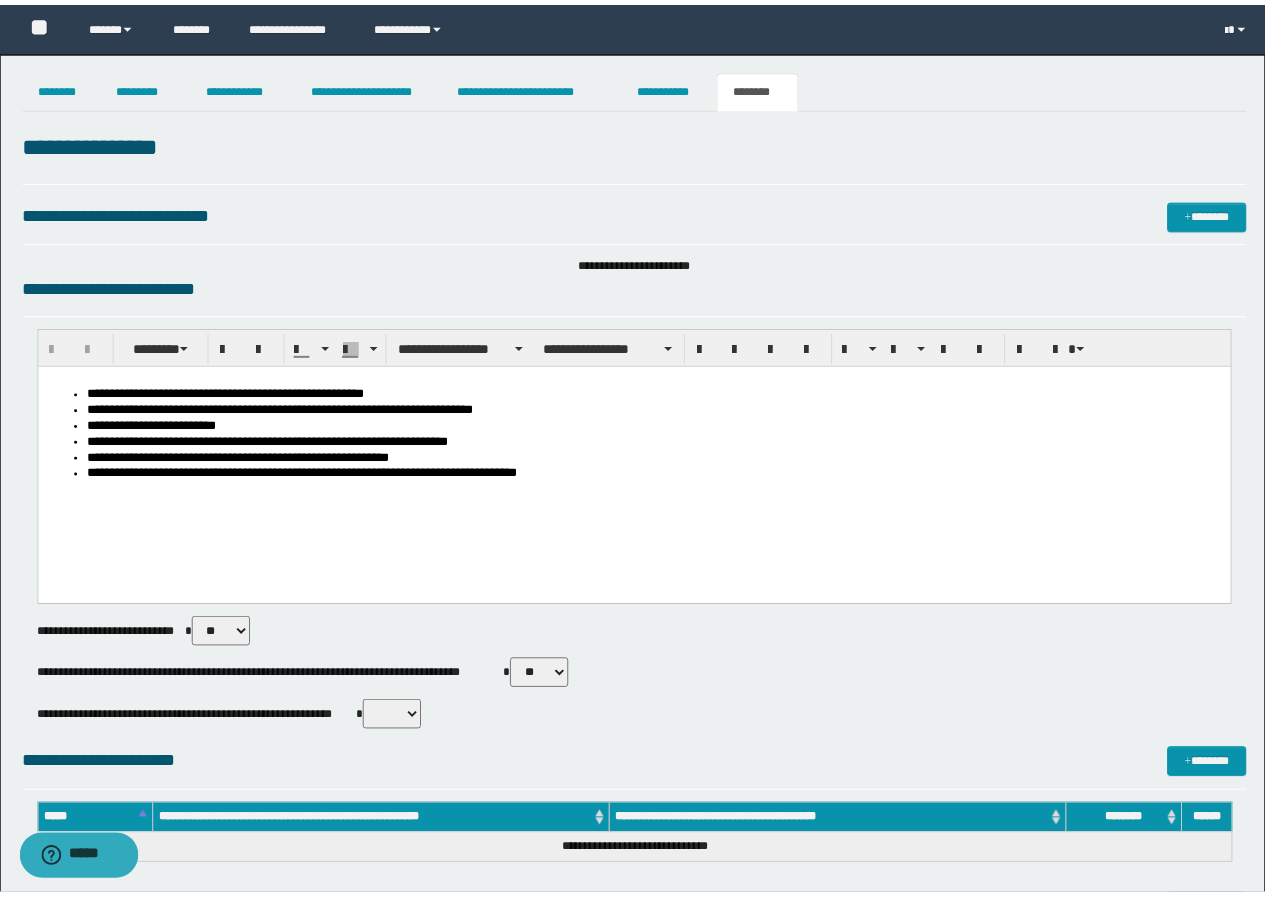 scroll, scrollTop: 0, scrollLeft: 0, axis: both 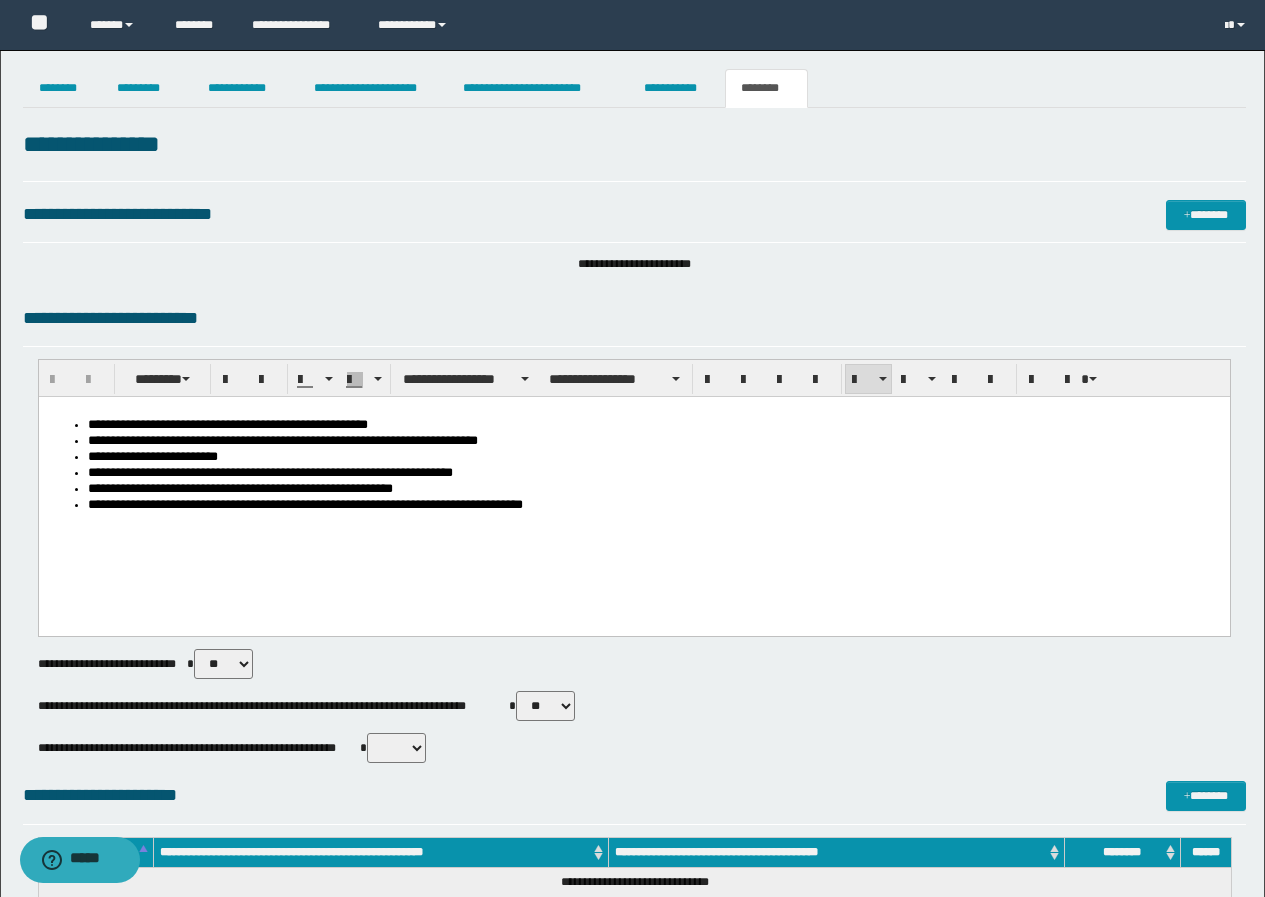 click on "**********" at bounding box center (653, 506) 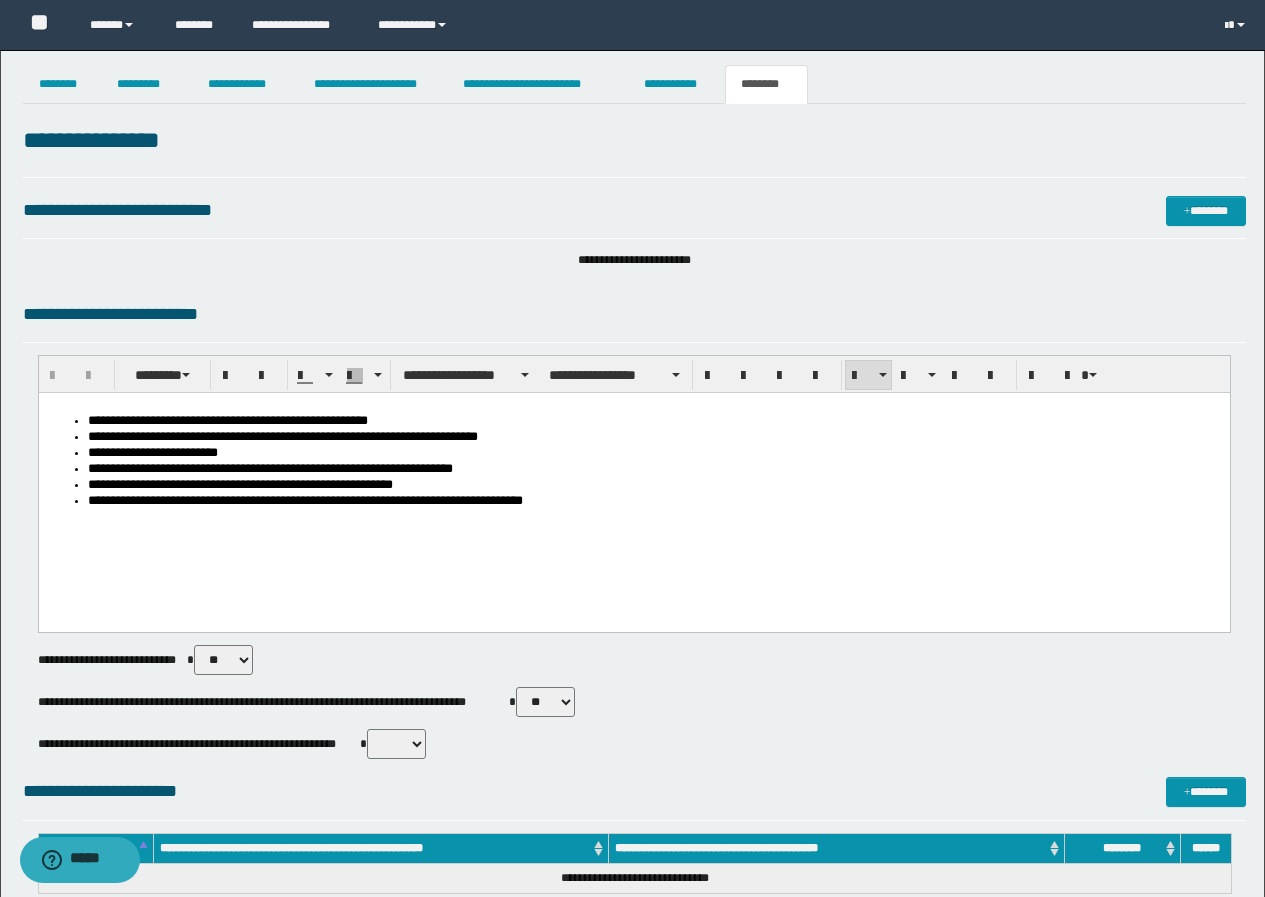 scroll, scrollTop: 0, scrollLeft: 0, axis: both 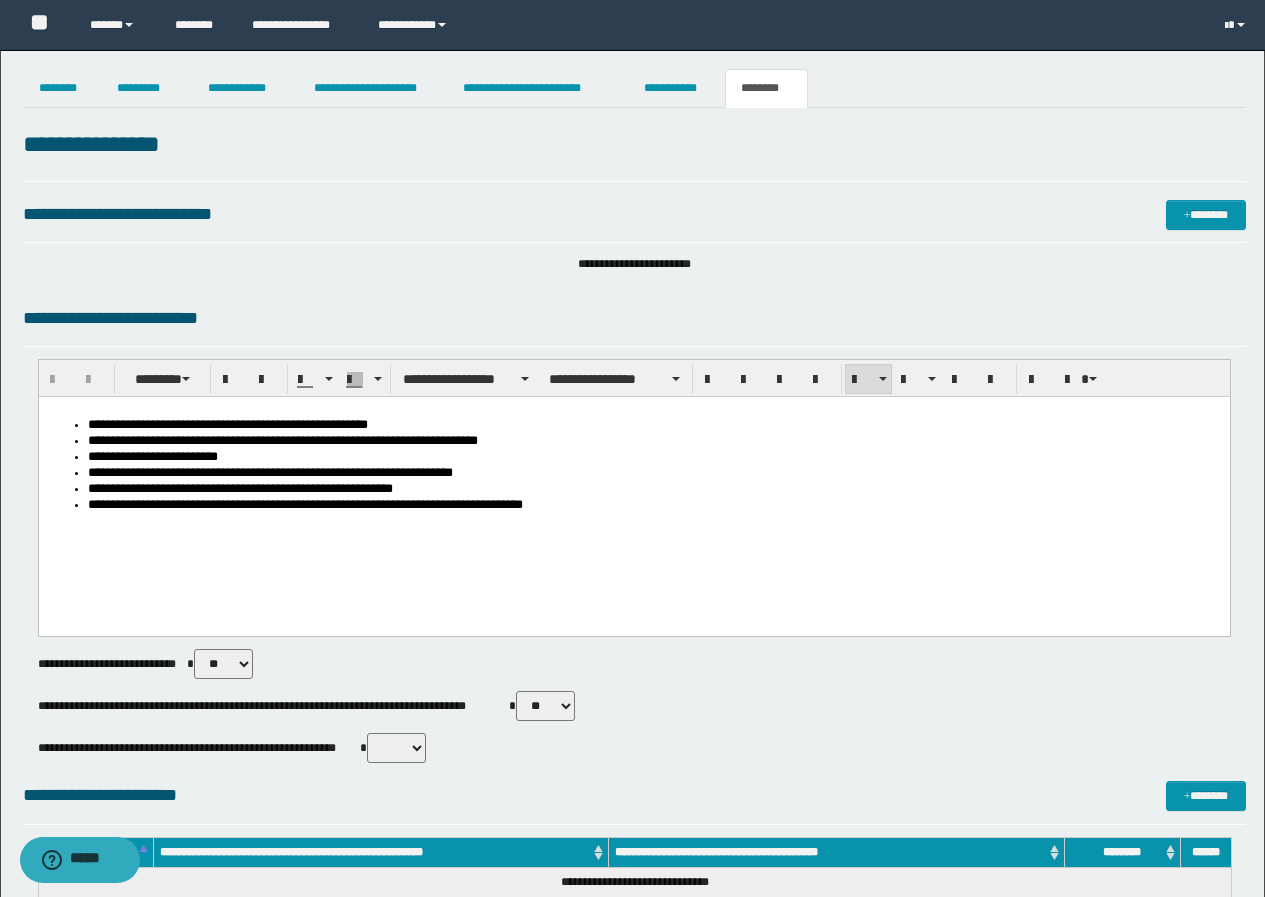 click on "**********" at bounding box center [653, 442] 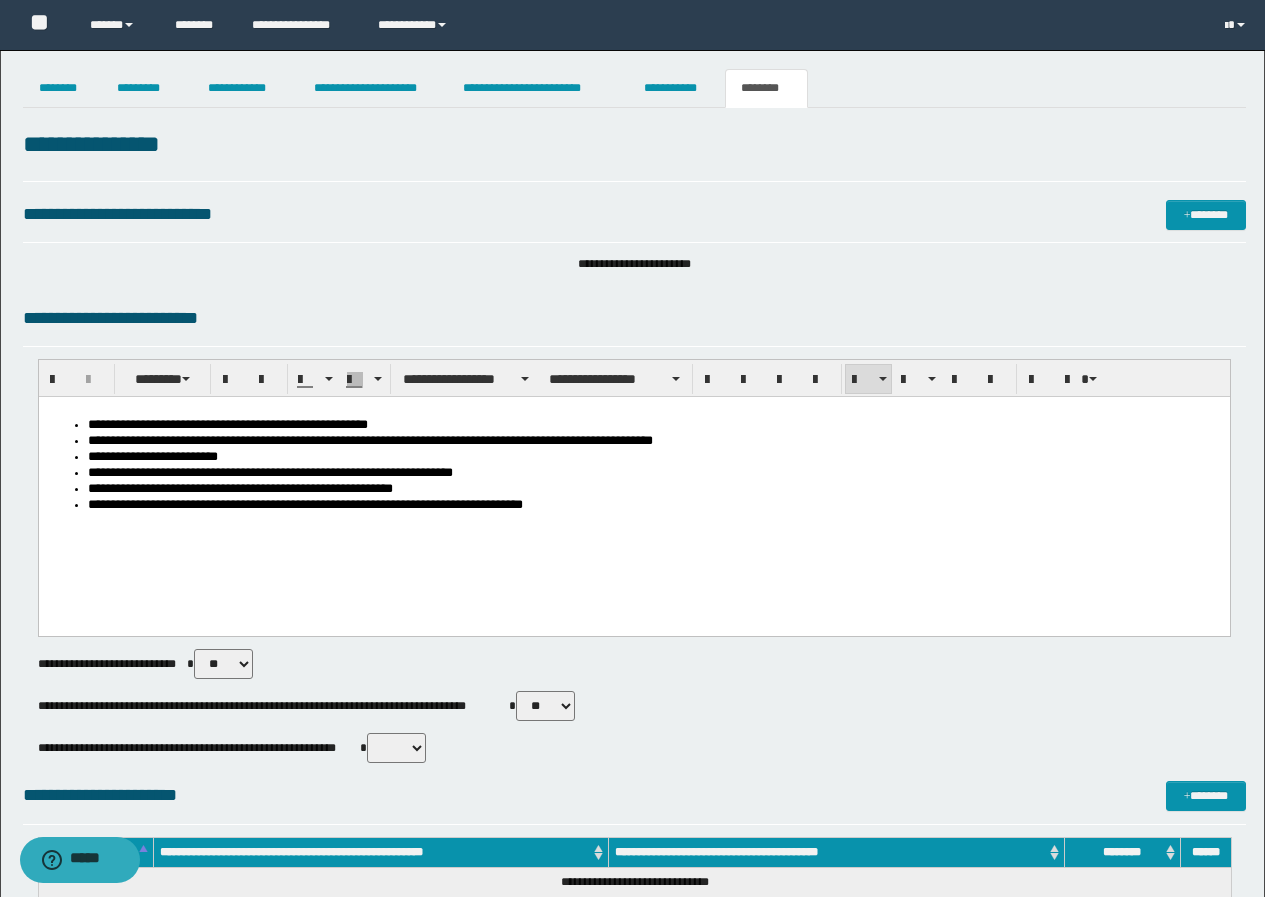 click on "**********" at bounding box center (653, 506) 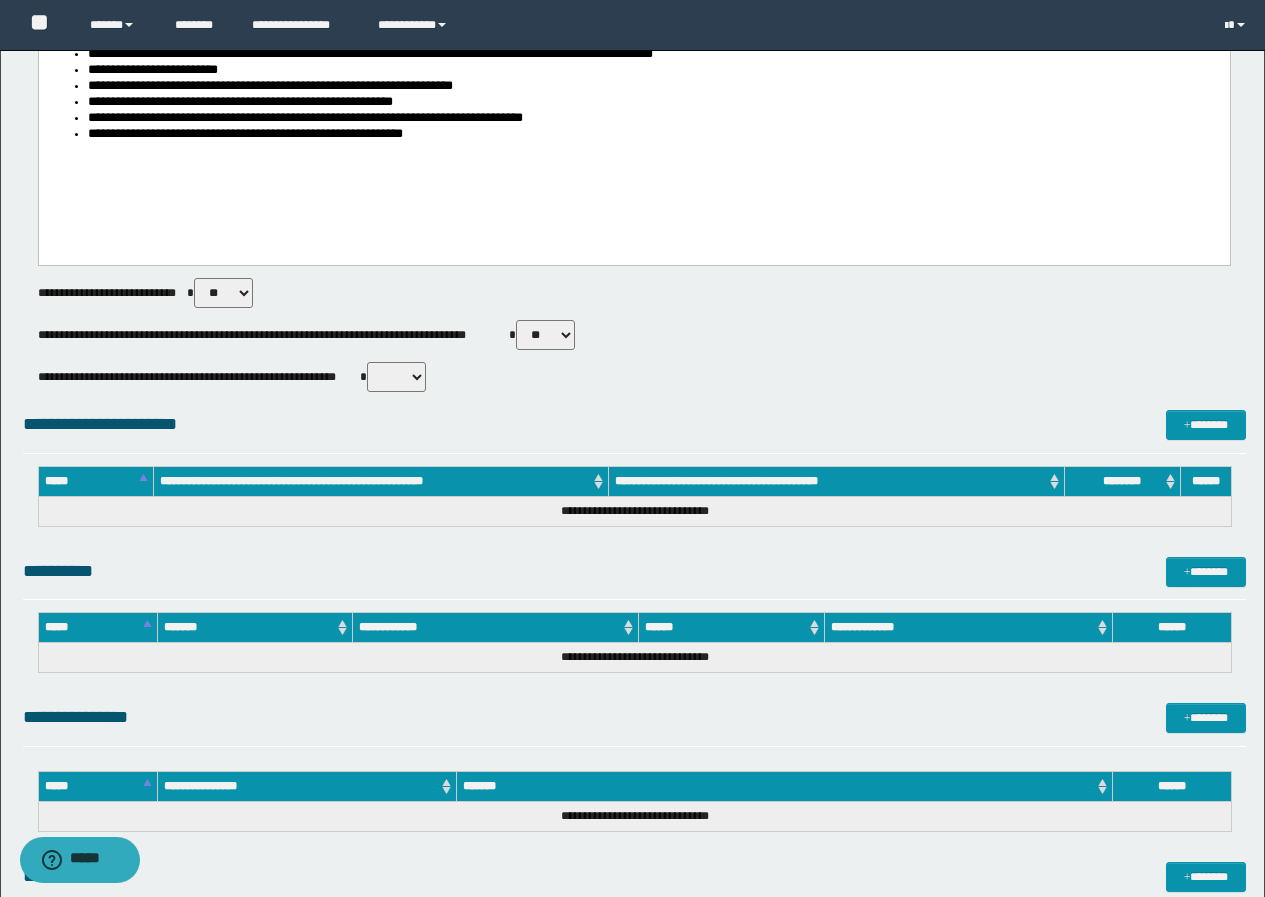 scroll, scrollTop: 546, scrollLeft: 0, axis: vertical 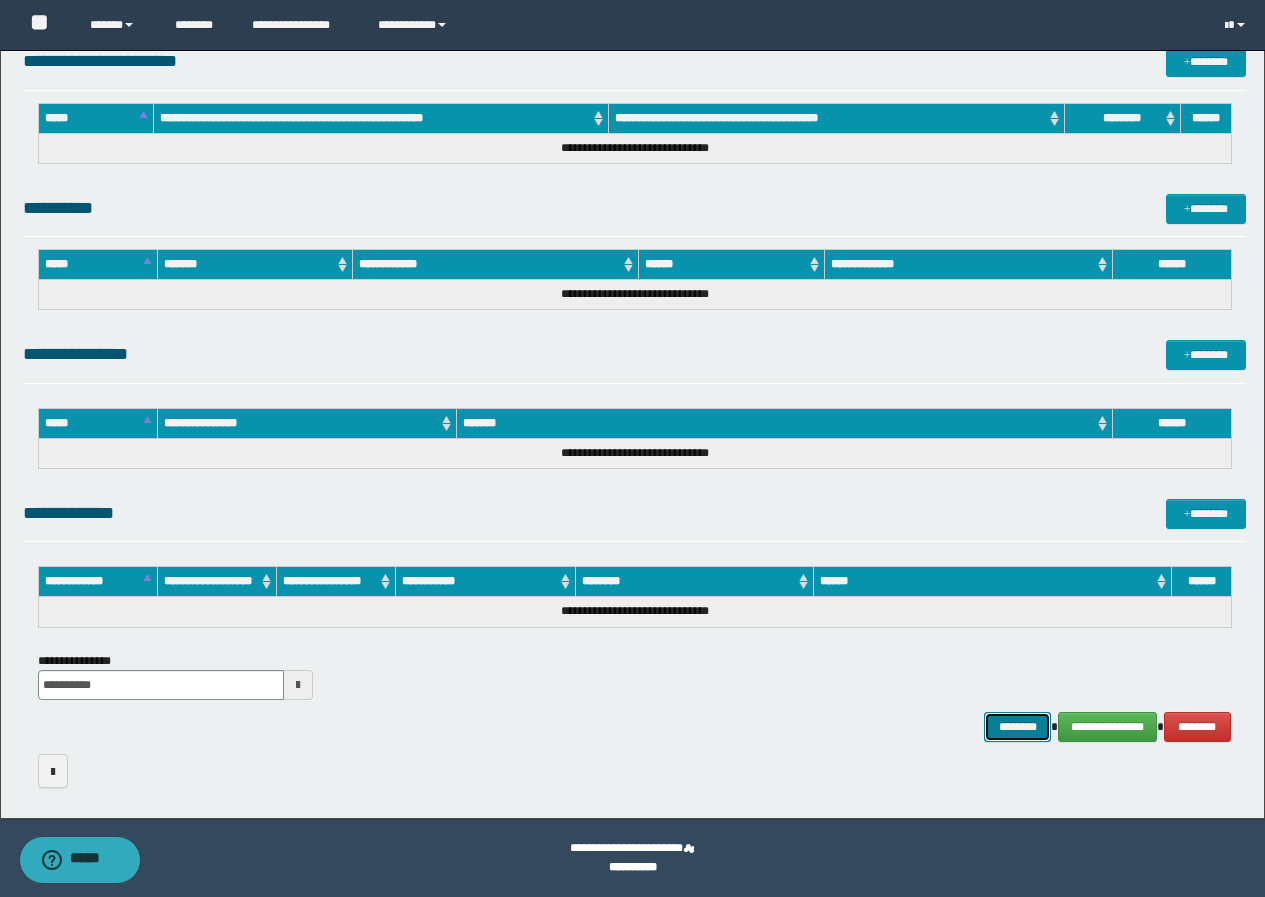 click on "********" at bounding box center (1018, 727) 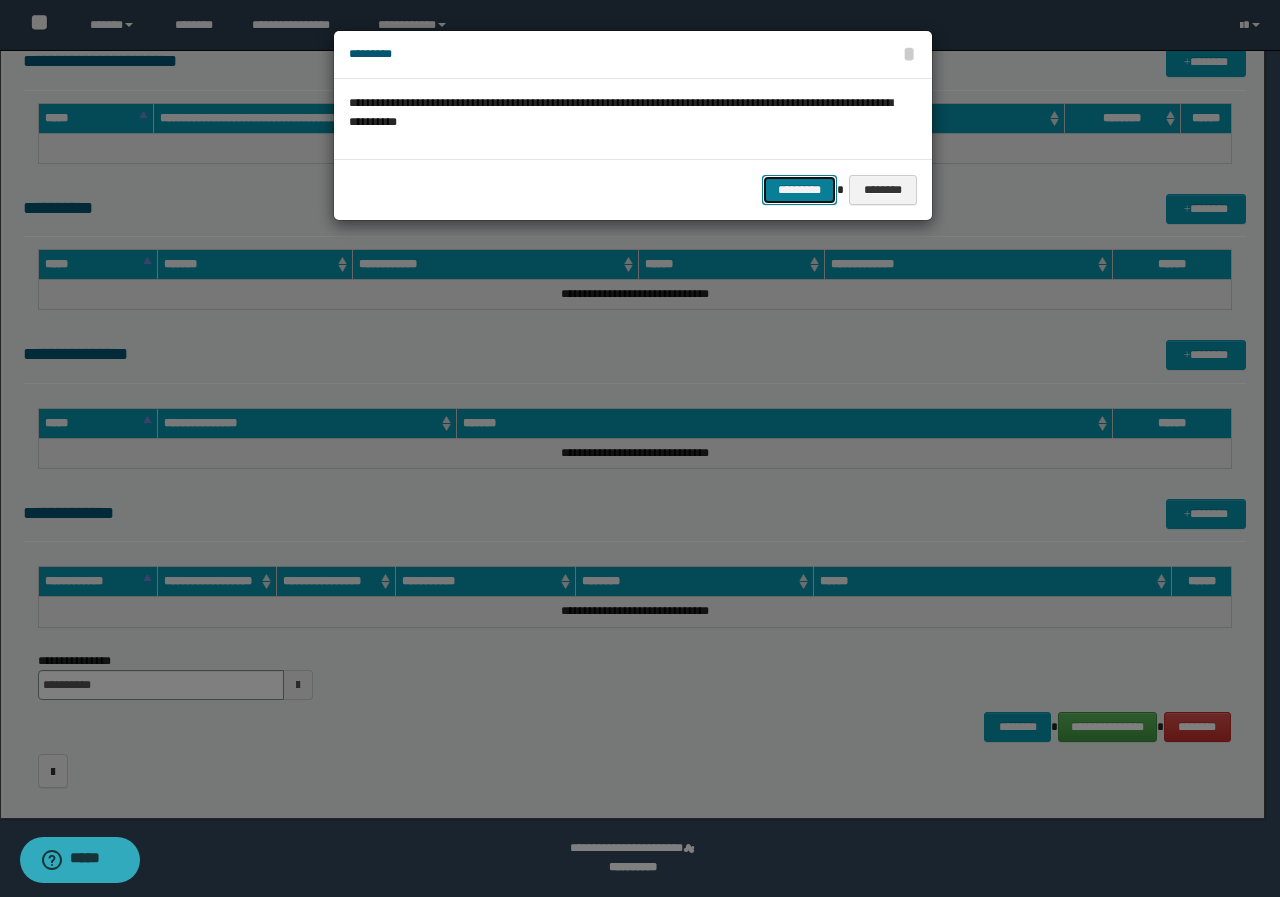 click on "*********" at bounding box center (799, 190) 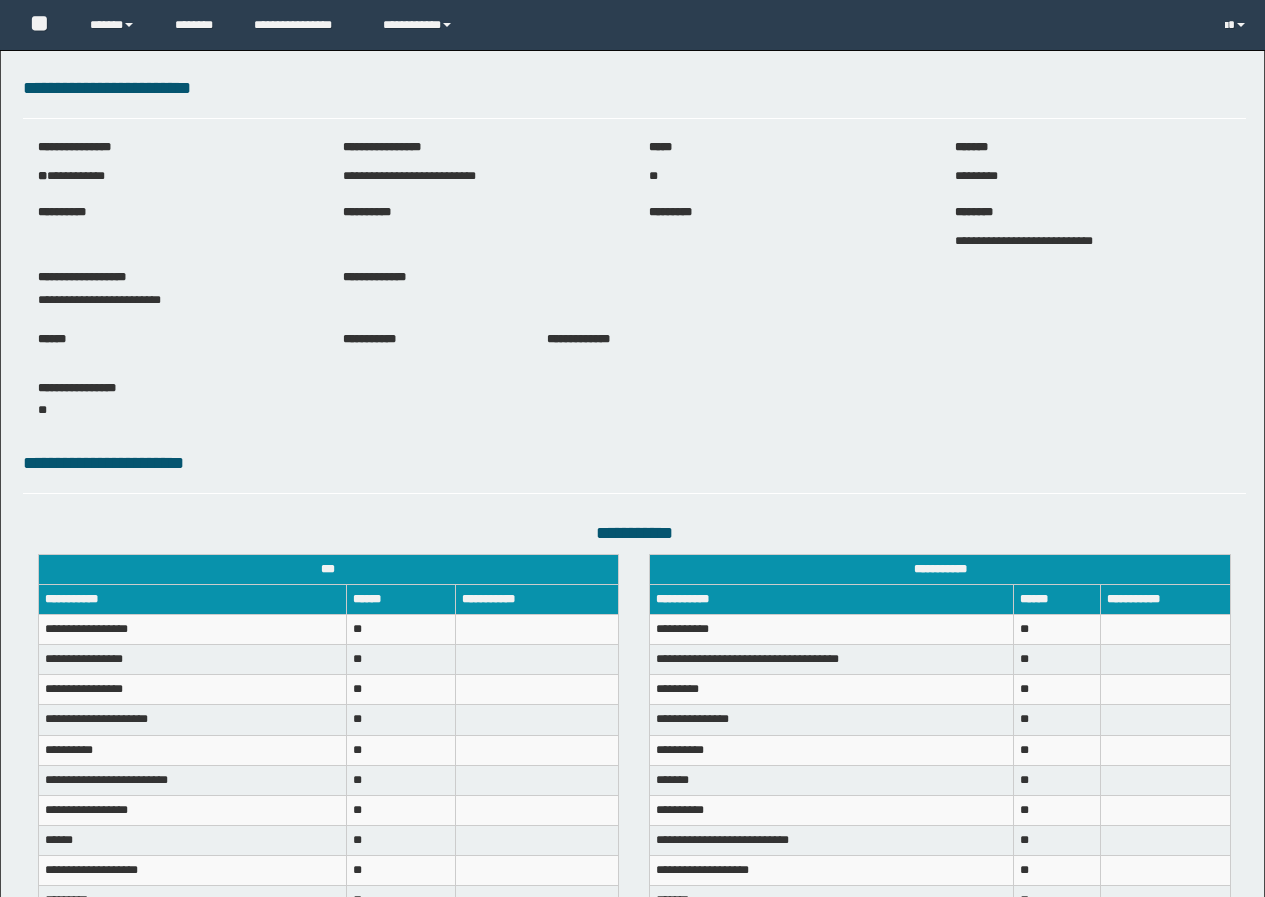 scroll, scrollTop: 0, scrollLeft: 0, axis: both 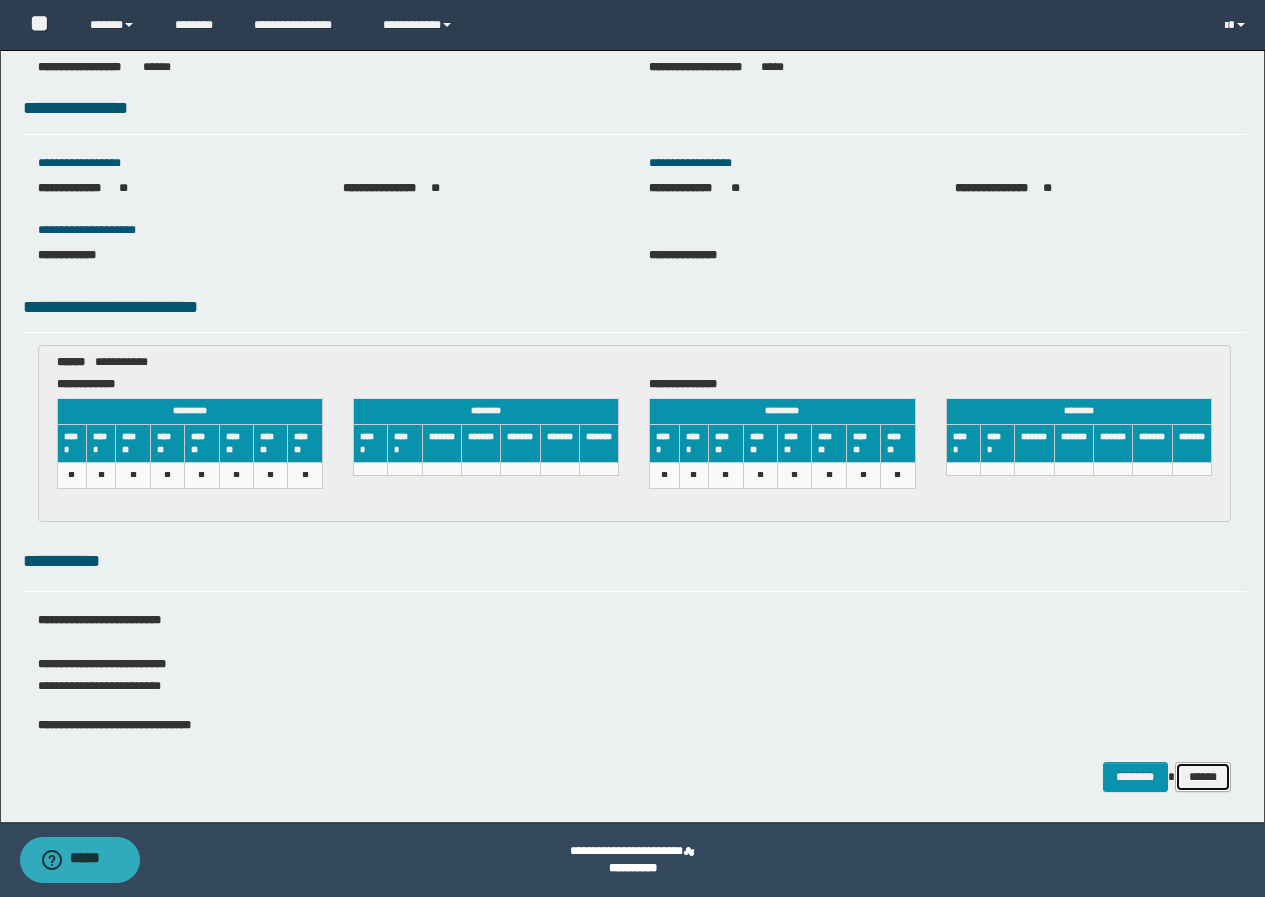 click on "******" at bounding box center [1203, 777] 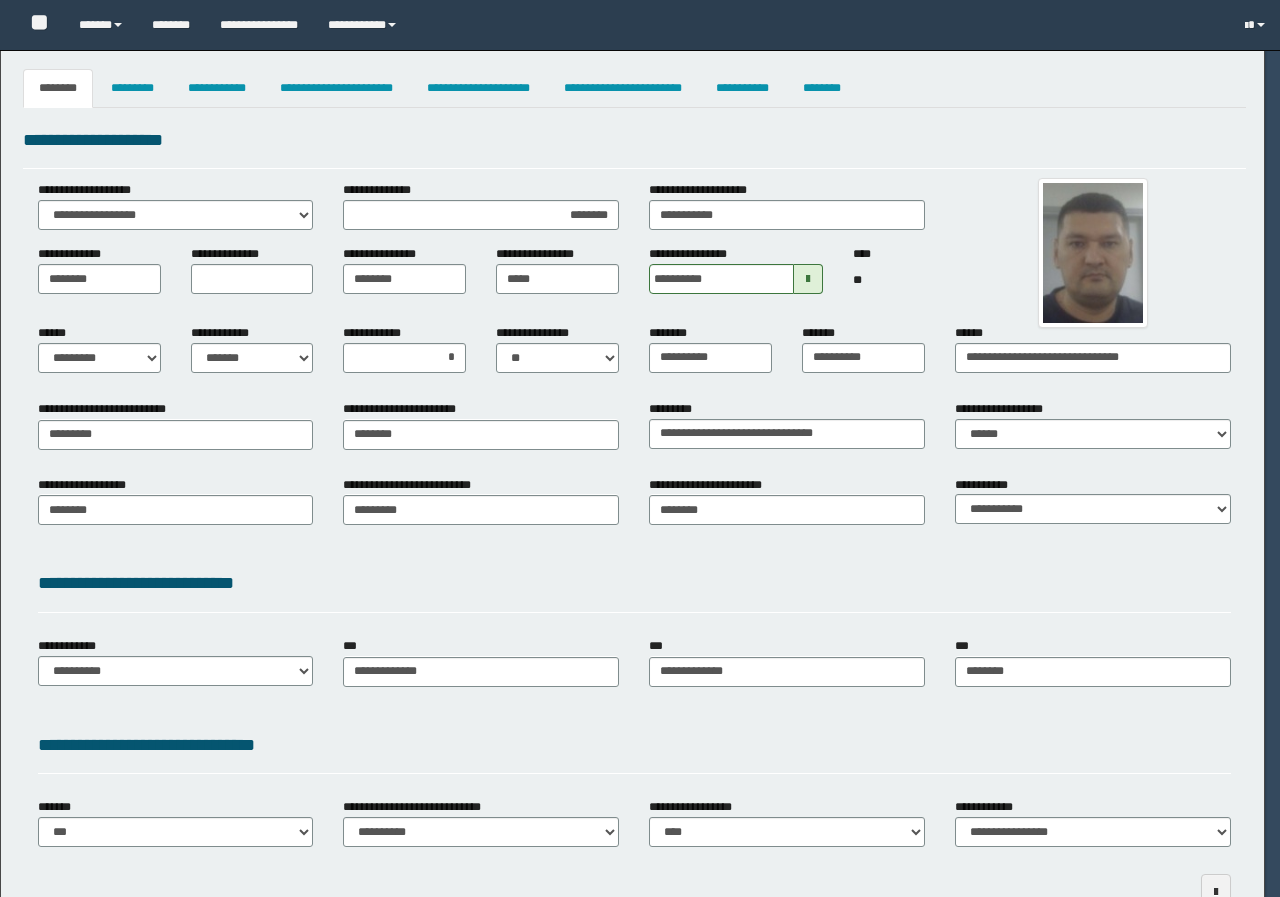 select on "*" 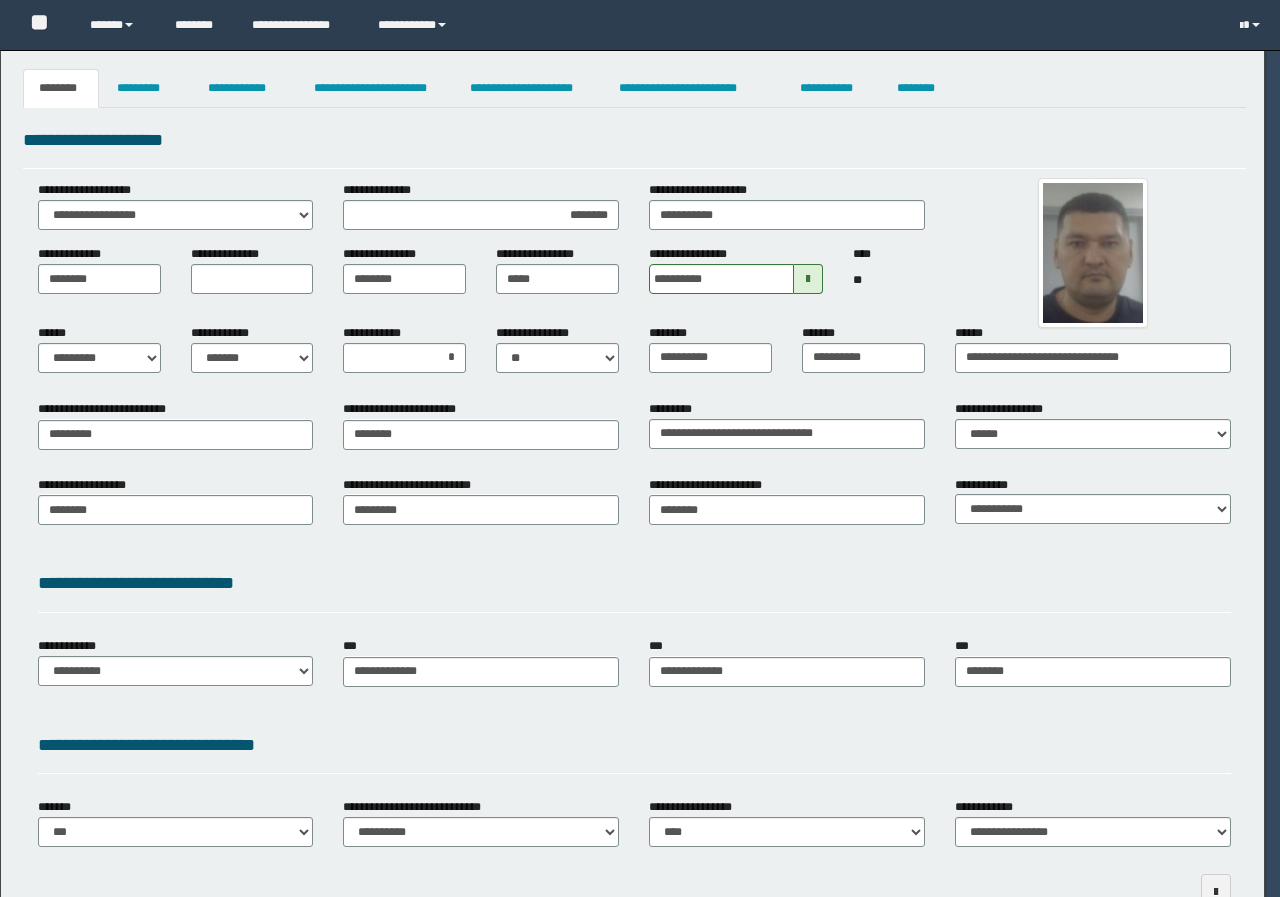 scroll, scrollTop: 0, scrollLeft: 0, axis: both 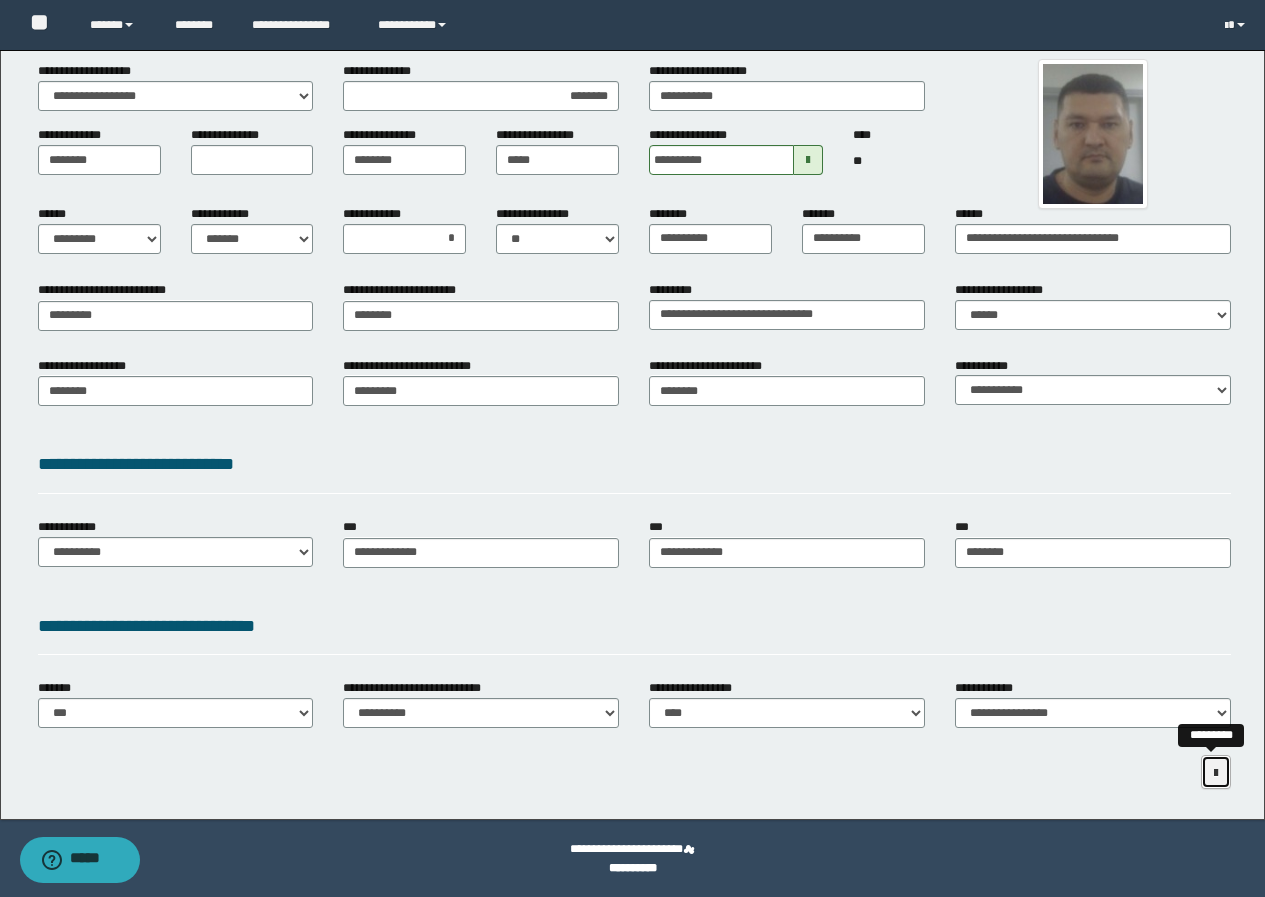 click at bounding box center [1216, 773] 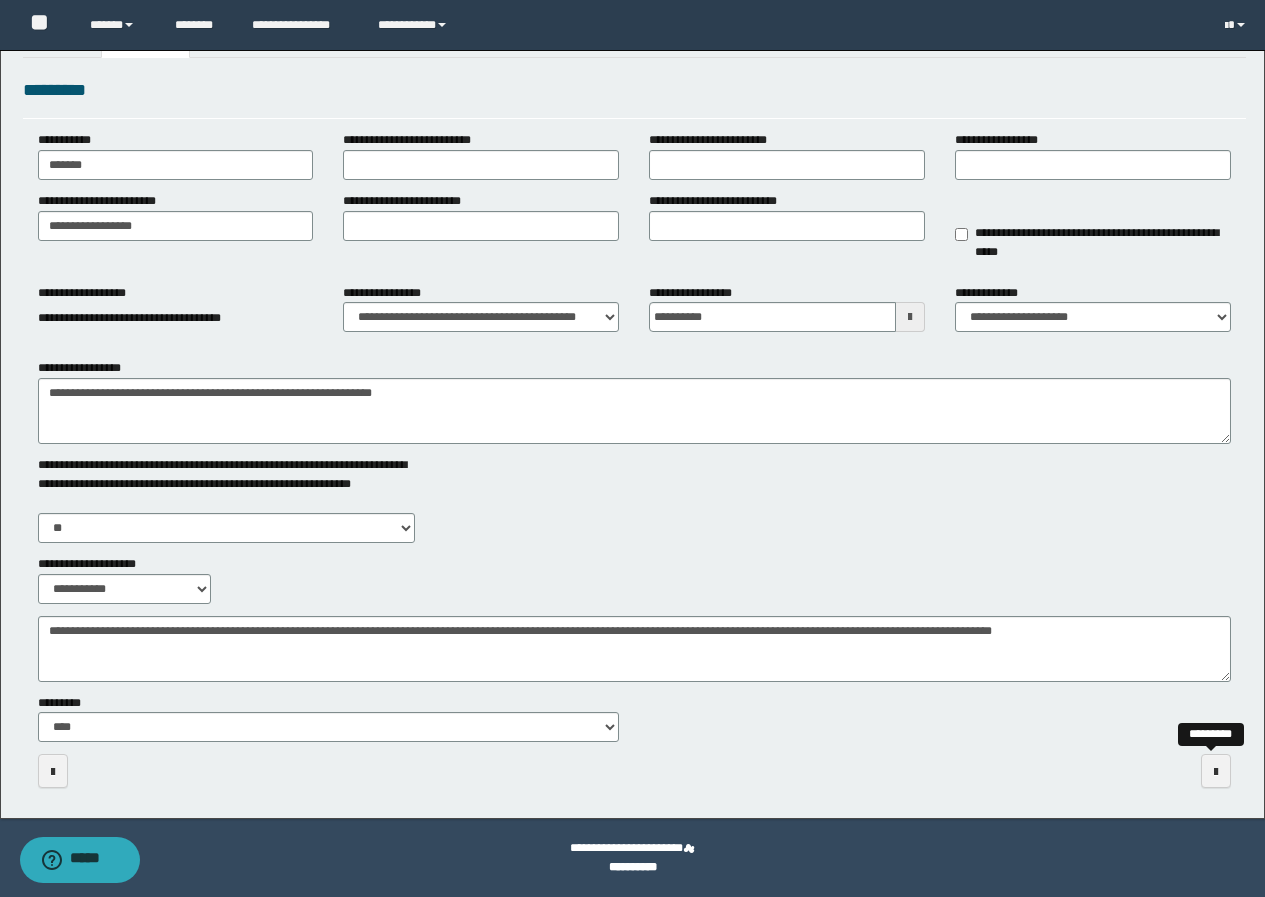 scroll, scrollTop: 50, scrollLeft: 0, axis: vertical 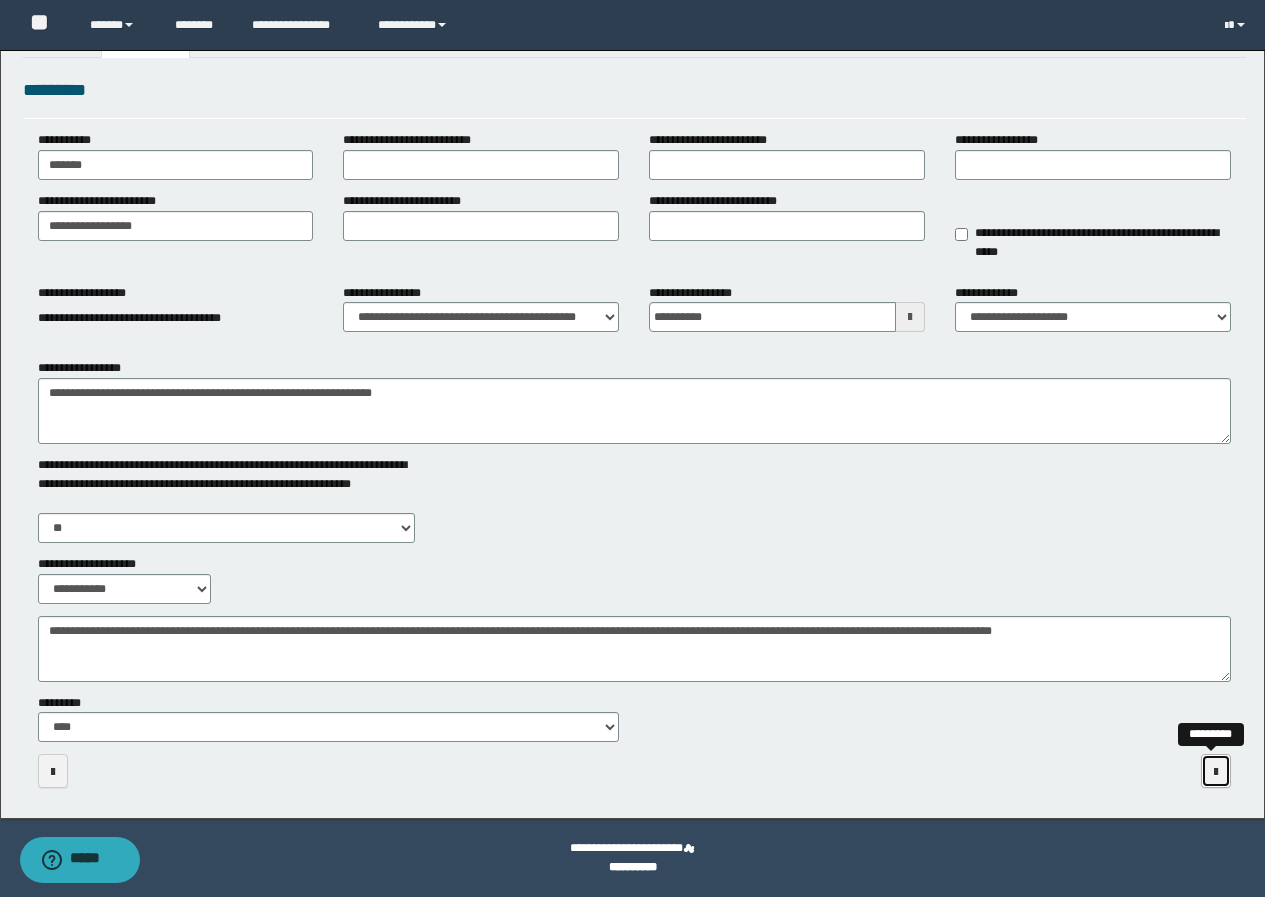 click at bounding box center [1216, 772] 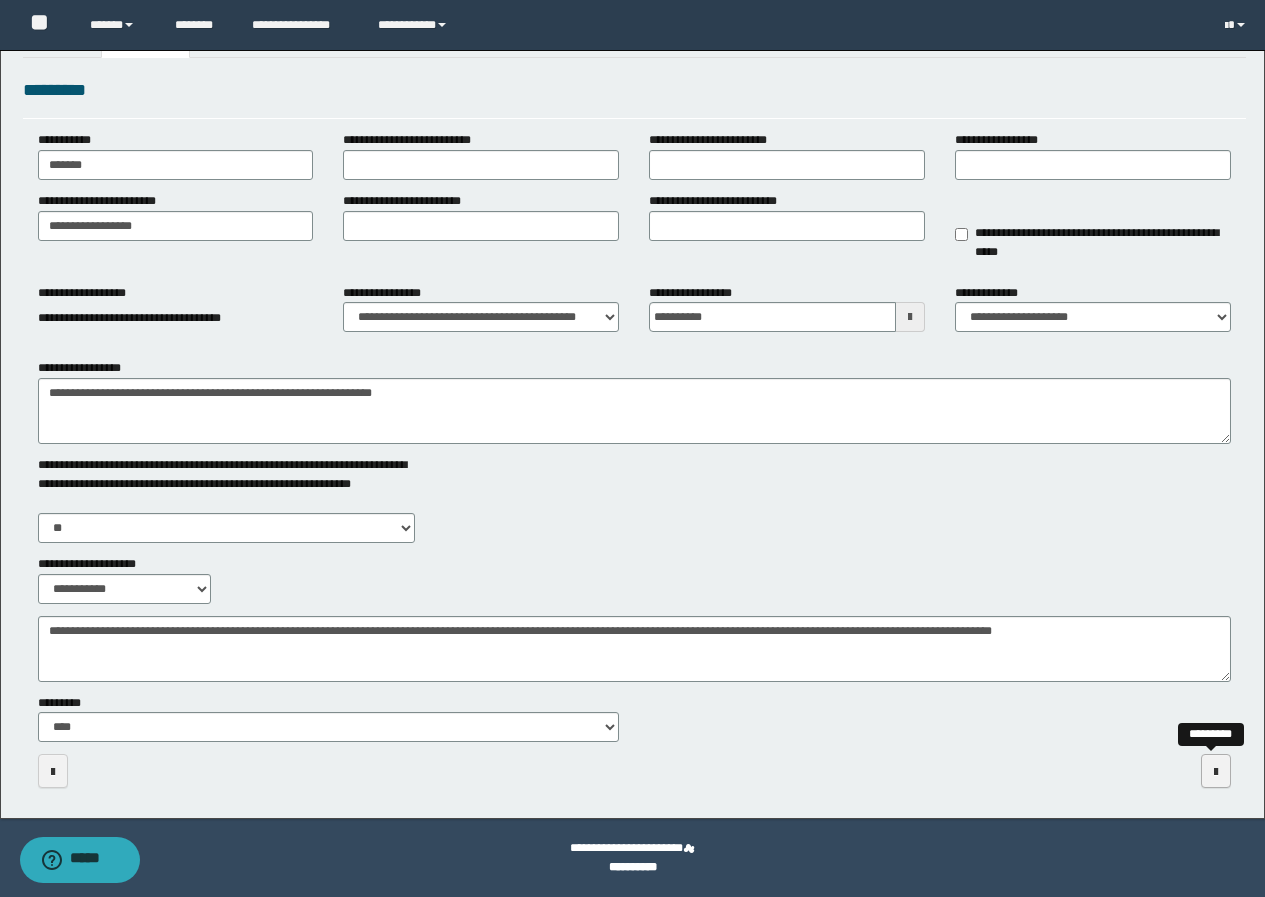 scroll, scrollTop: 0, scrollLeft: 0, axis: both 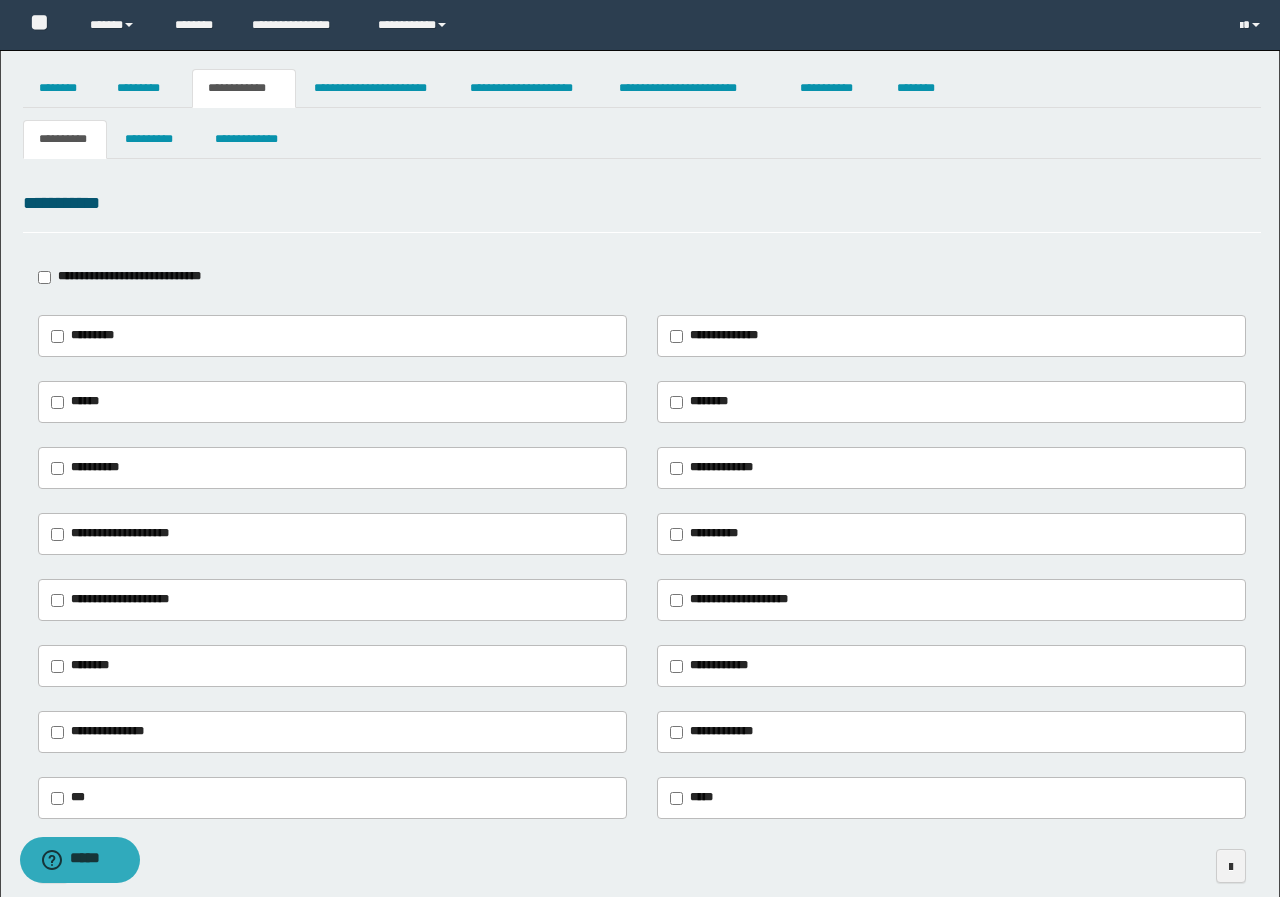 type on "*******" 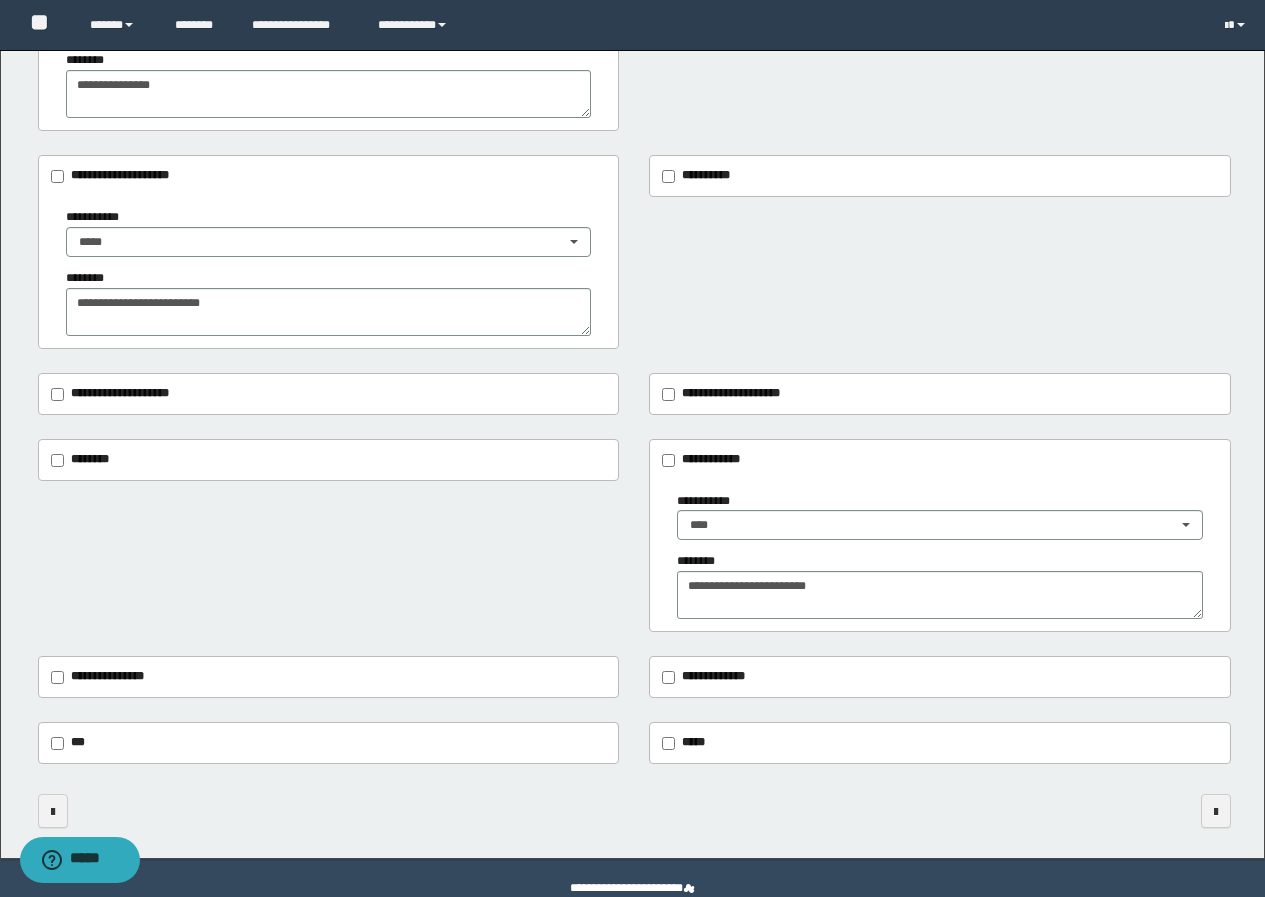 scroll, scrollTop: 701, scrollLeft: 0, axis: vertical 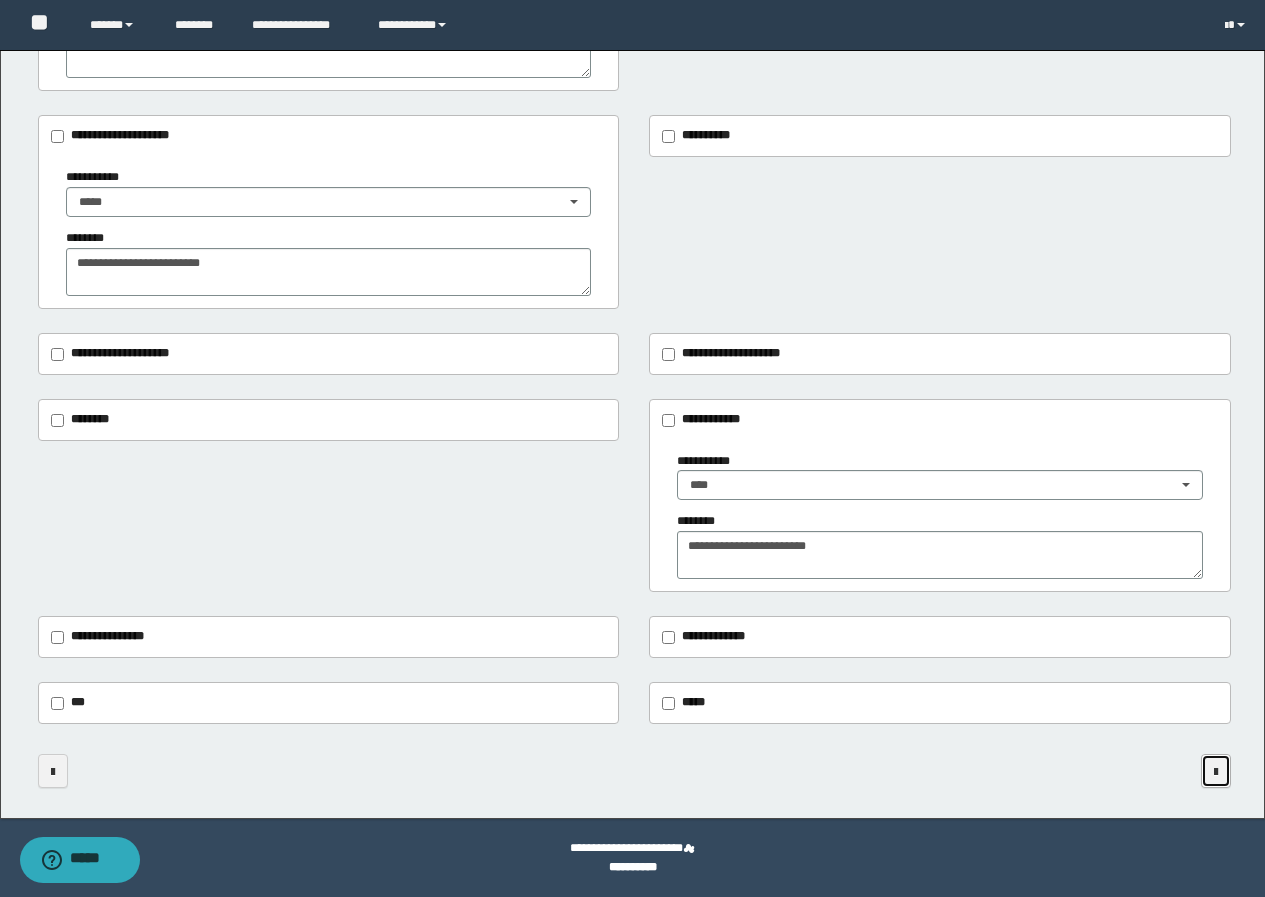 click at bounding box center (1216, 771) 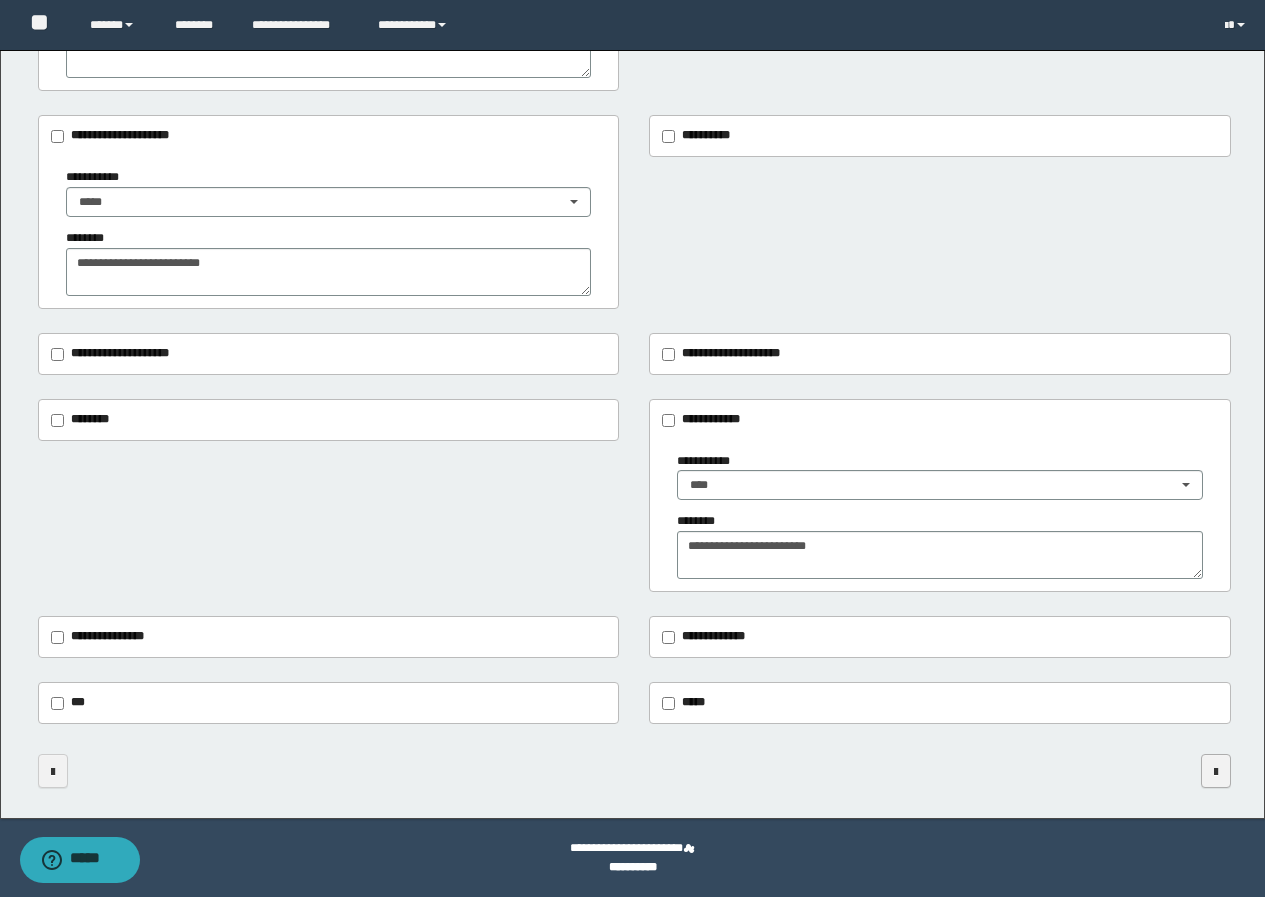 scroll, scrollTop: 0, scrollLeft: 0, axis: both 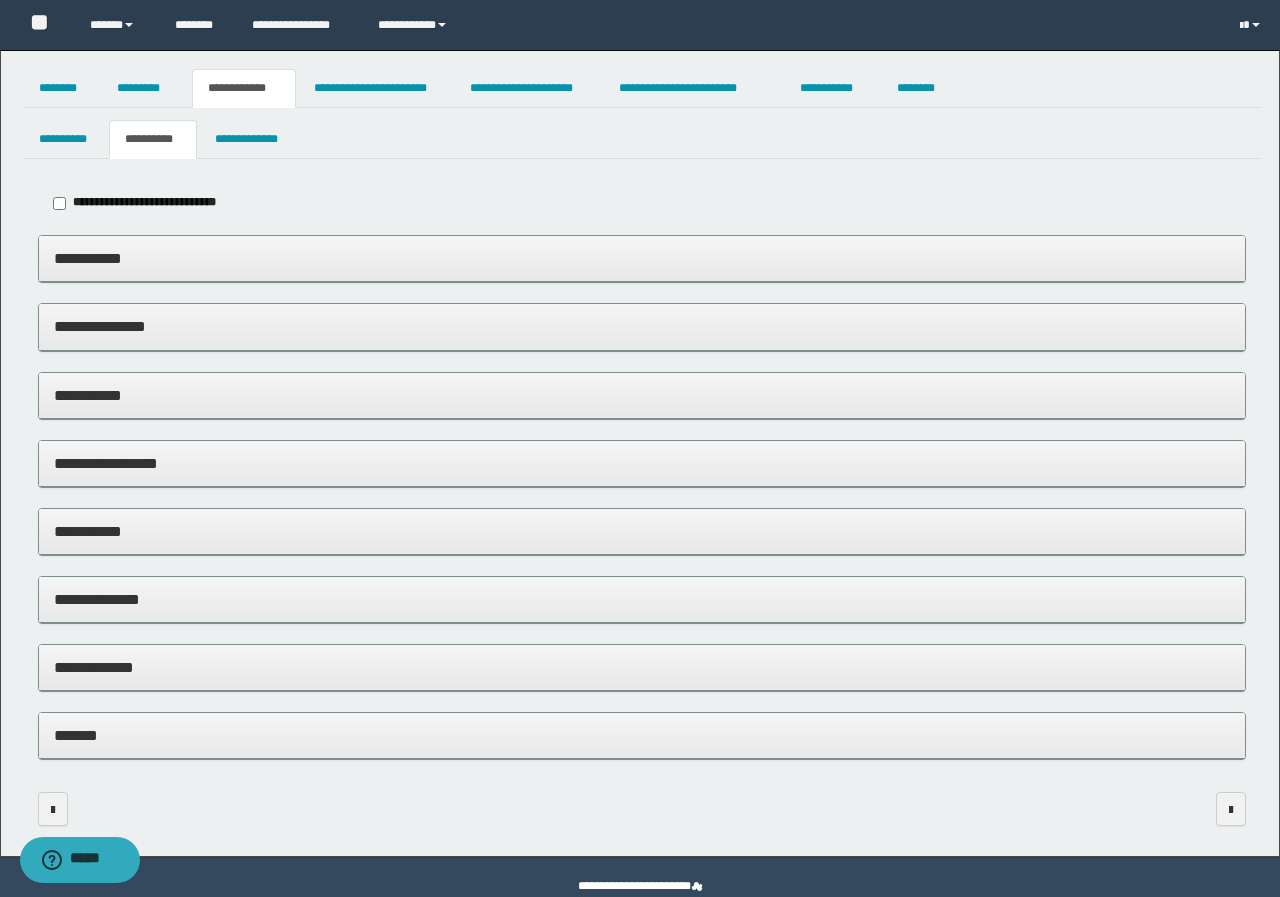 type on "*****" 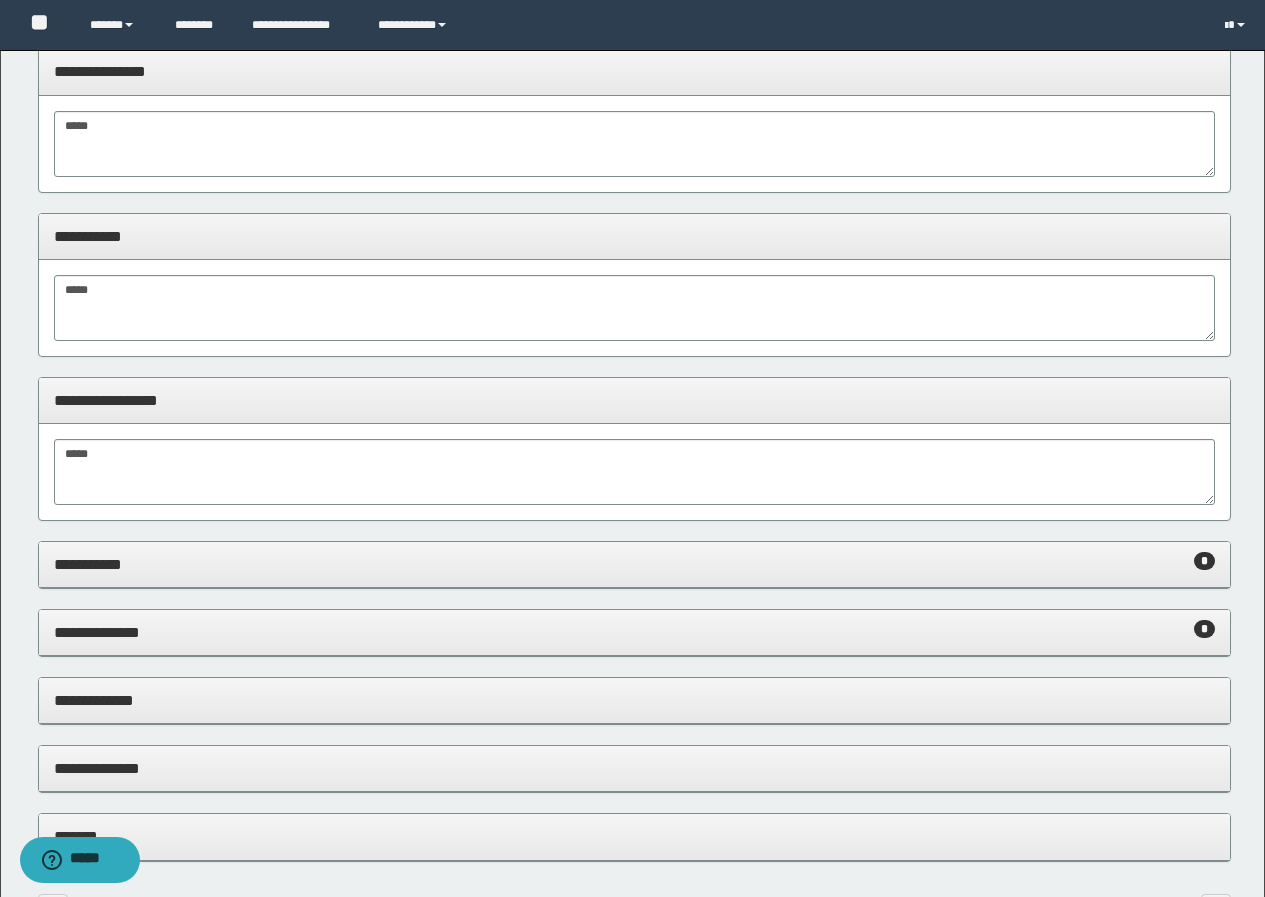 scroll, scrollTop: 0, scrollLeft: 0, axis: both 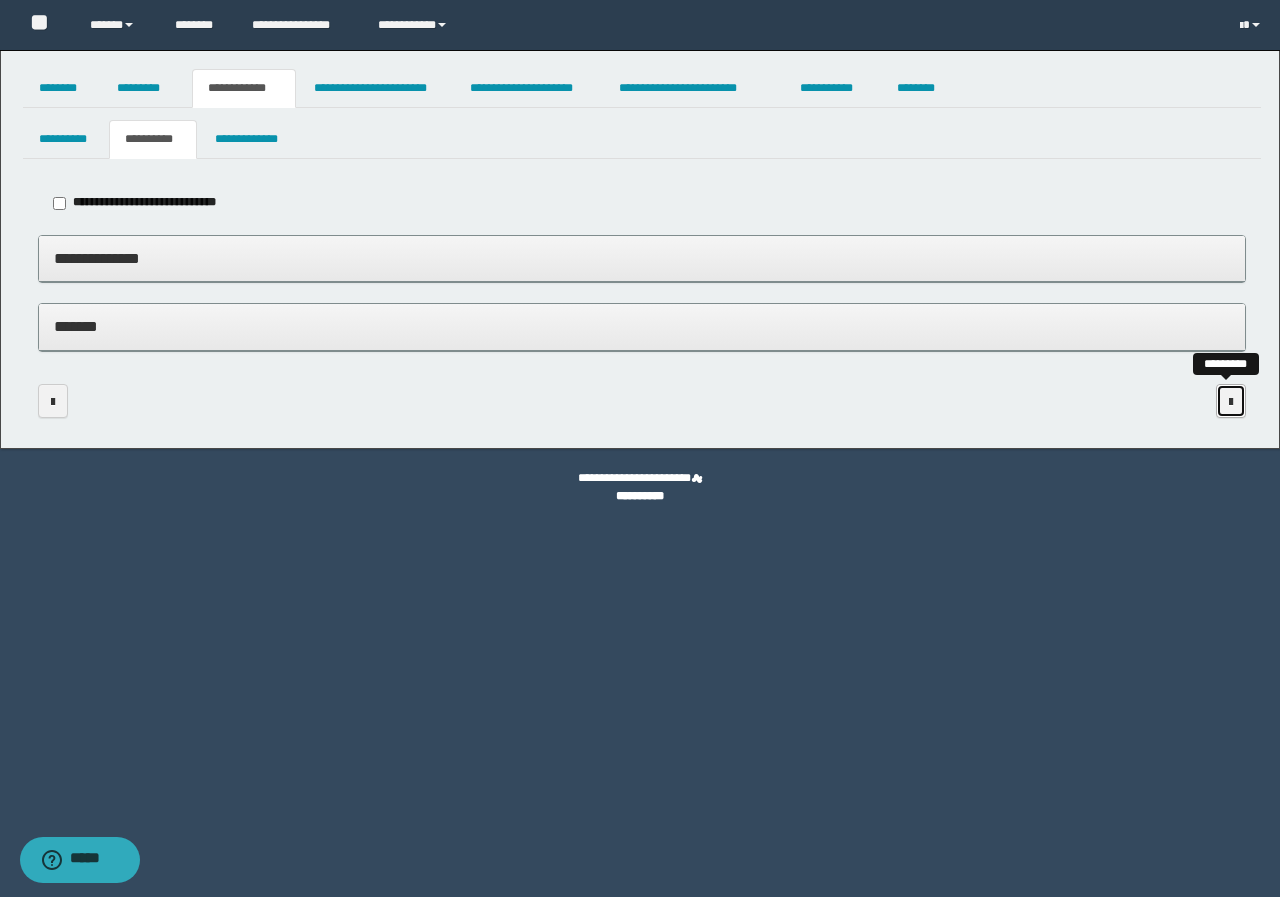 click at bounding box center (1231, 402) 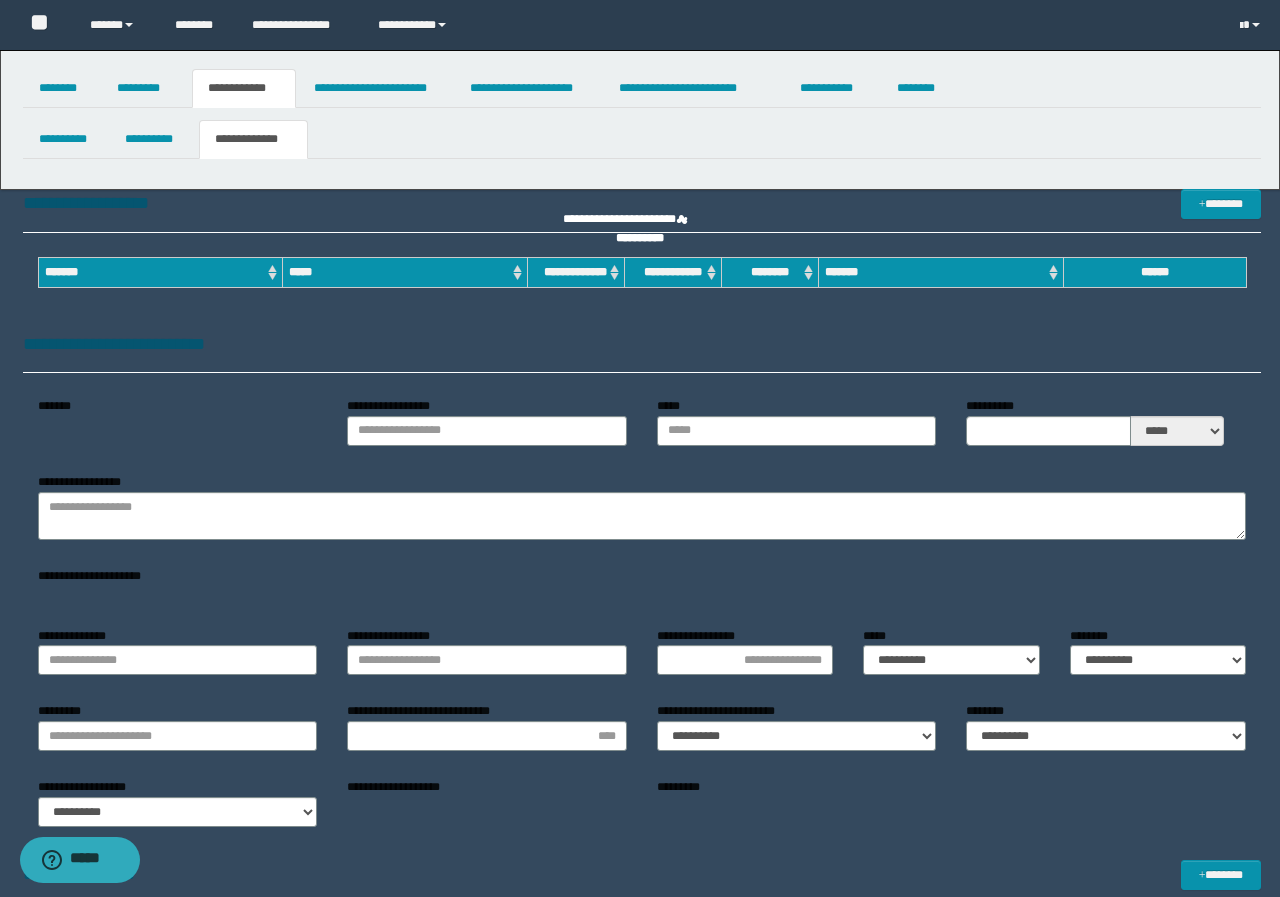 type on "**********" 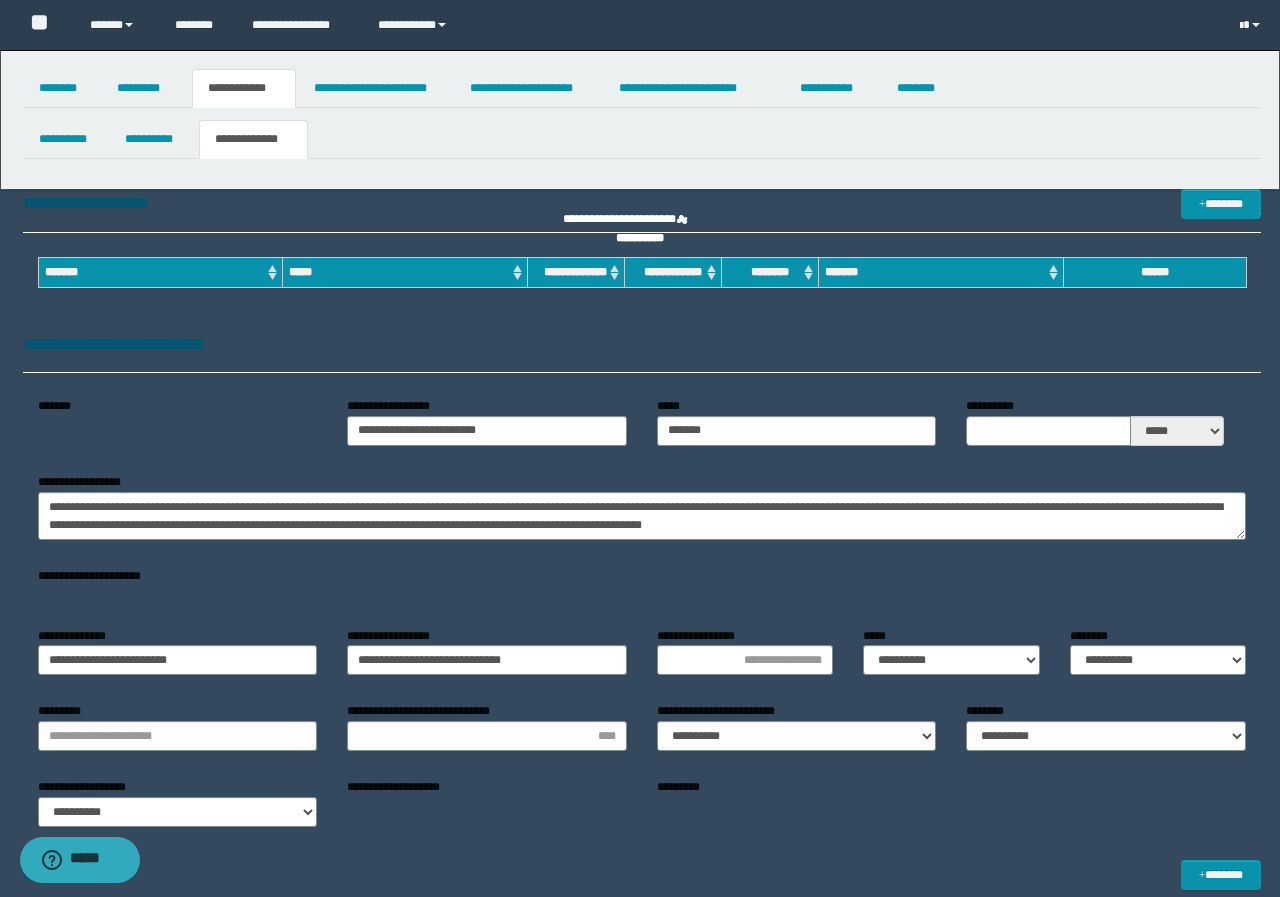 type on "*" 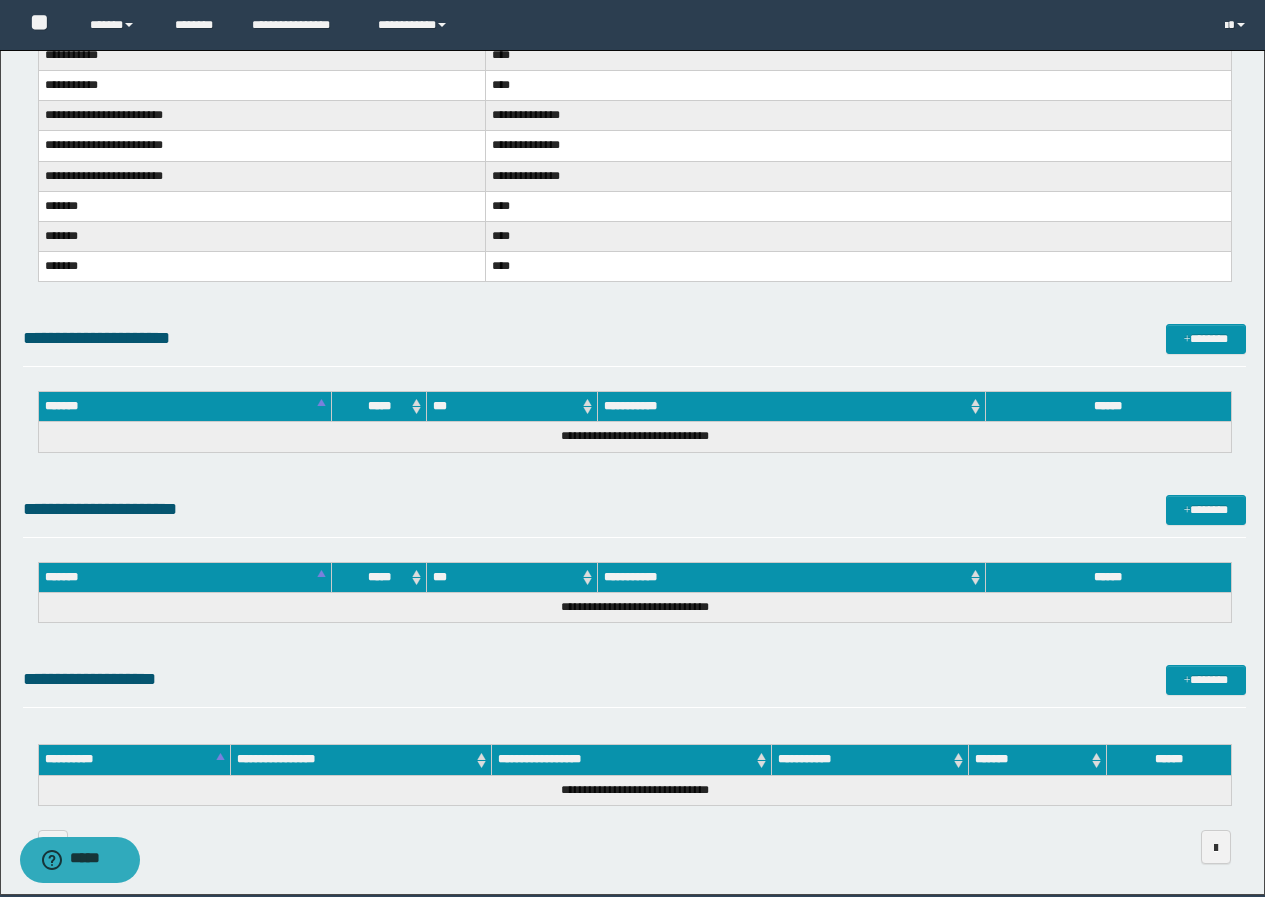 scroll, scrollTop: 1313, scrollLeft: 0, axis: vertical 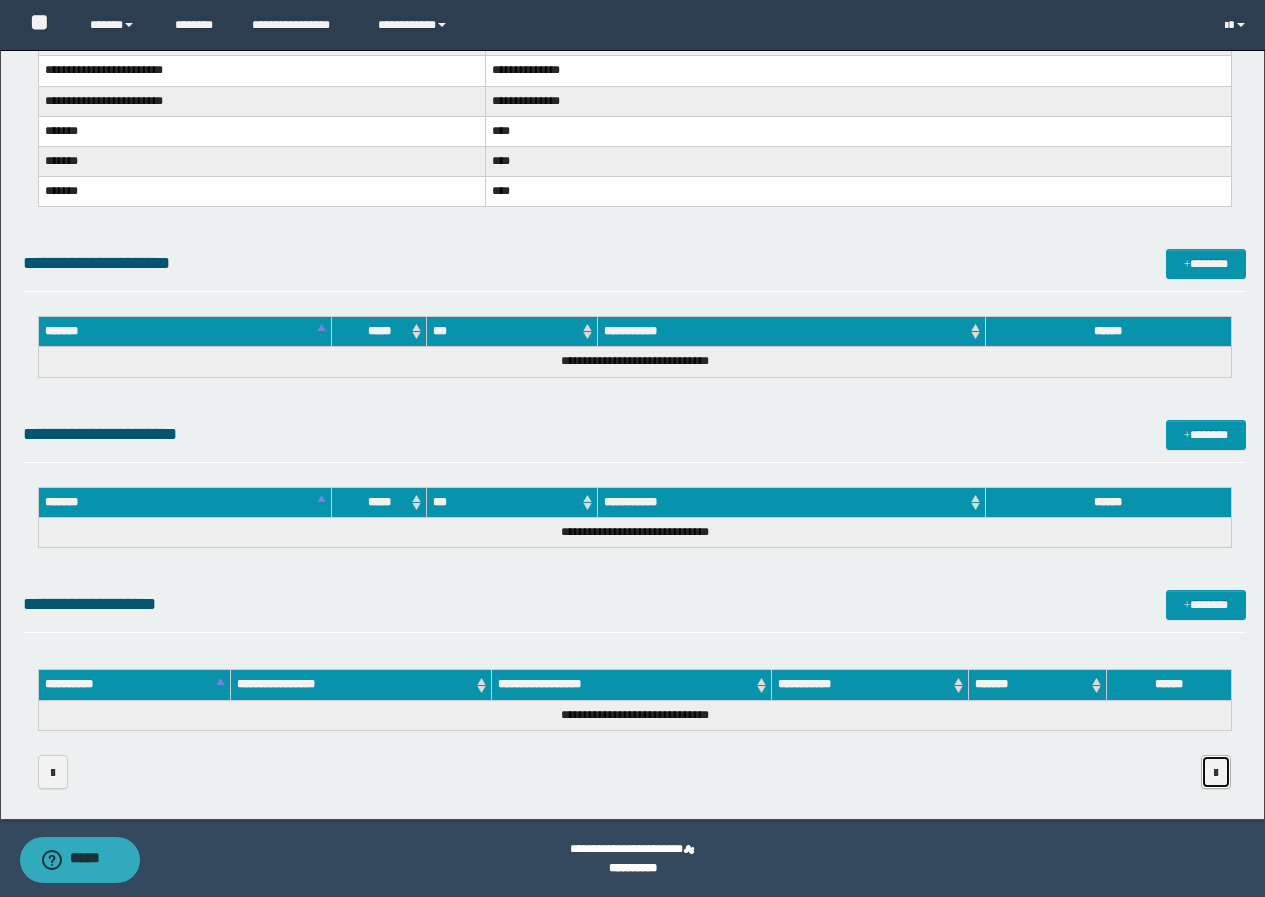 click at bounding box center [1216, 773] 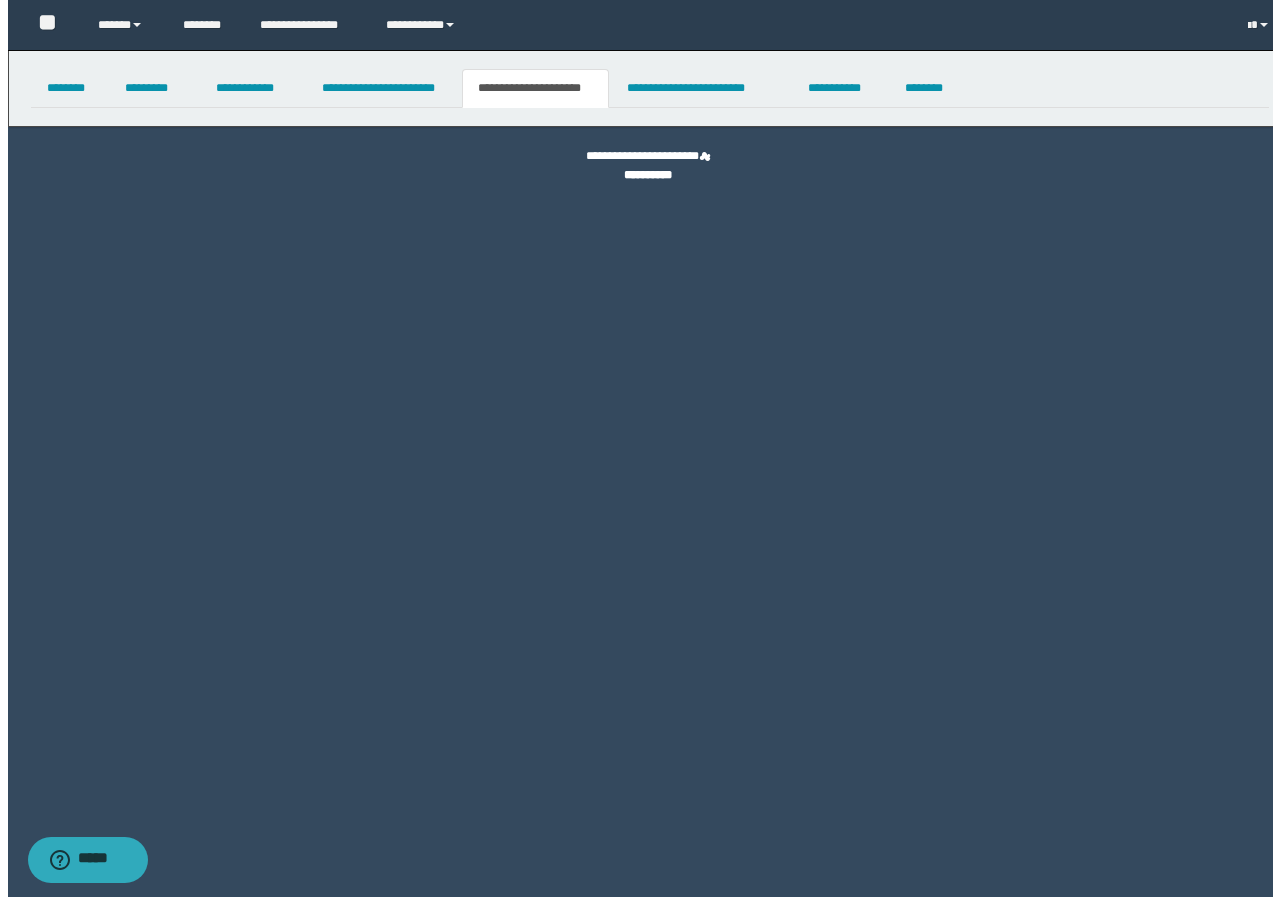 scroll, scrollTop: 0, scrollLeft: 0, axis: both 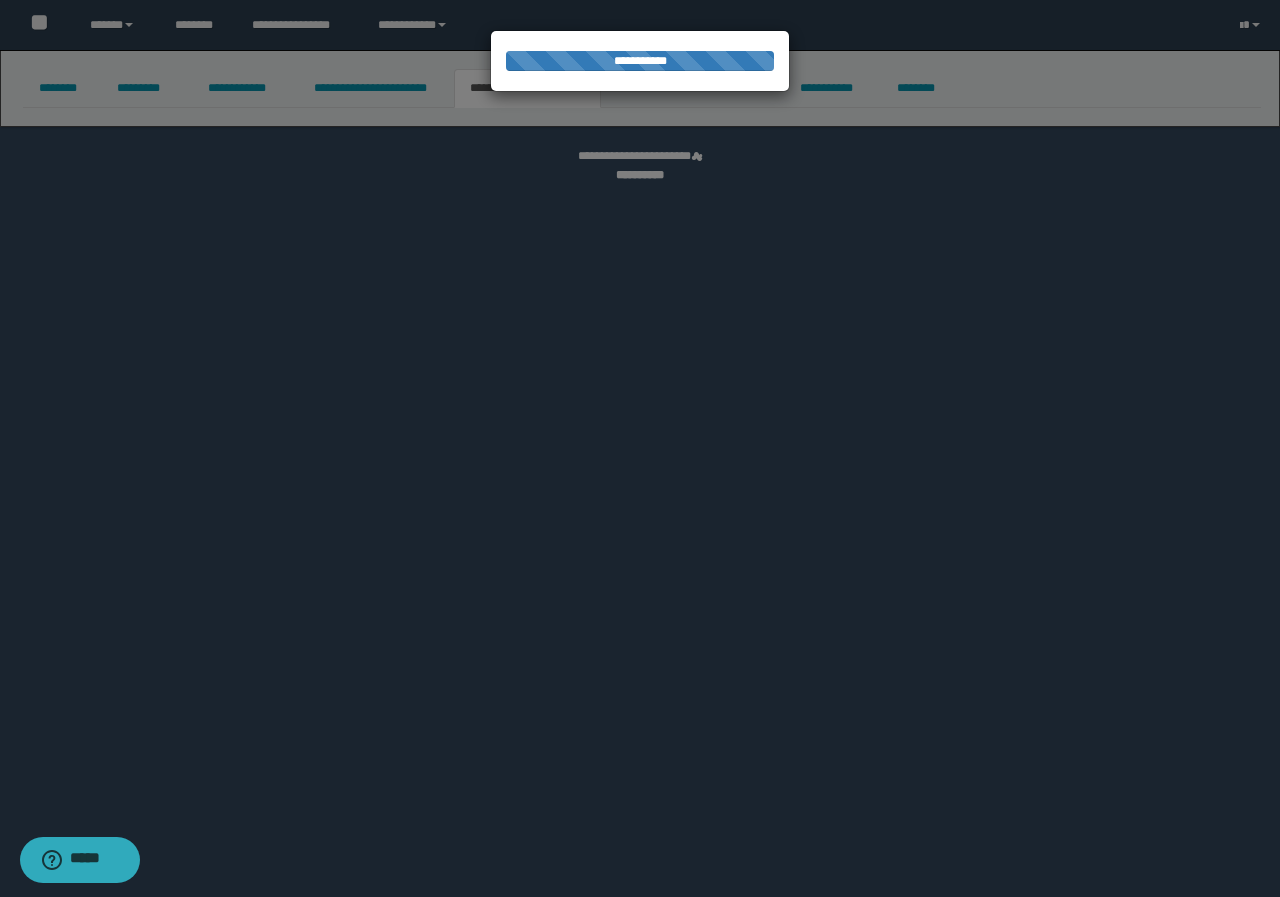 select on "*" 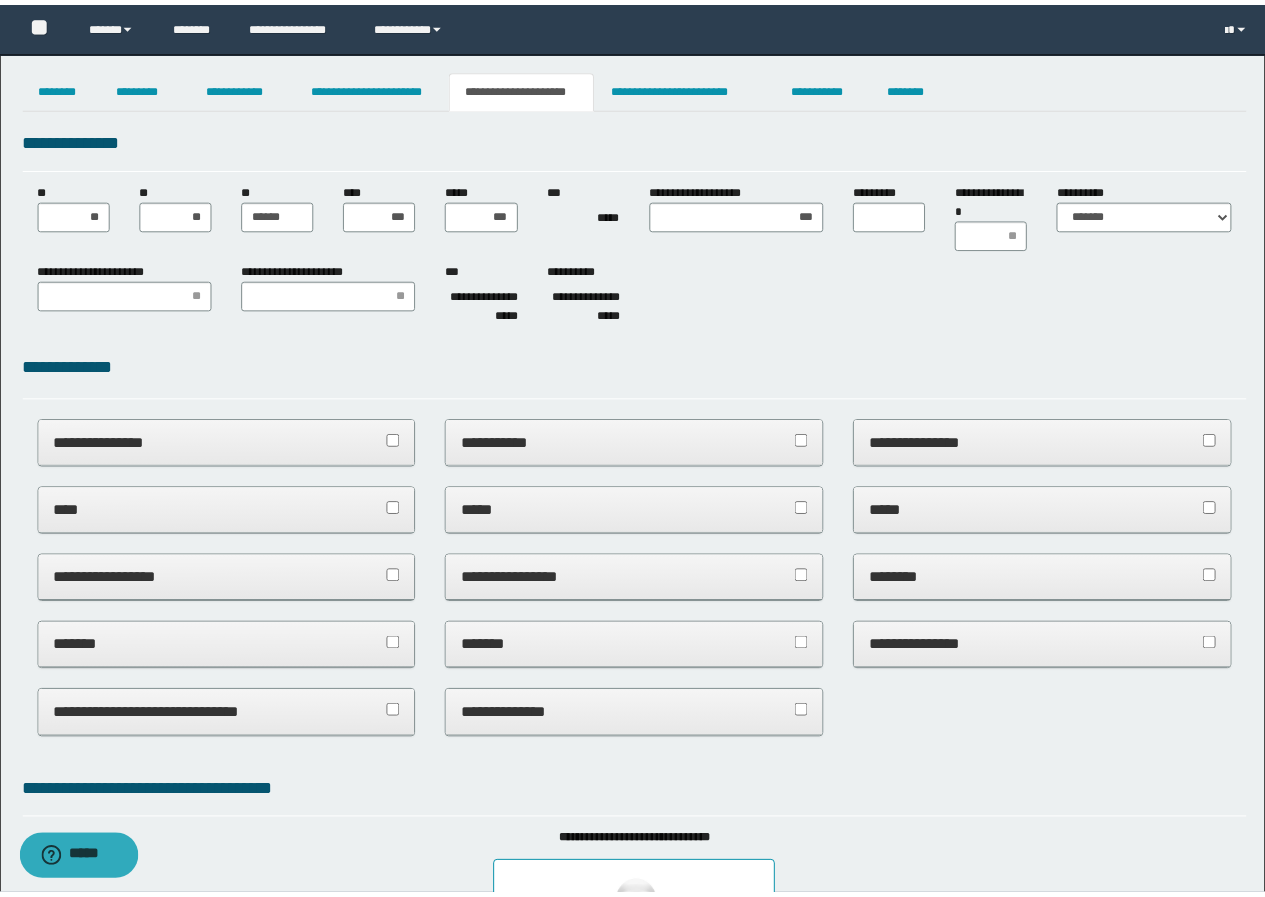 scroll, scrollTop: 0, scrollLeft: 0, axis: both 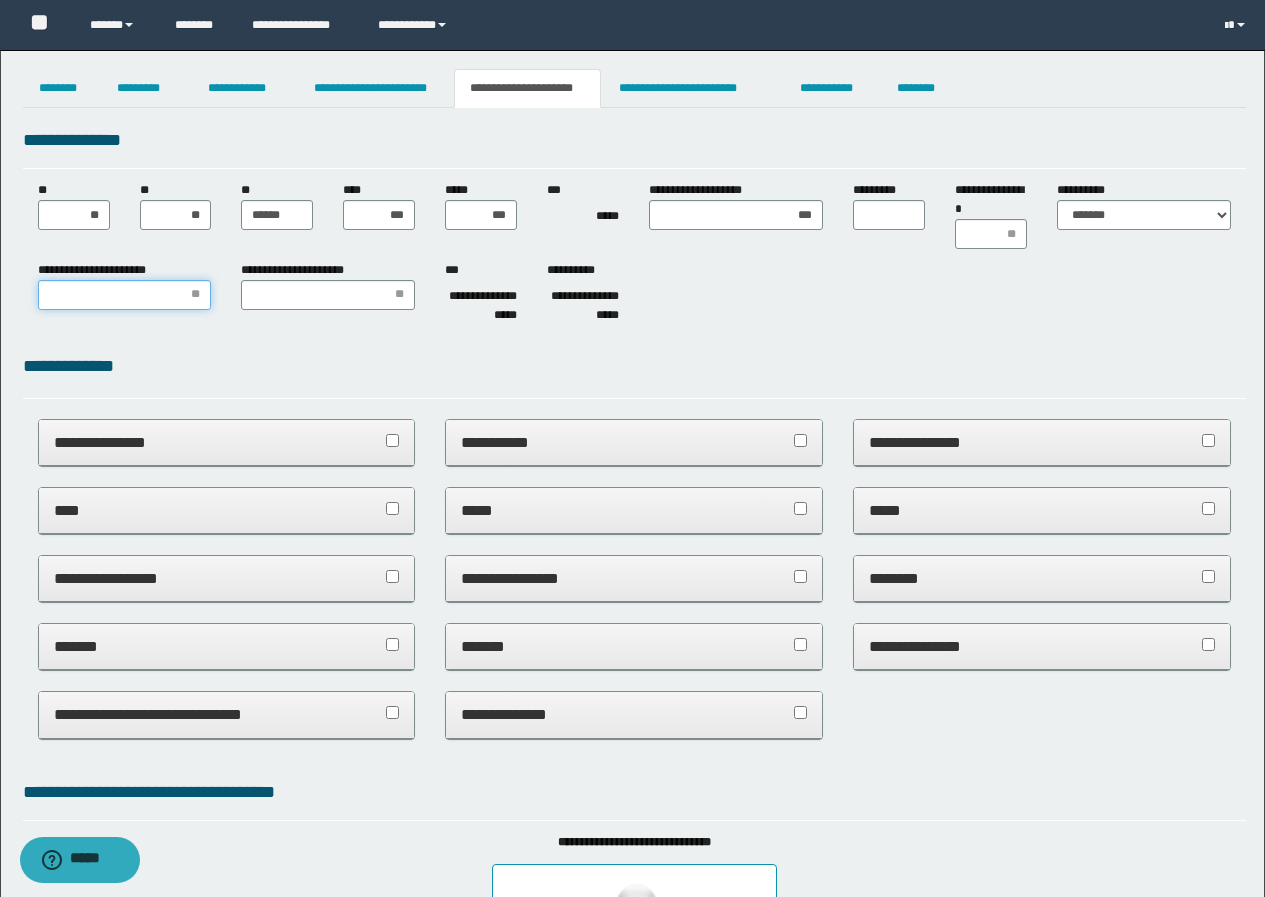 click on "**********" at bounding box center (125, 295) 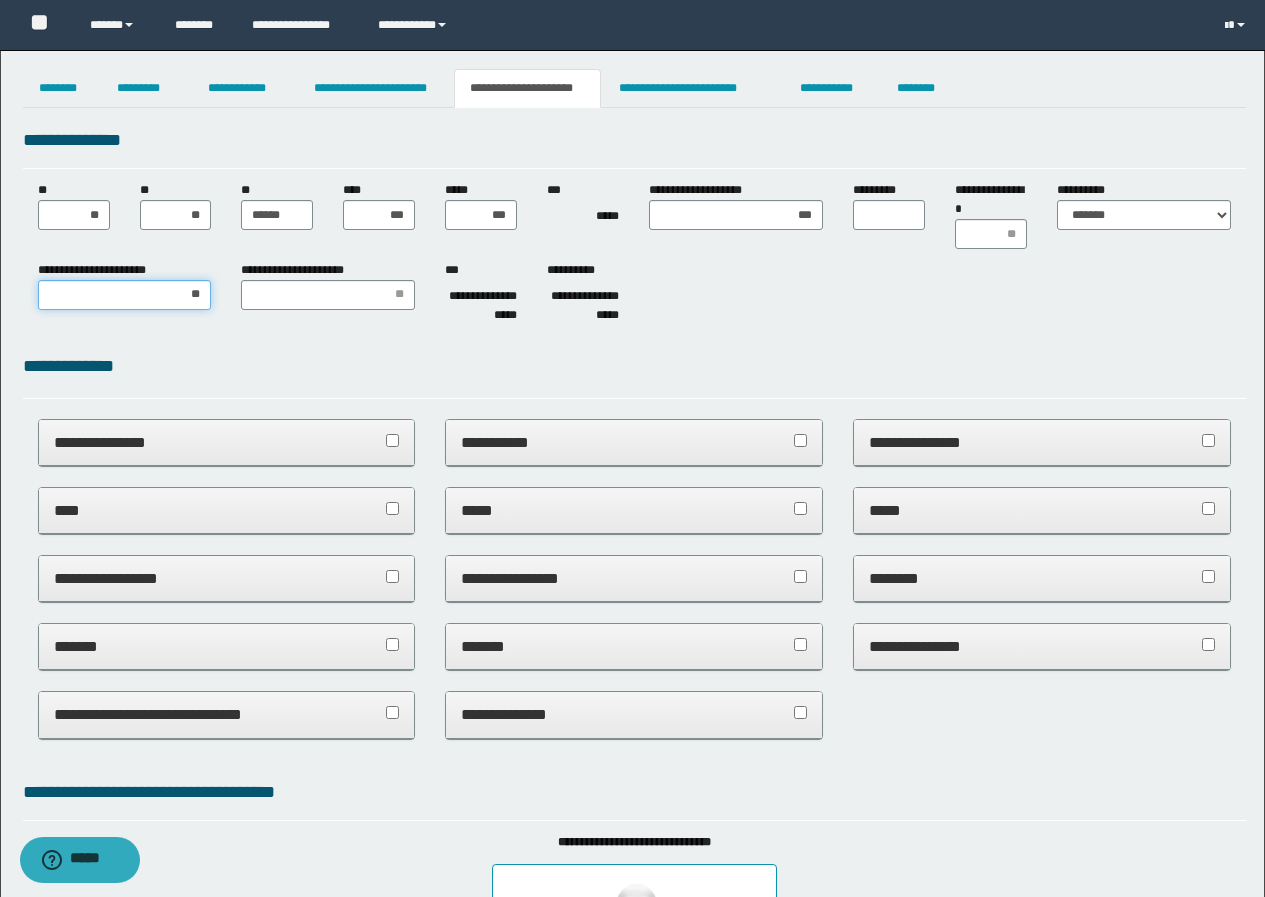 type on "***" 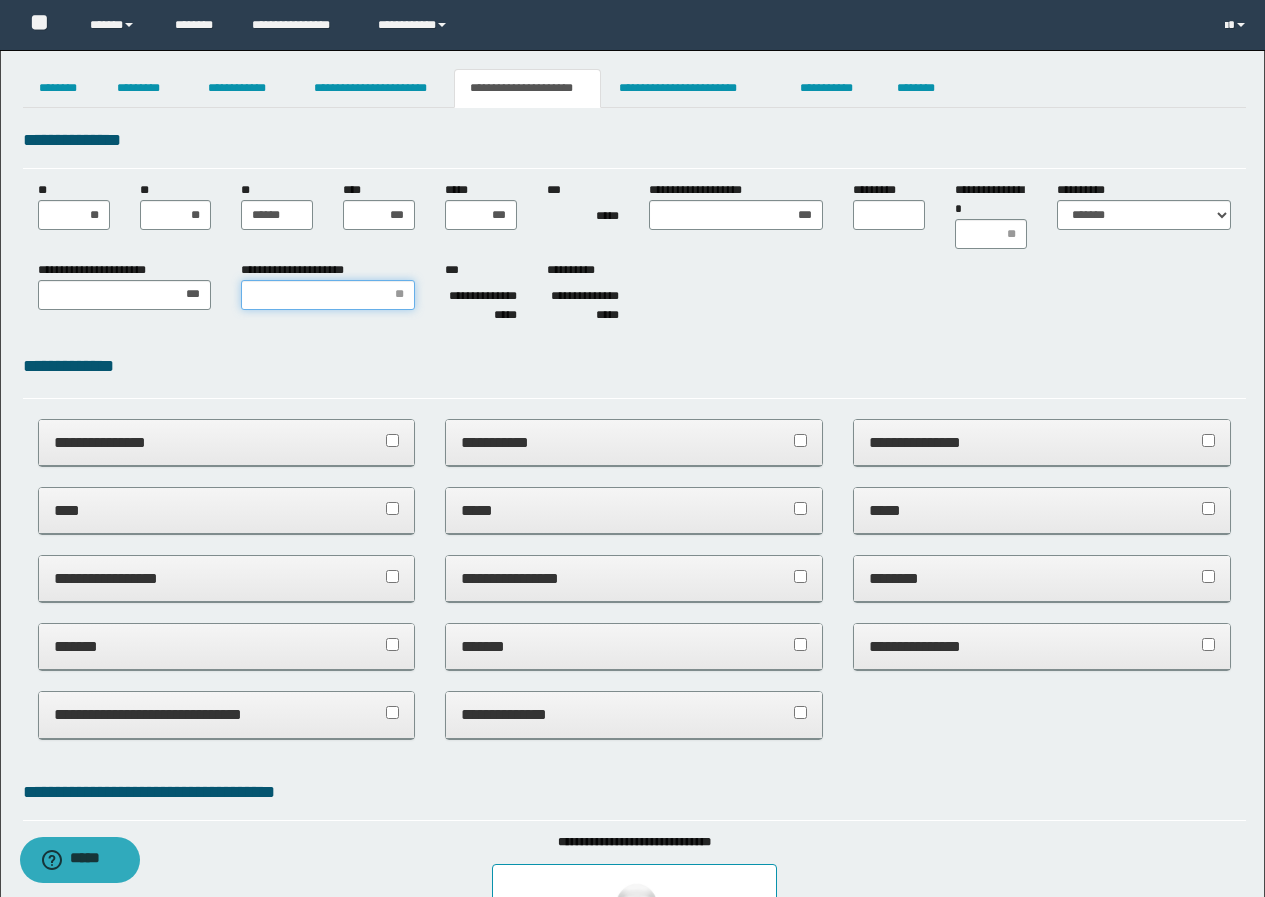 click on "**********" at bounding box center [328, 295] 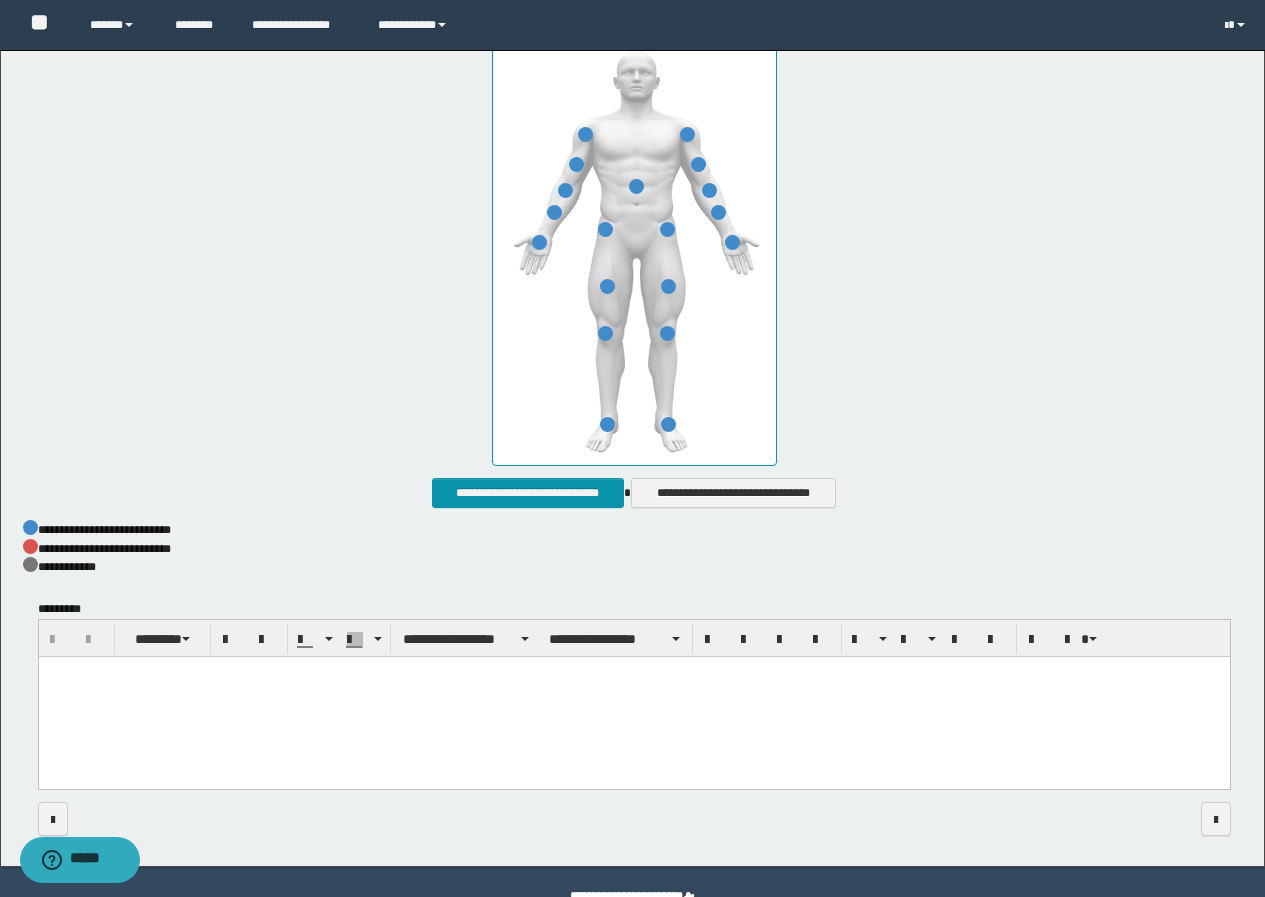scroll, scrollTop: 881, scrollLeft: 0, axis: vertical 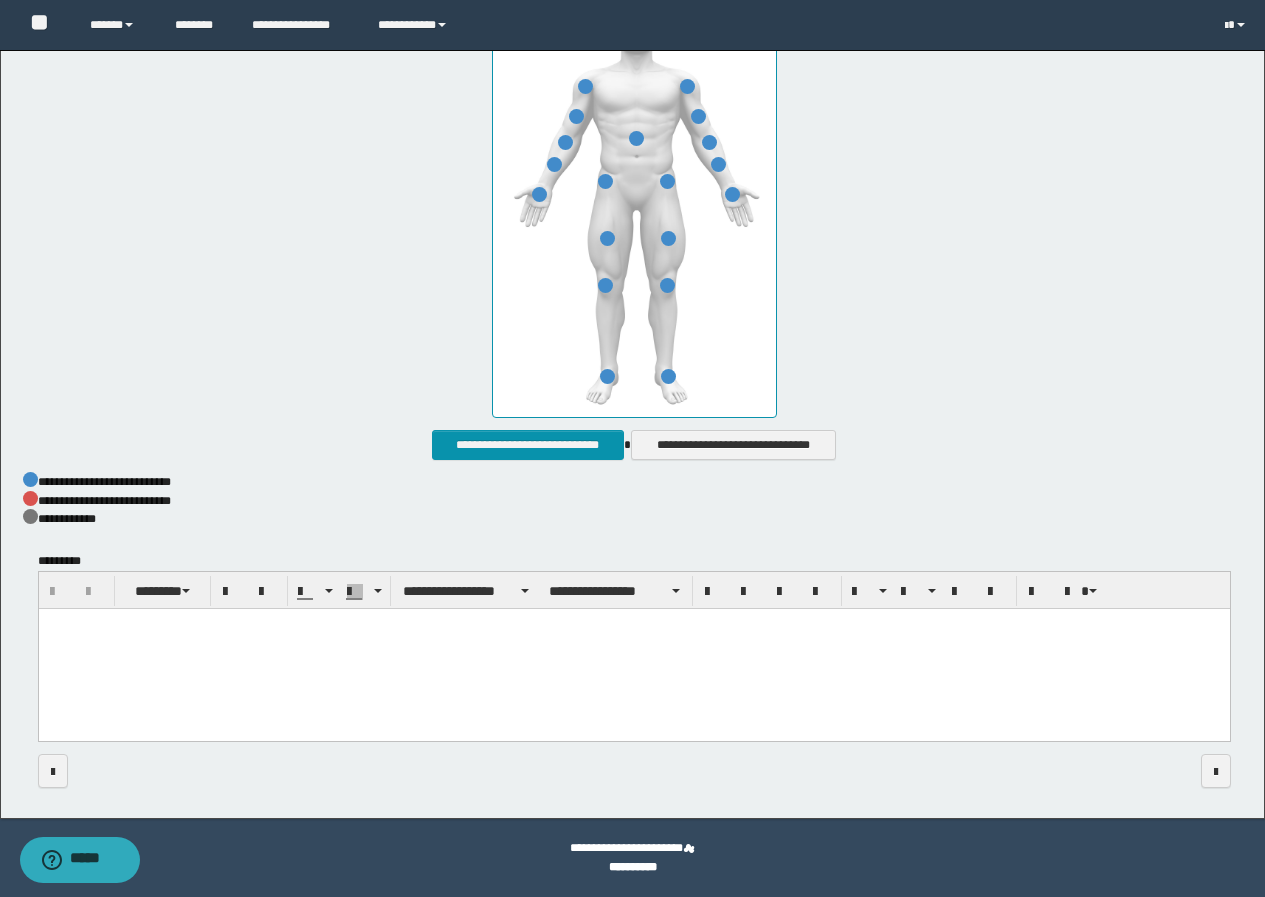 click at bounding box center (633, 650) 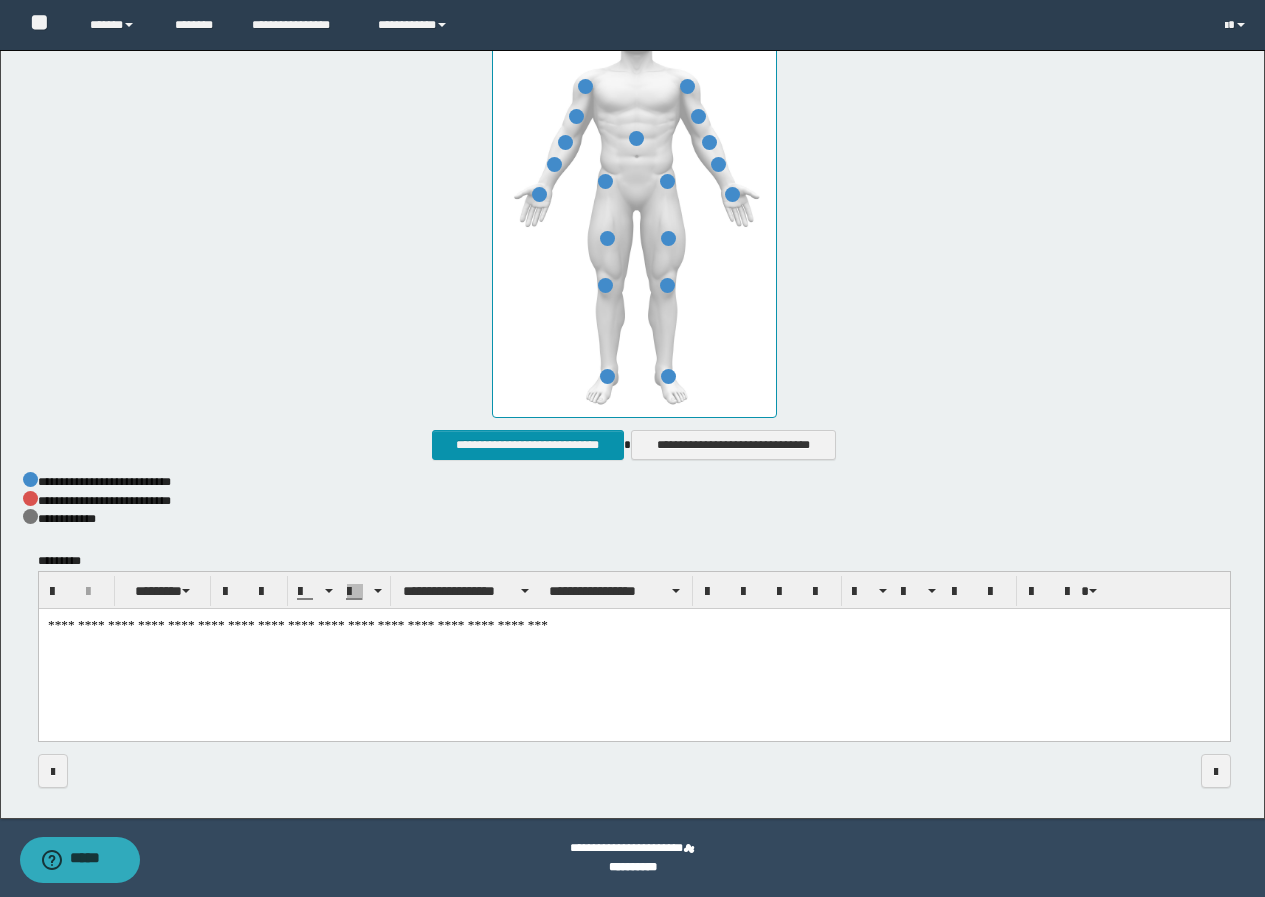 click on "**********" at bounding box center [633, 650] 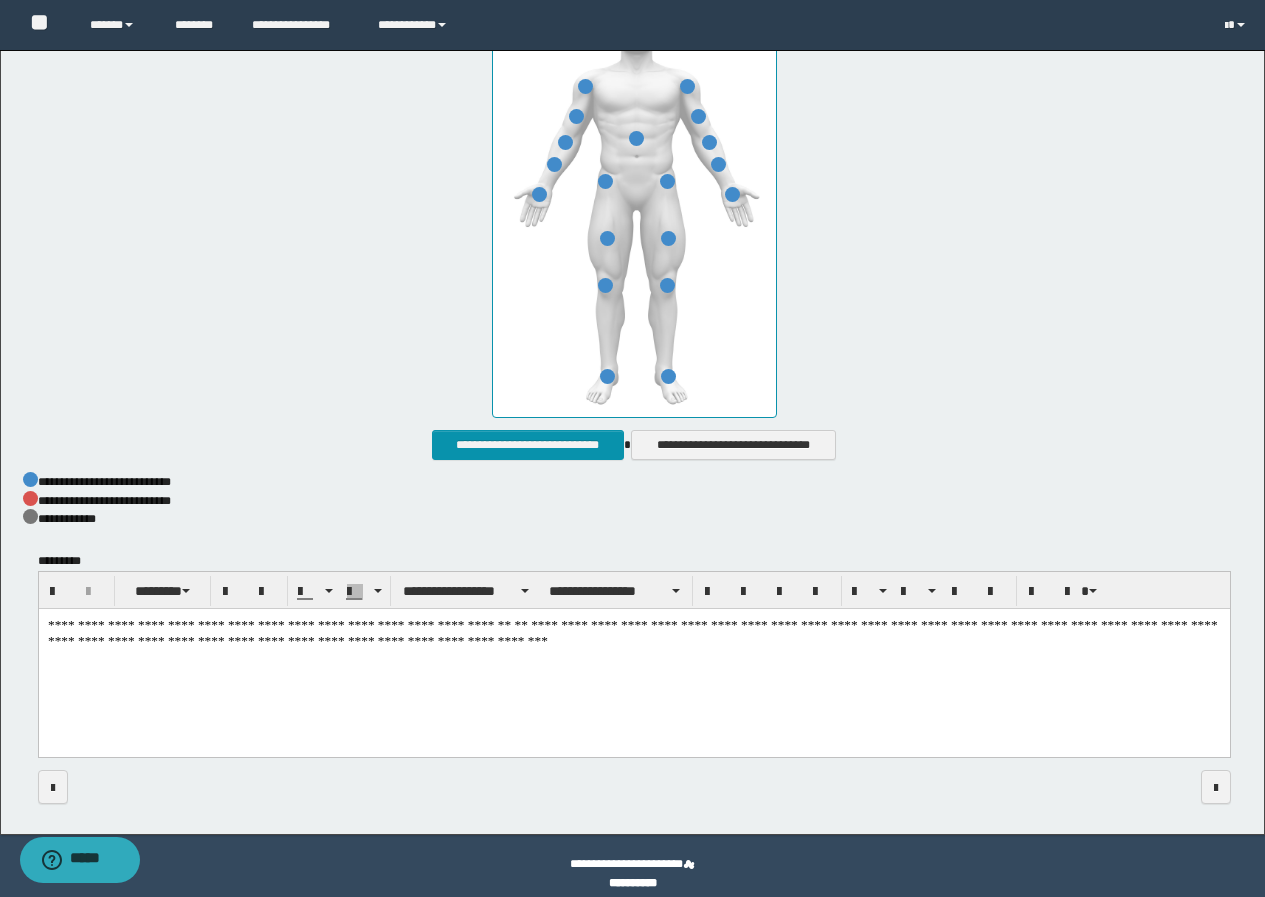 click on "**********" at bounding box center [633, 658] 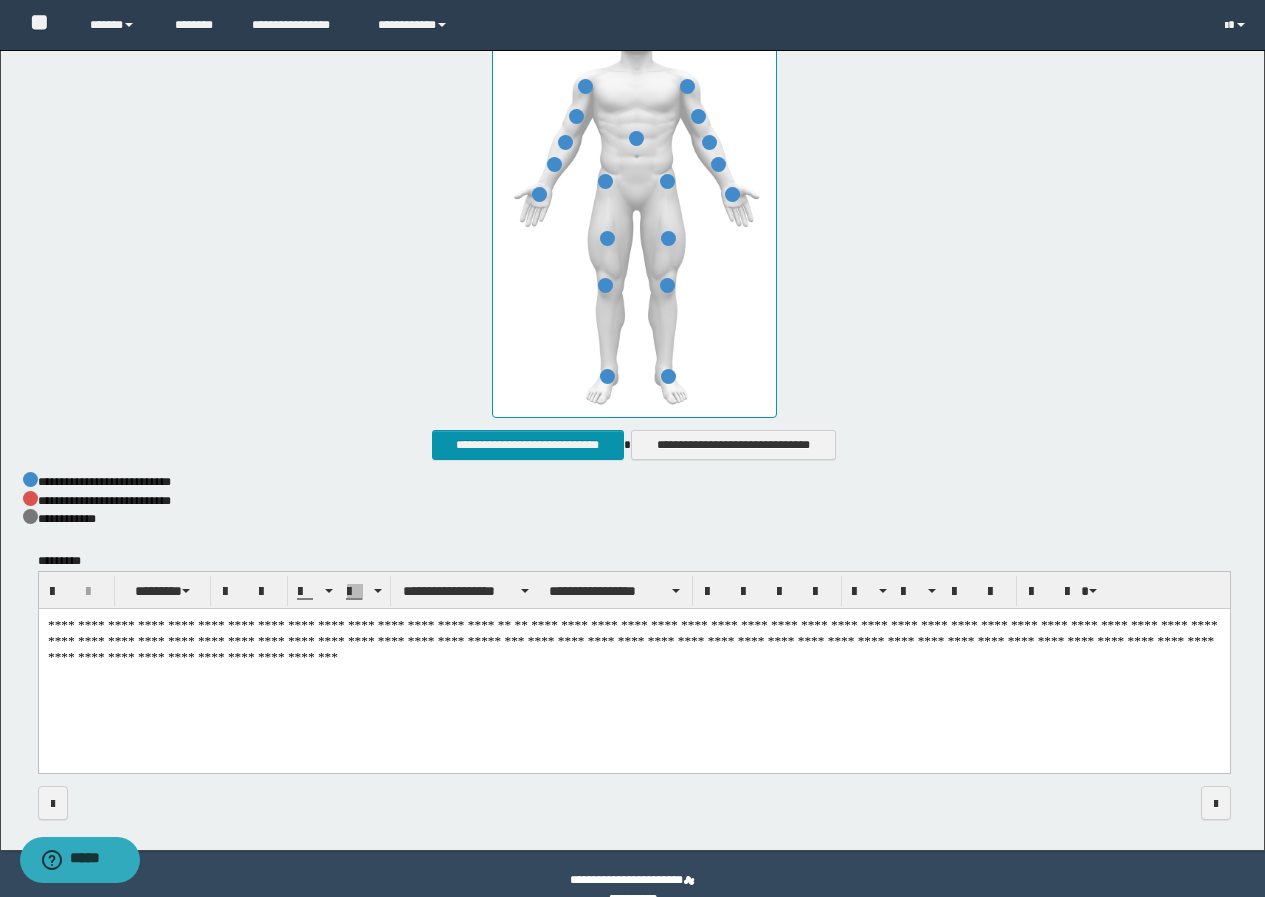 click on "**********" at bounding box center [633, 666] 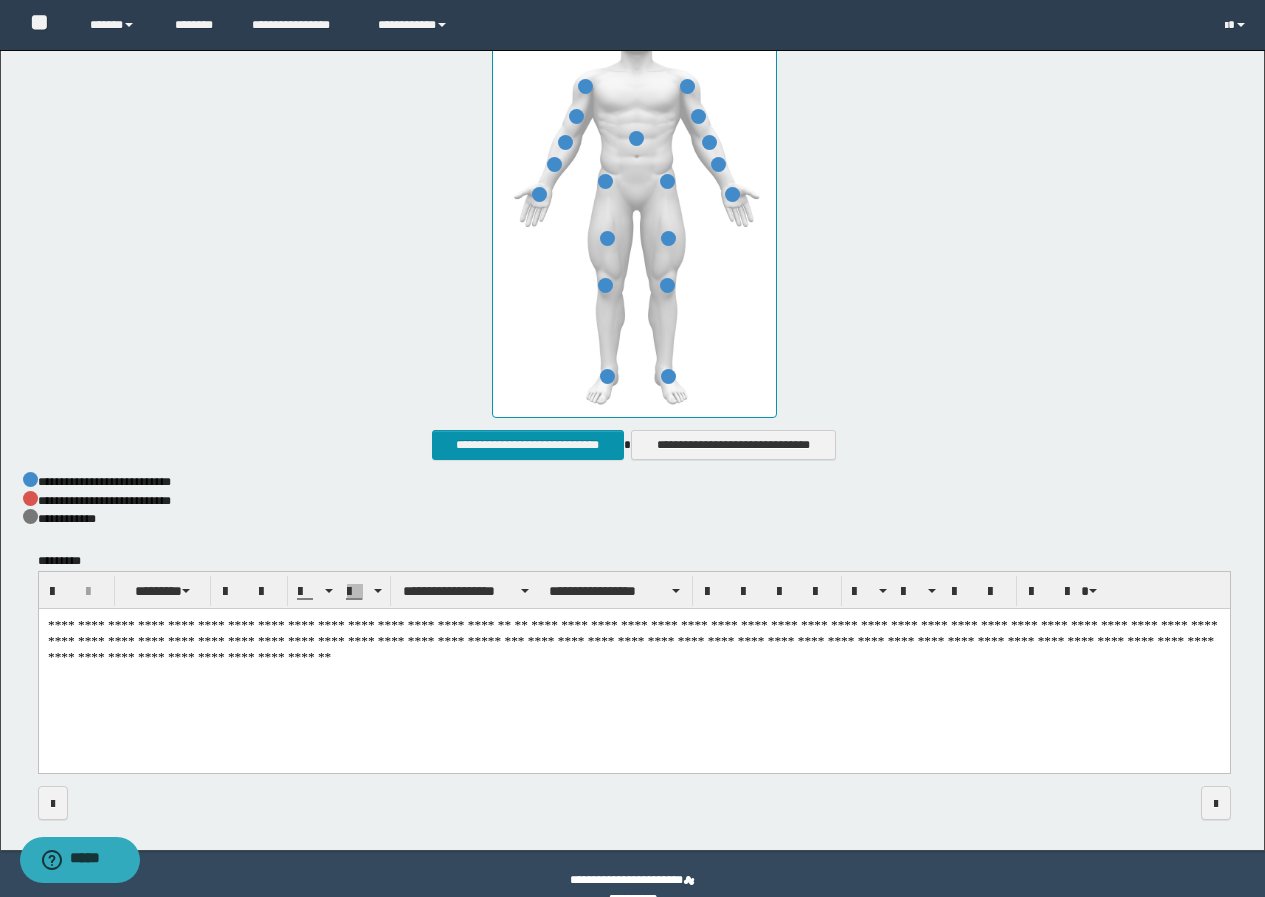 click on "**********" at bounding box center [633, 666] 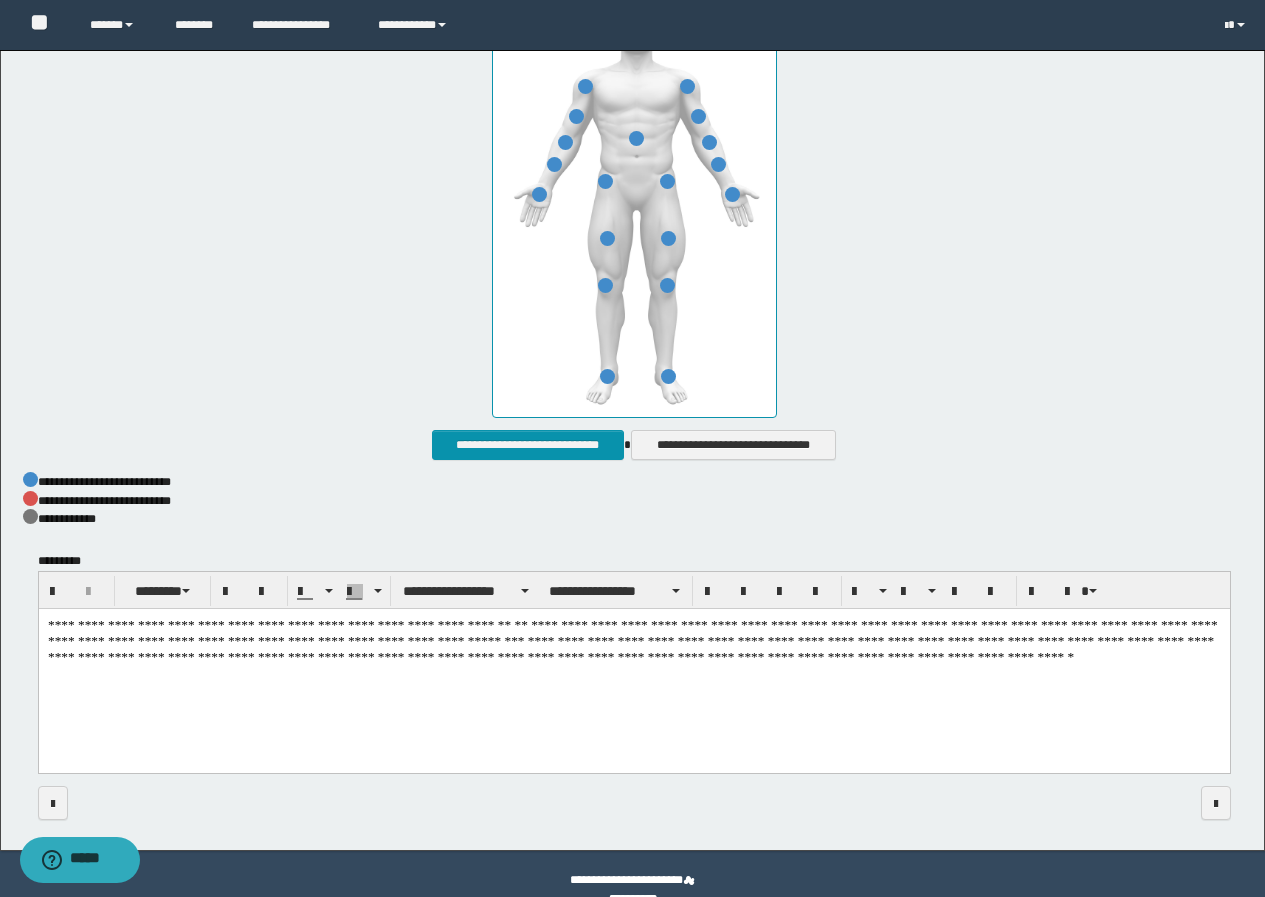 click on "**********" at bounding box center (633, 666) 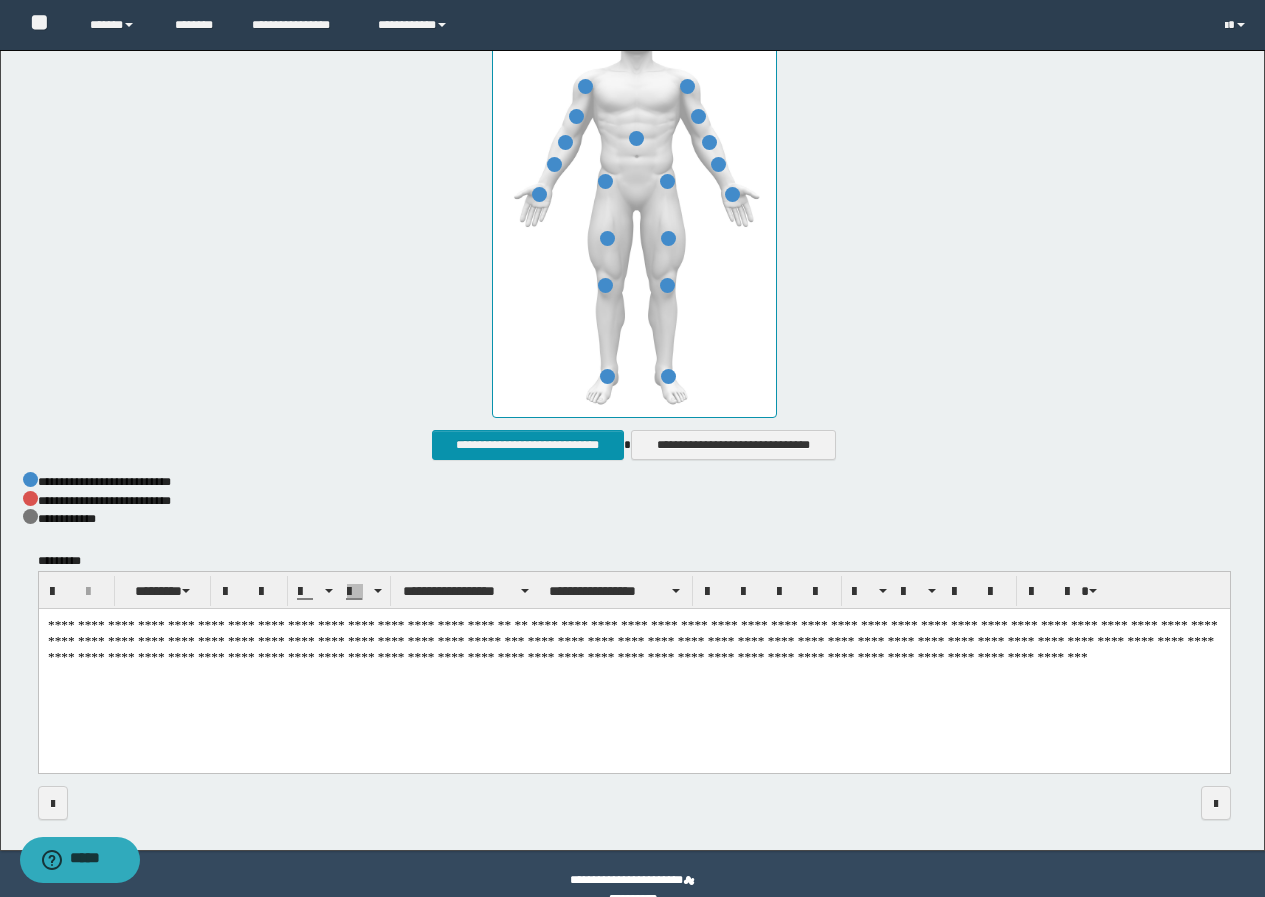 click on "**********" at bounding box center (633, 666) 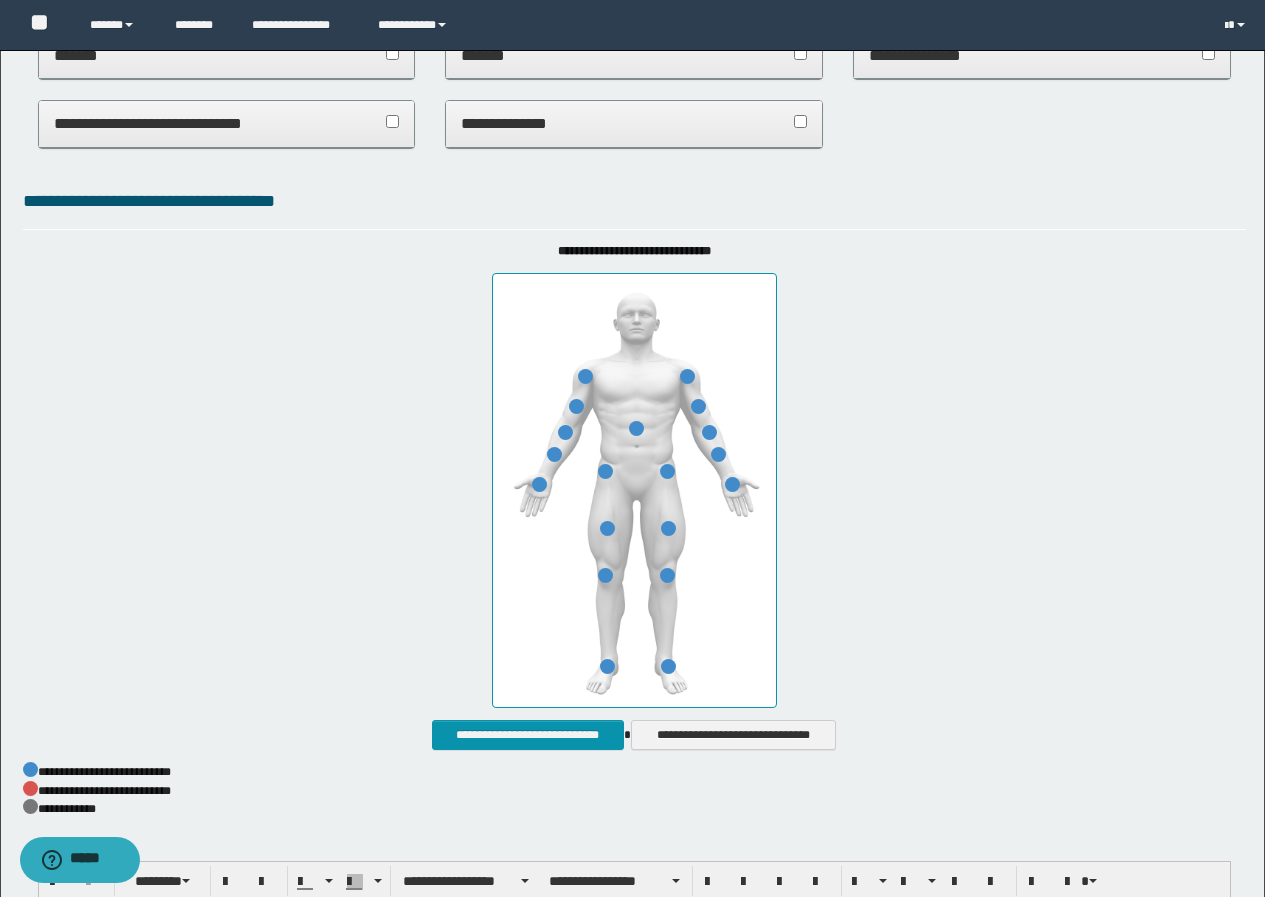 scroll, scrollTop: 913, scrollLeft: 0, axis: vertical 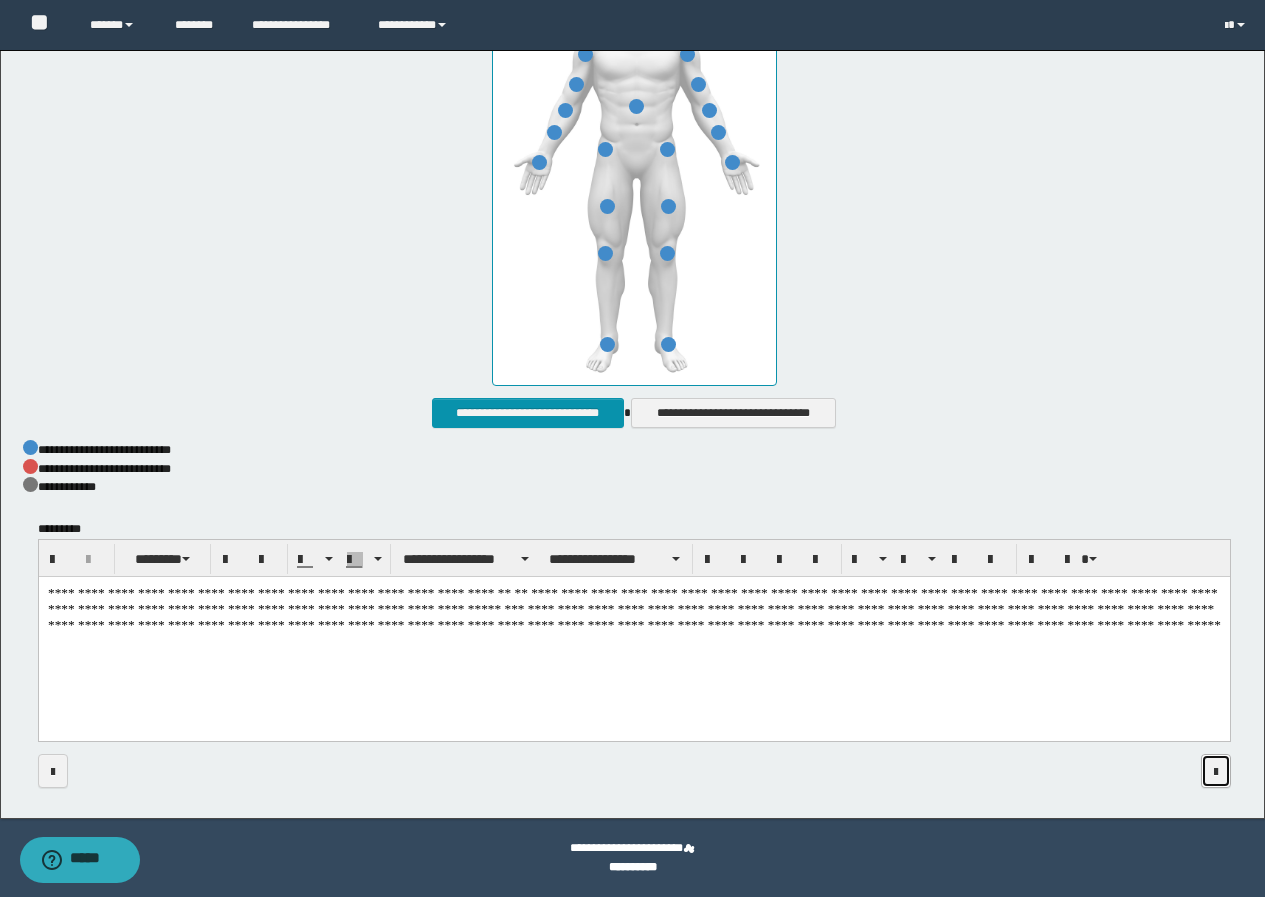 click at bounding box center (1216, 772) 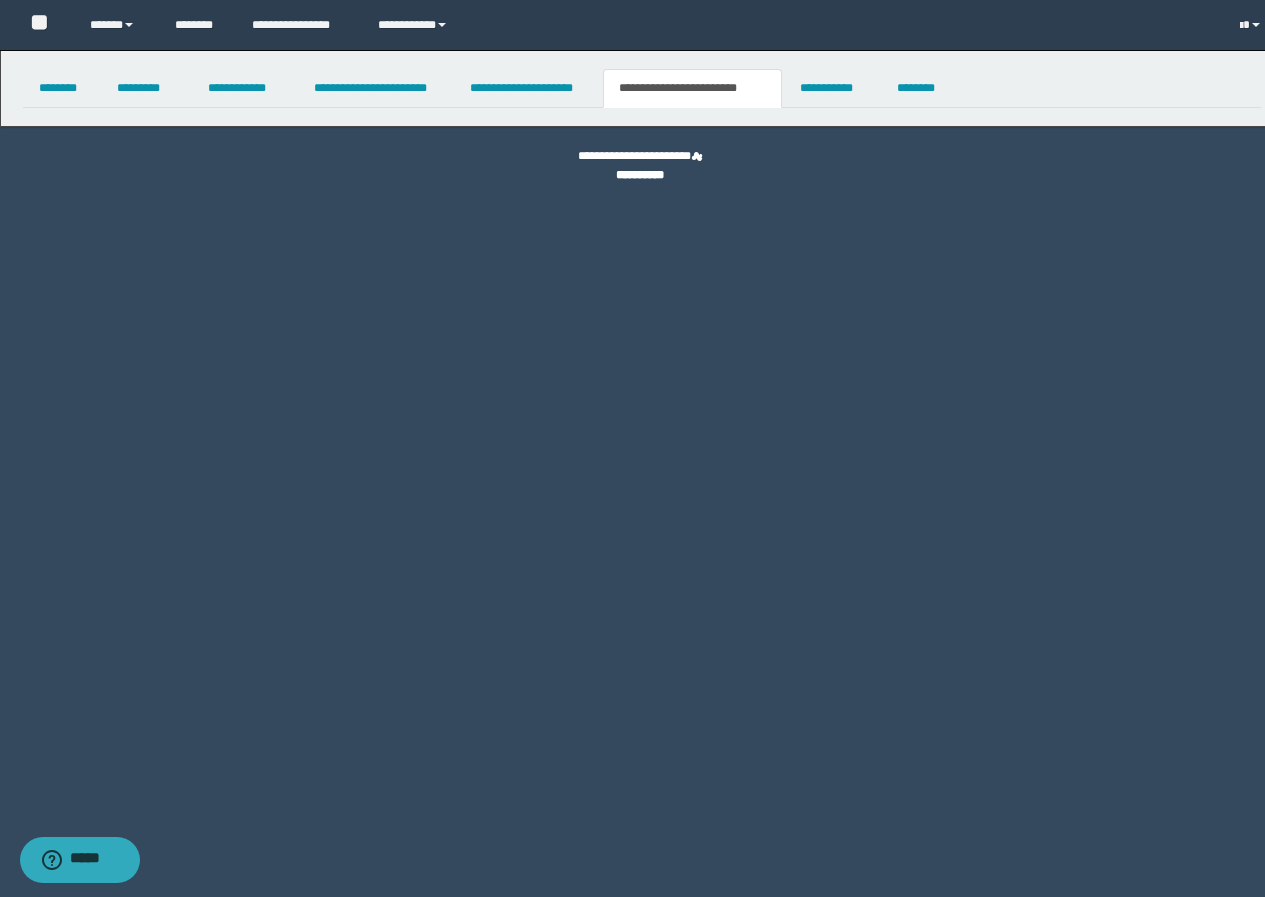 scroll, scrollTop: 0, scrollLeft: 0, axis: both 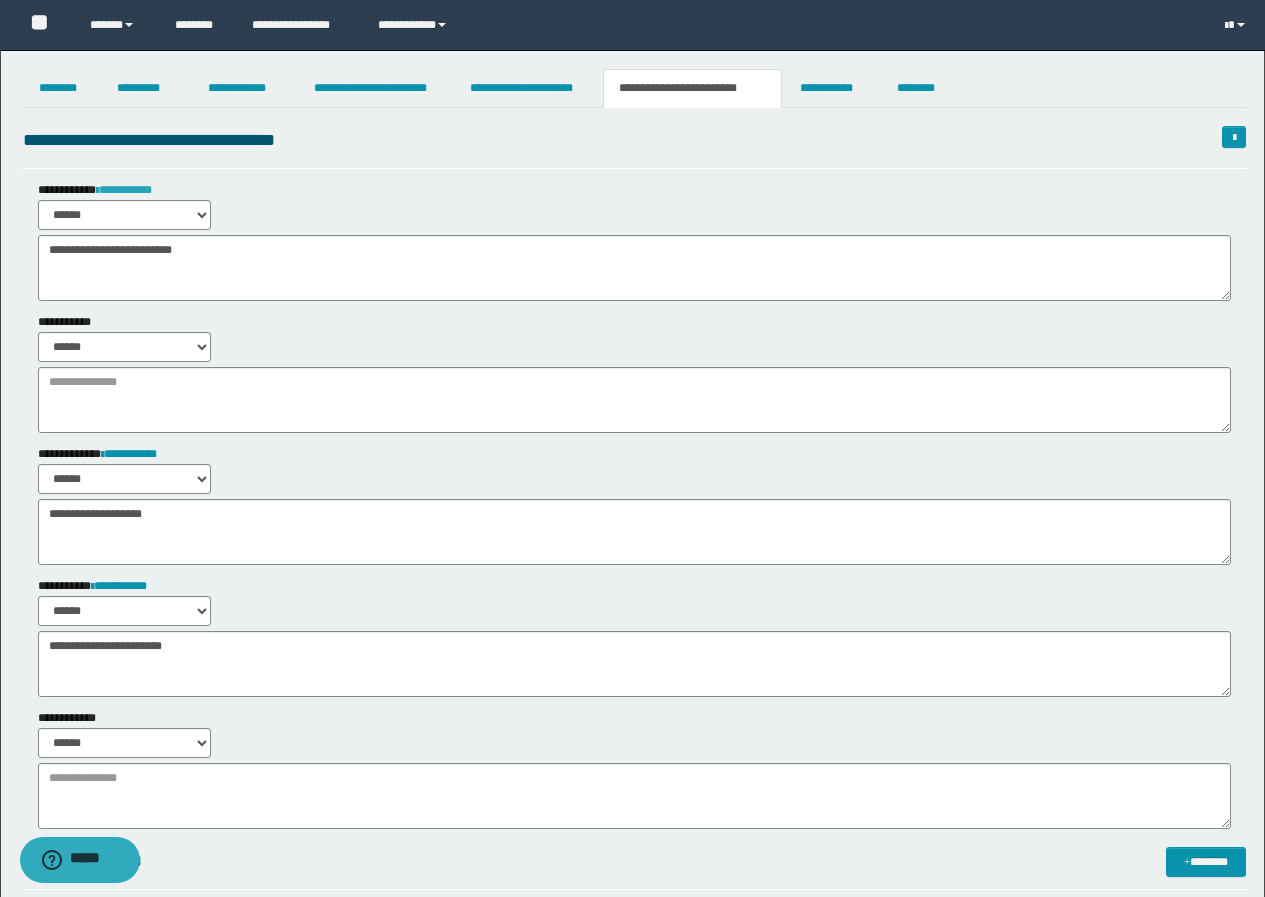 click on "**********" at bounding box center (124, 190) 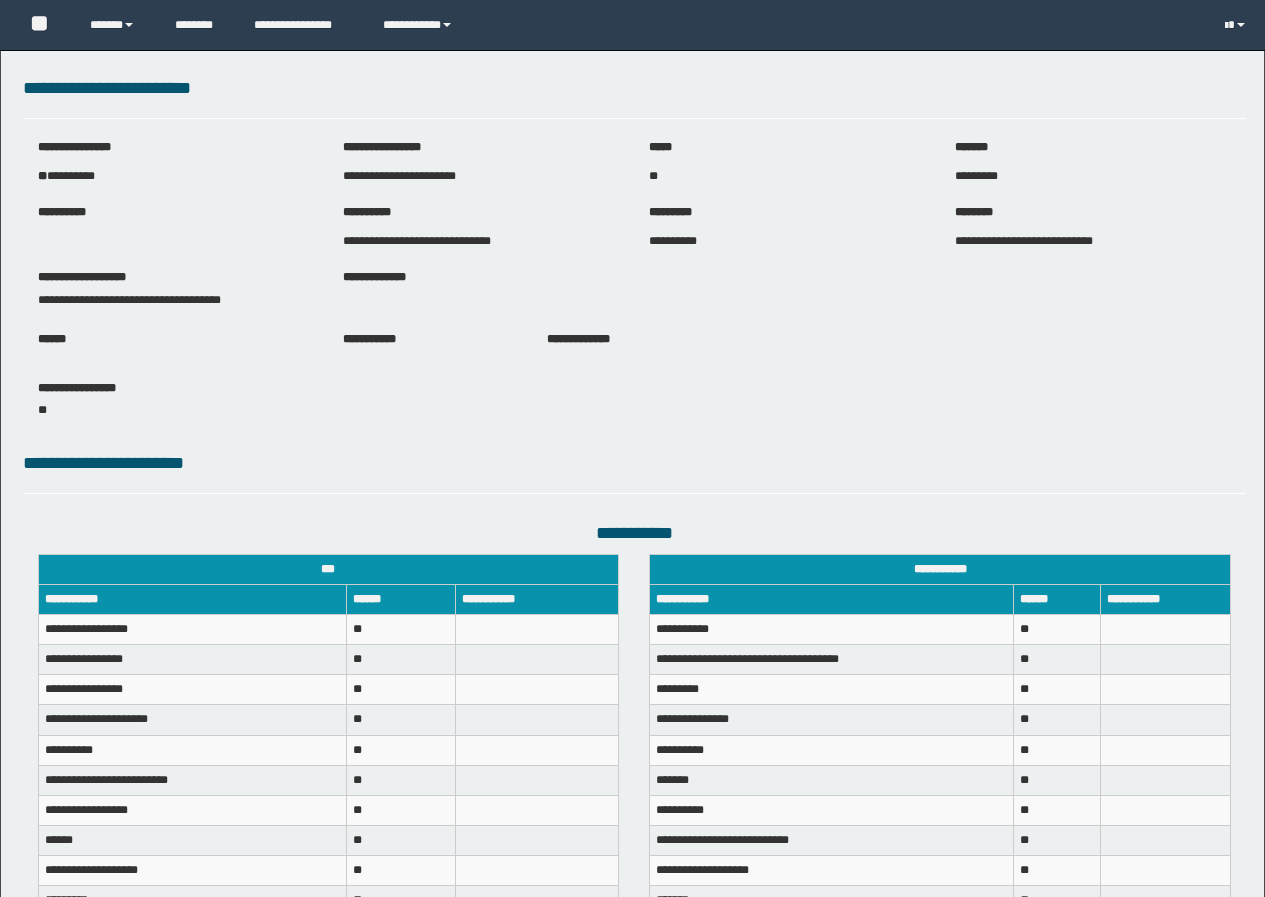 scroll, scrollTop: 0, scrollLeft: 0, axis: both 